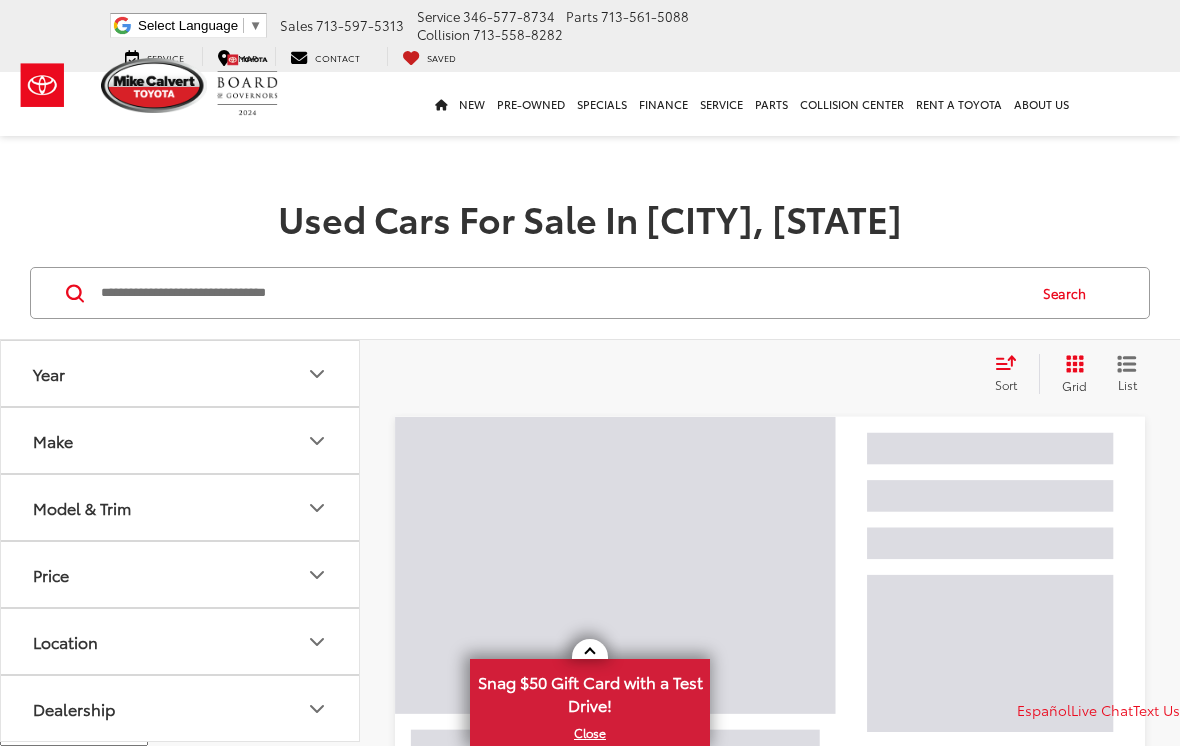 scroll, scrollTop: 0, scrollLeft: 0, axis: both 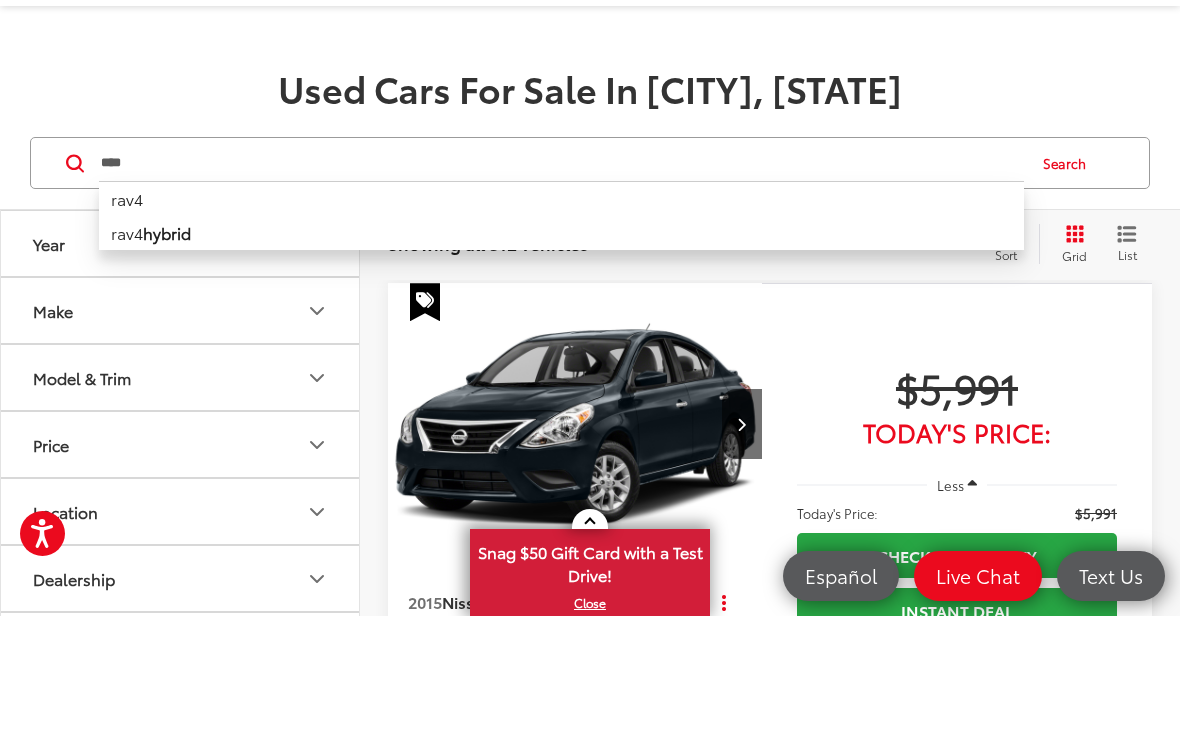 click on "Search" at bounding box center [1069, 293] 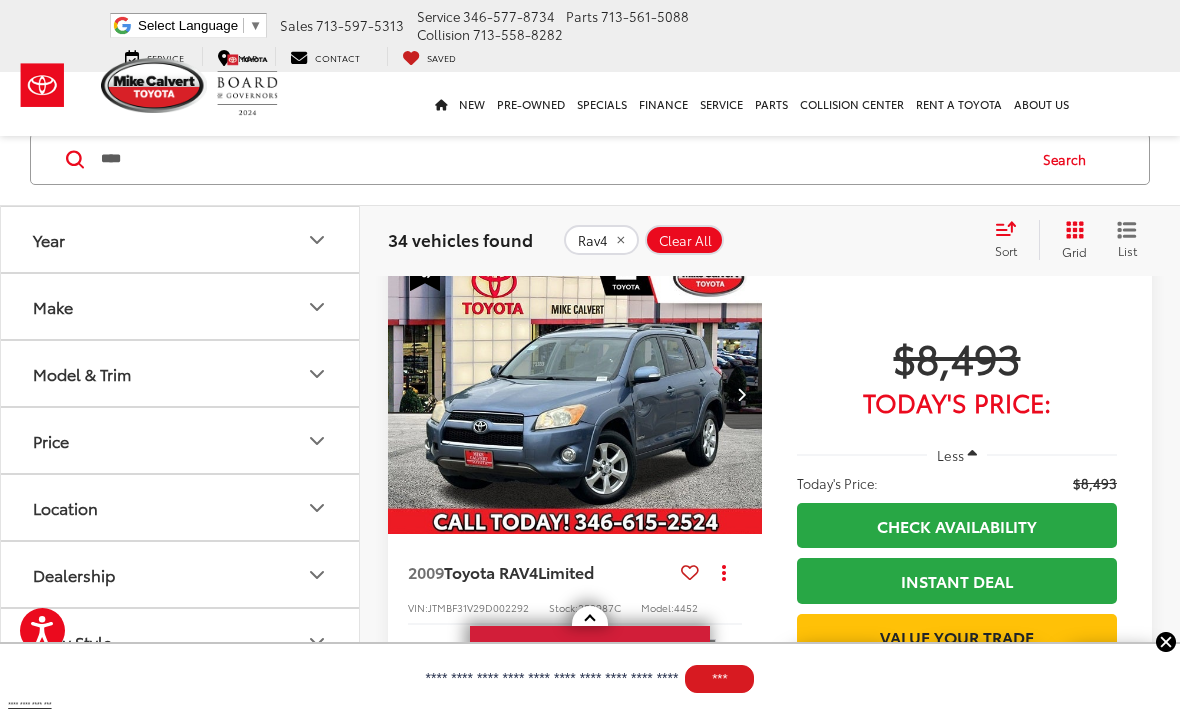 scroll, scrollTop: 159, scrollLeft: 0, axis: vertical 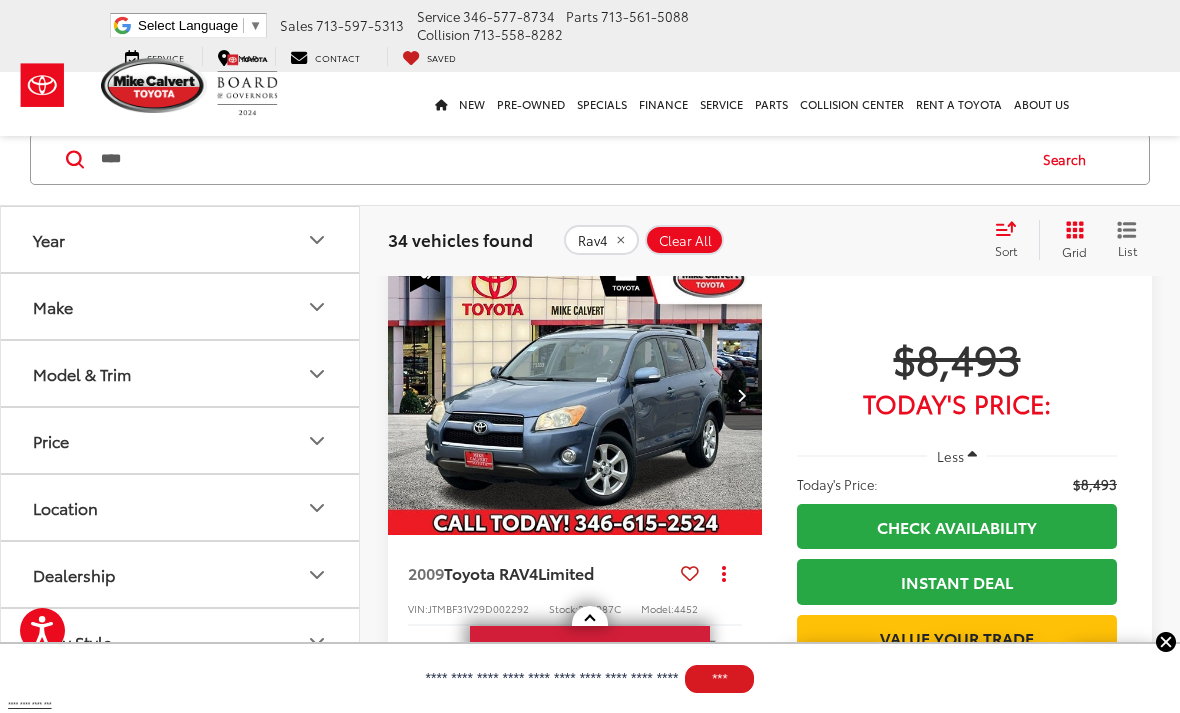 click on "2009  Toyota RAV4  Limited
Copy Link Share Print View Details VIN:  JTMBF31V29D002292 Stock:  252987C Model:  4452 167,931 mi Ext. Int." at bounding box center (575, 605) 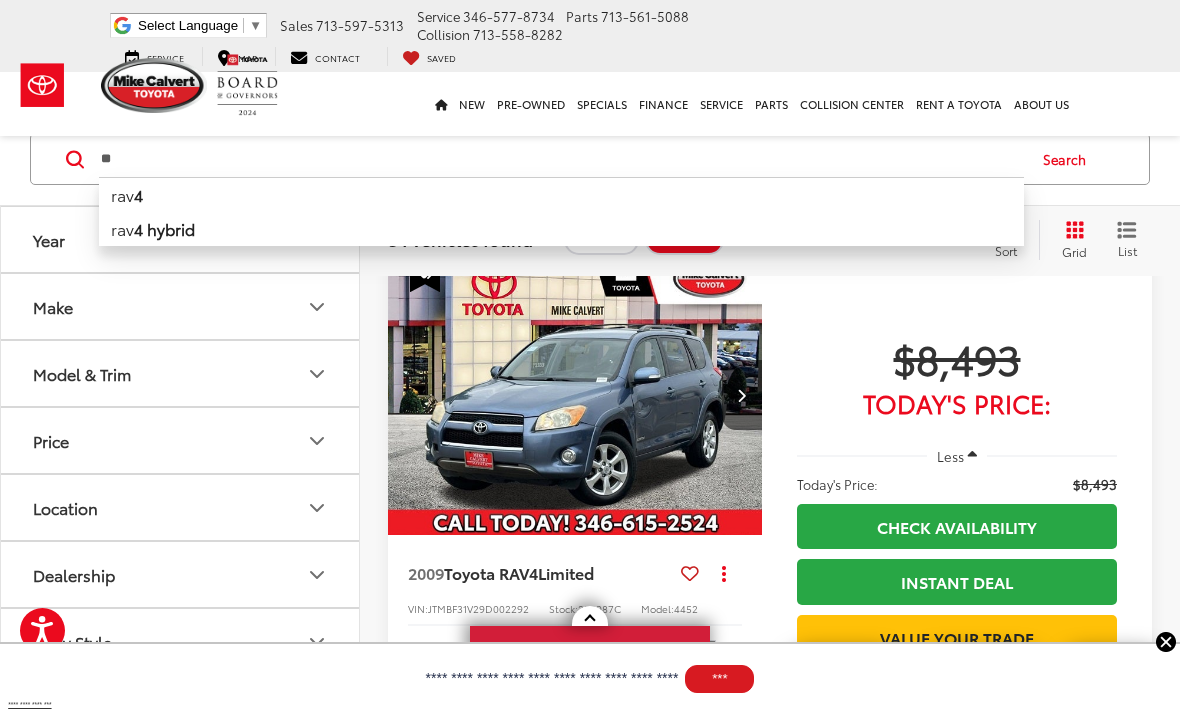 type on "*" 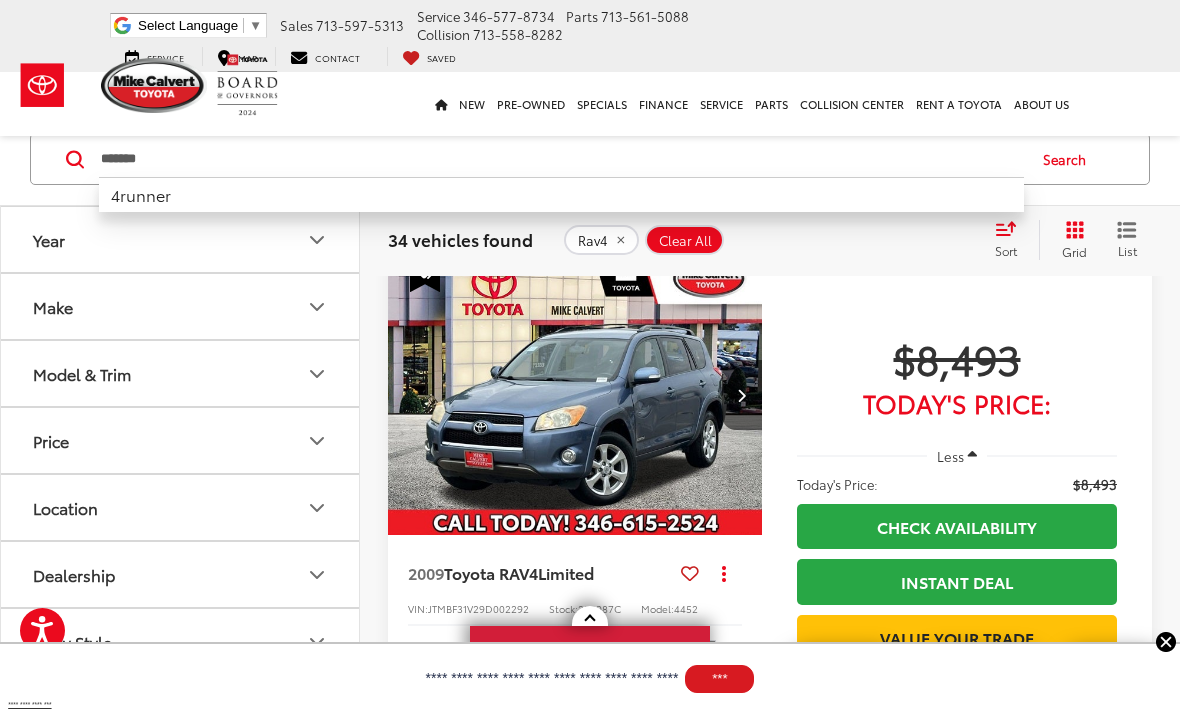 type on "*******" 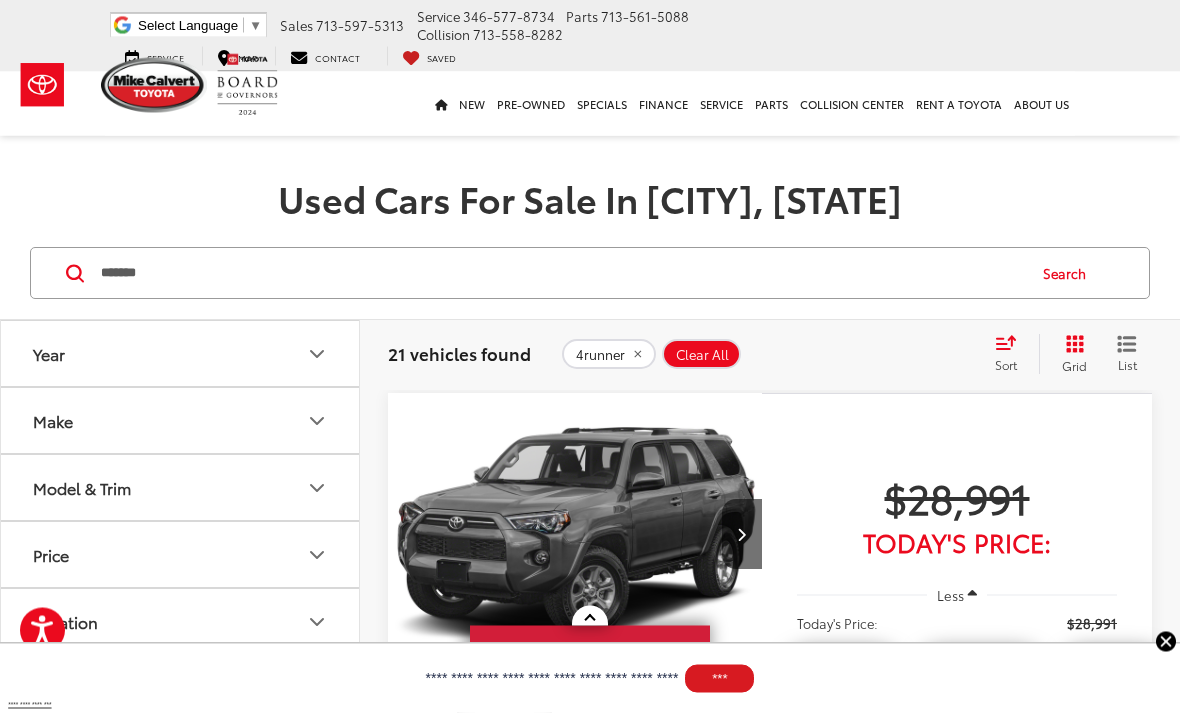 scroll, scrollTop: 0, scrollLeft: 0, axis: both 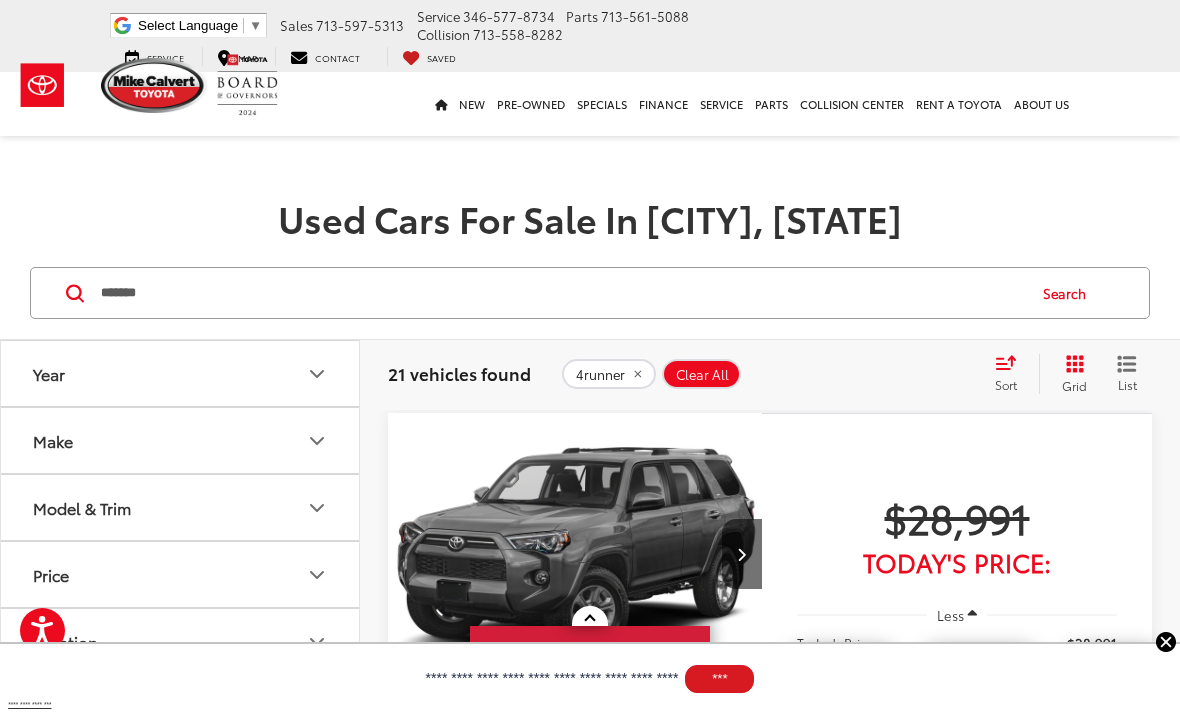 click on "*******" at bounding box center (561, 293) 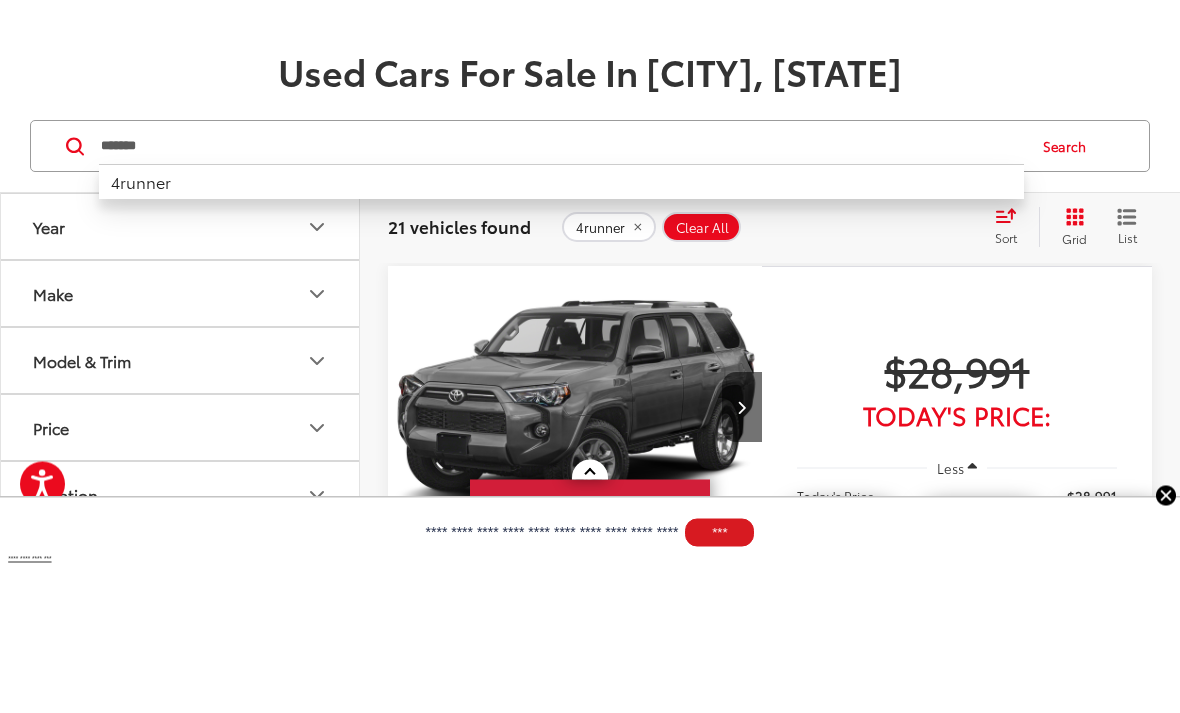 click on "*******" at bounding box center [561, 293] 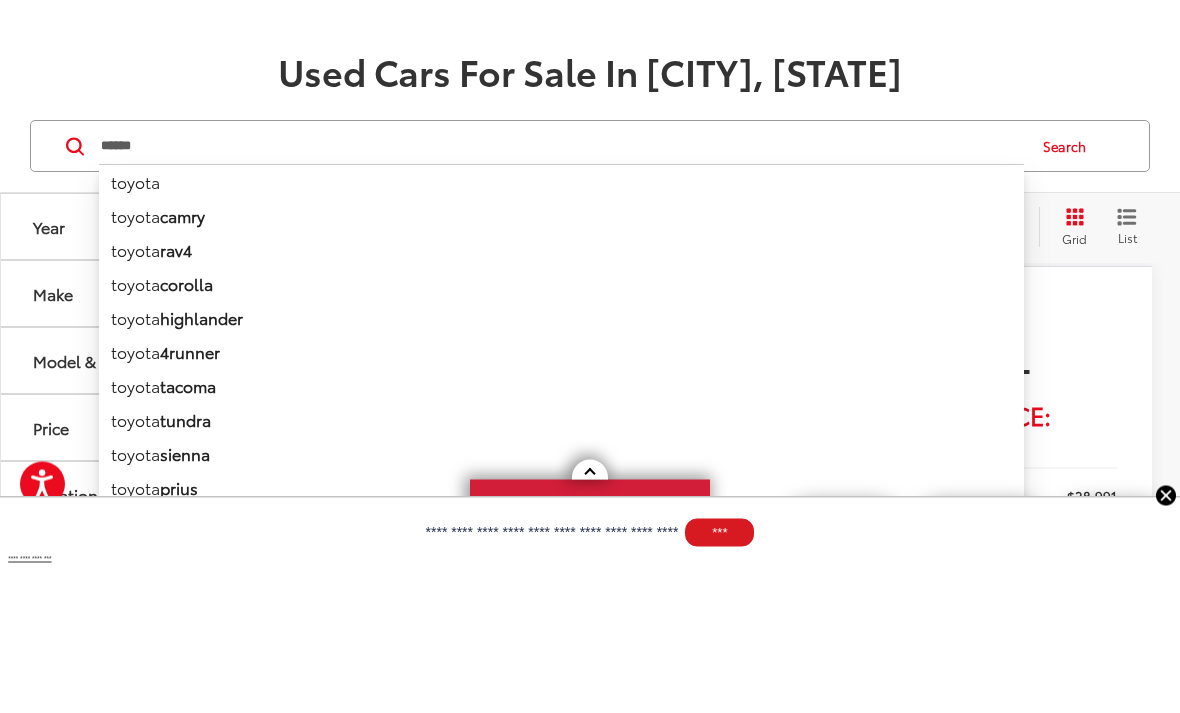 type on "******" 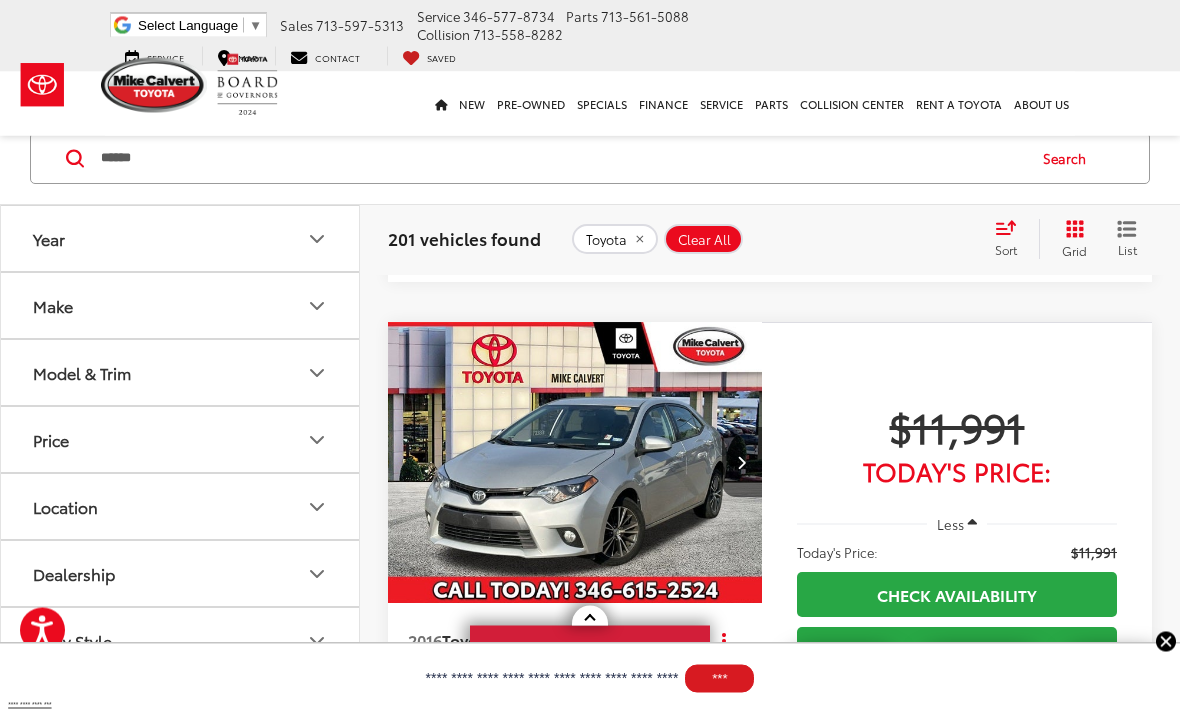 scroll, scrollTop: 4743, scrollLeft: 0, axis: vertical 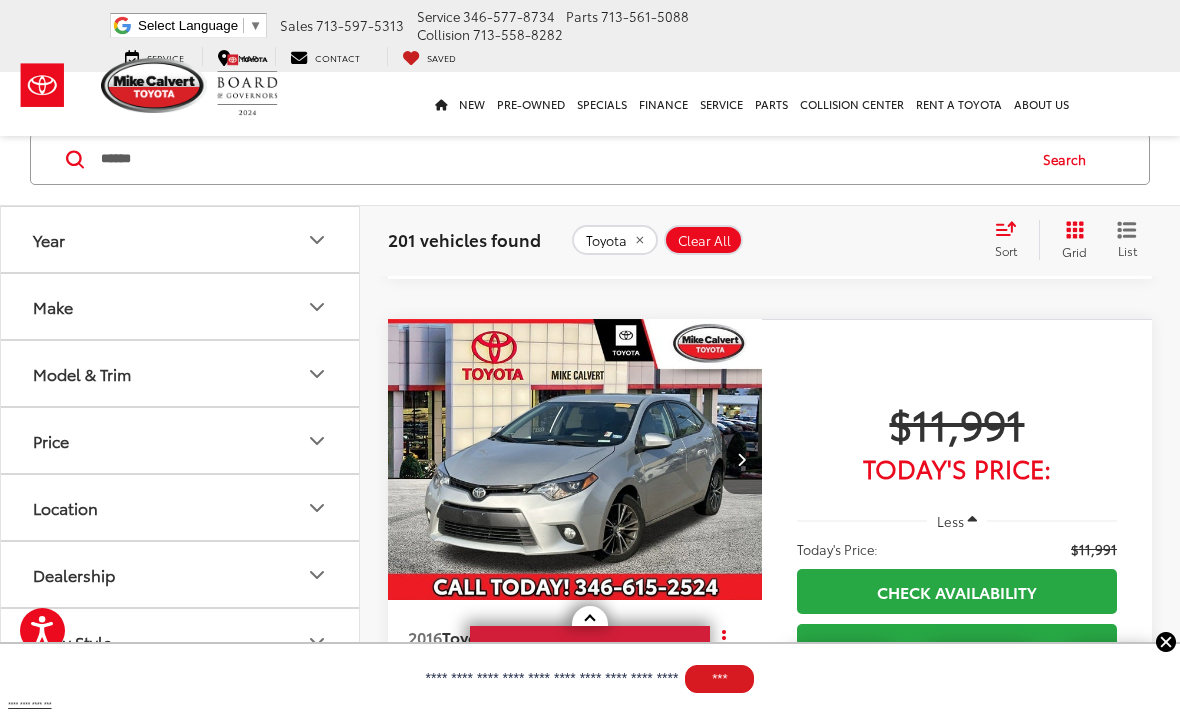 click on "Toyota Venza" at bounding box center (490, 55) 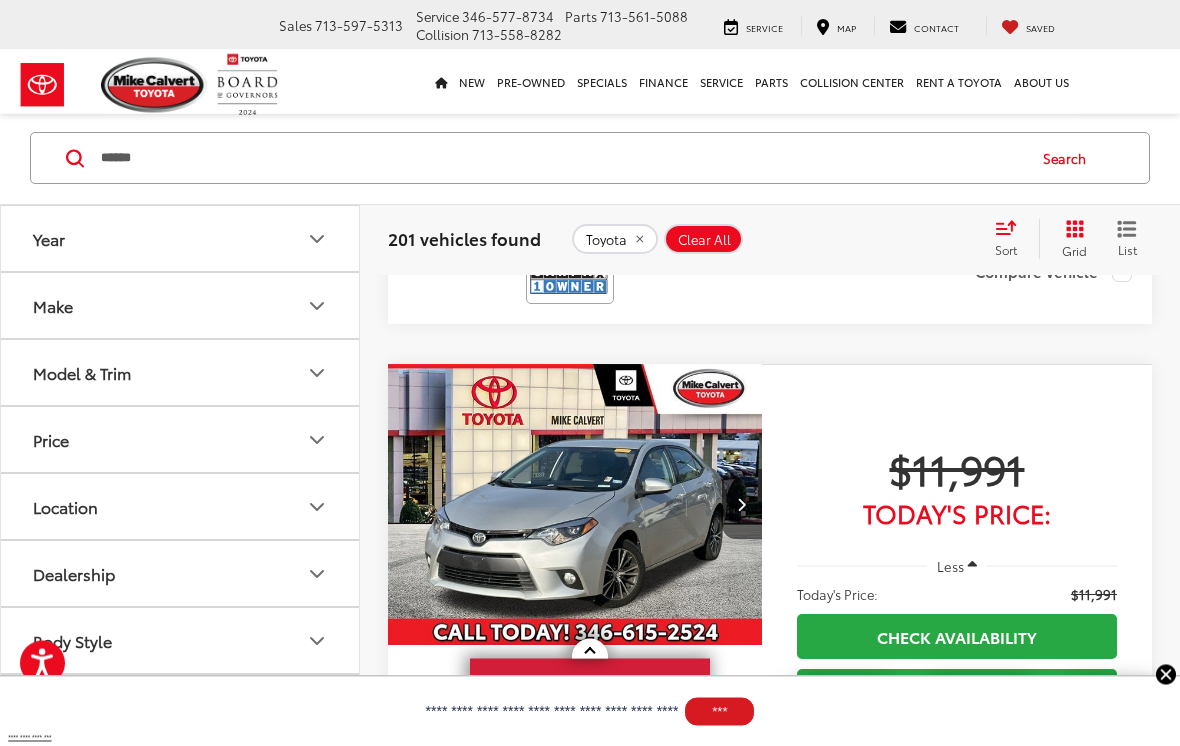 scroll, scrollTop: 4610, scrollLeft: 0, axis: vertical 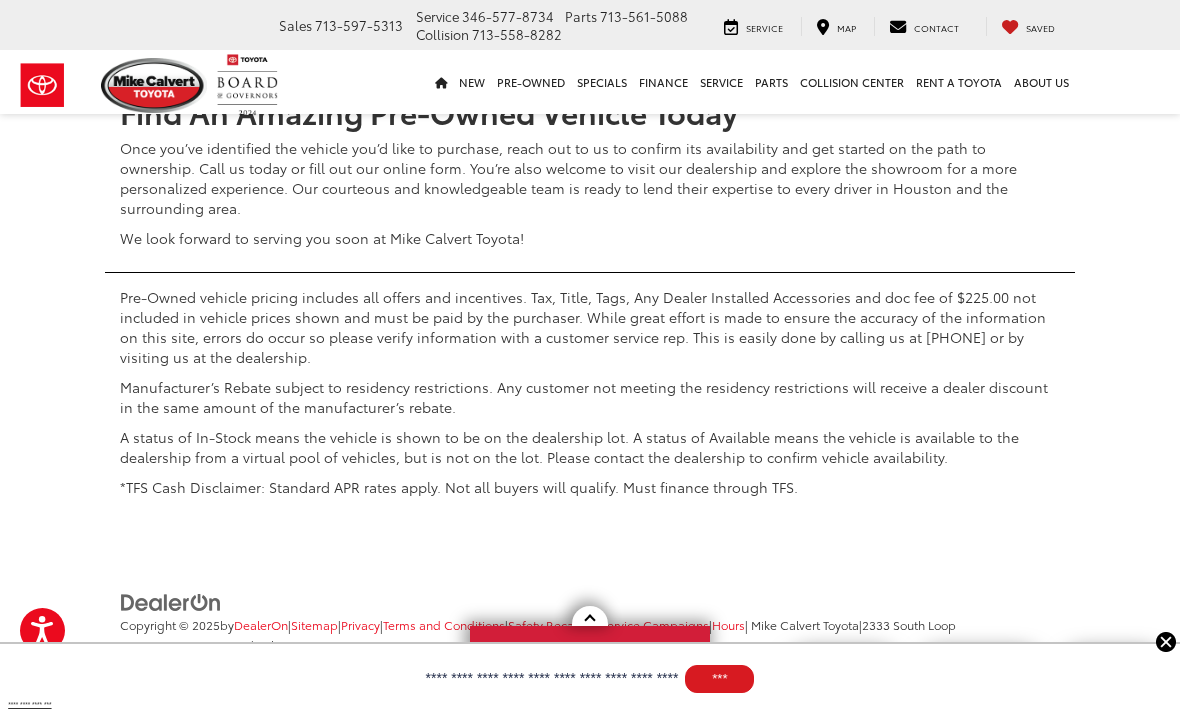 click on "2" at bounding box center [794, -410] 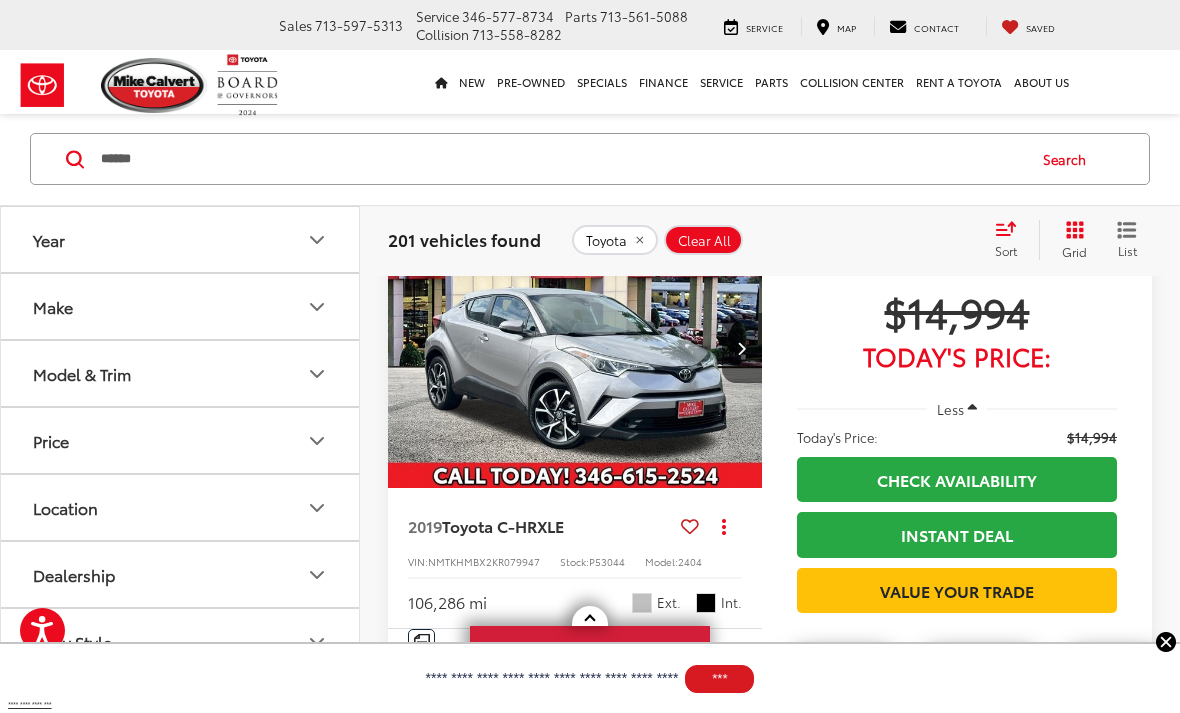 scroll, scrollTop: 208, scrollLeft: 0, axis: vertical 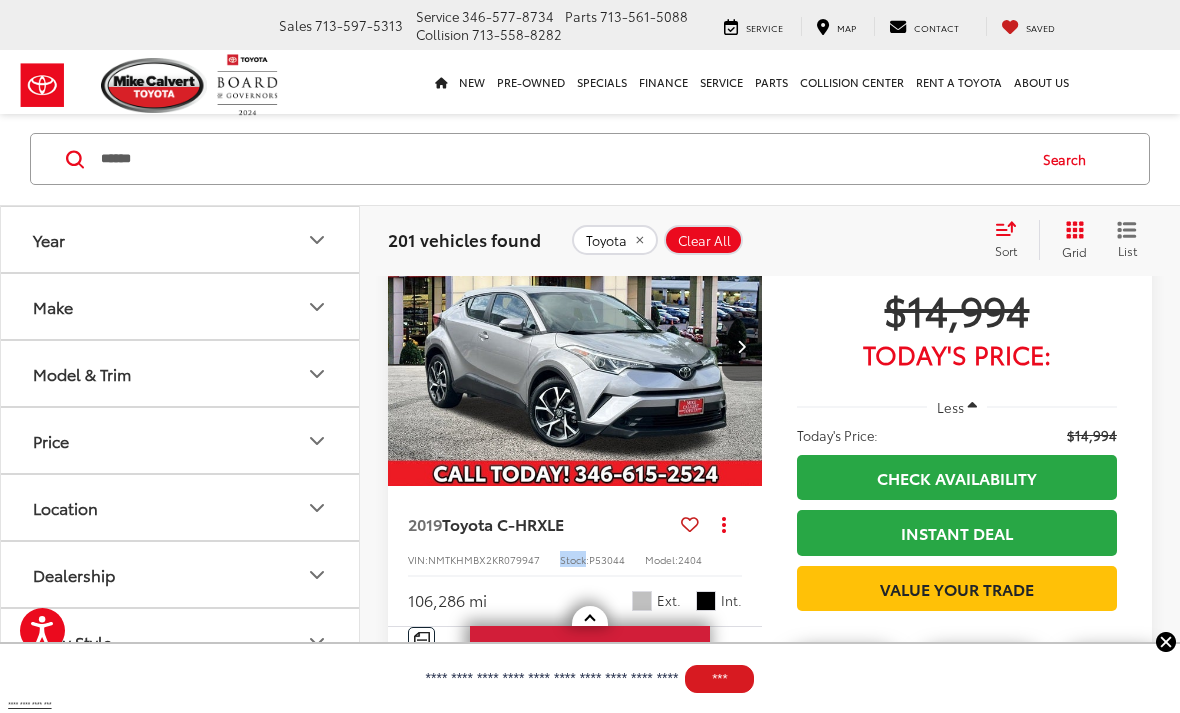 click on "P53044" at bounding box center [607, 559] 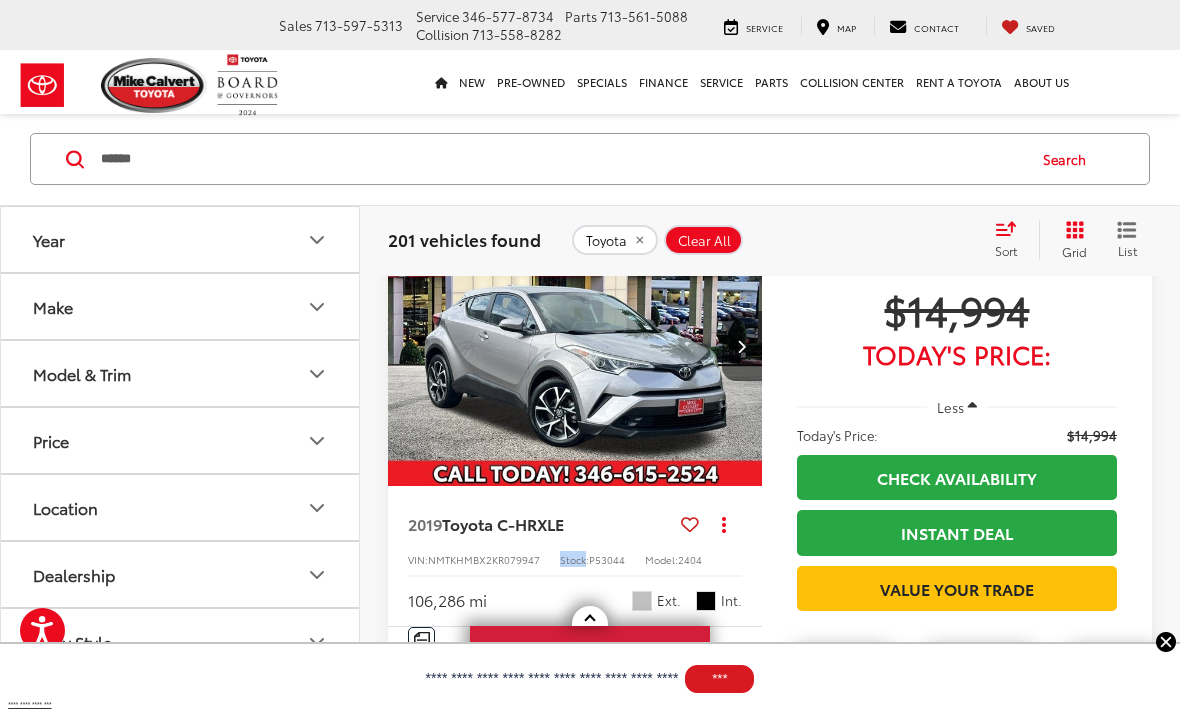 copy on "P53044" 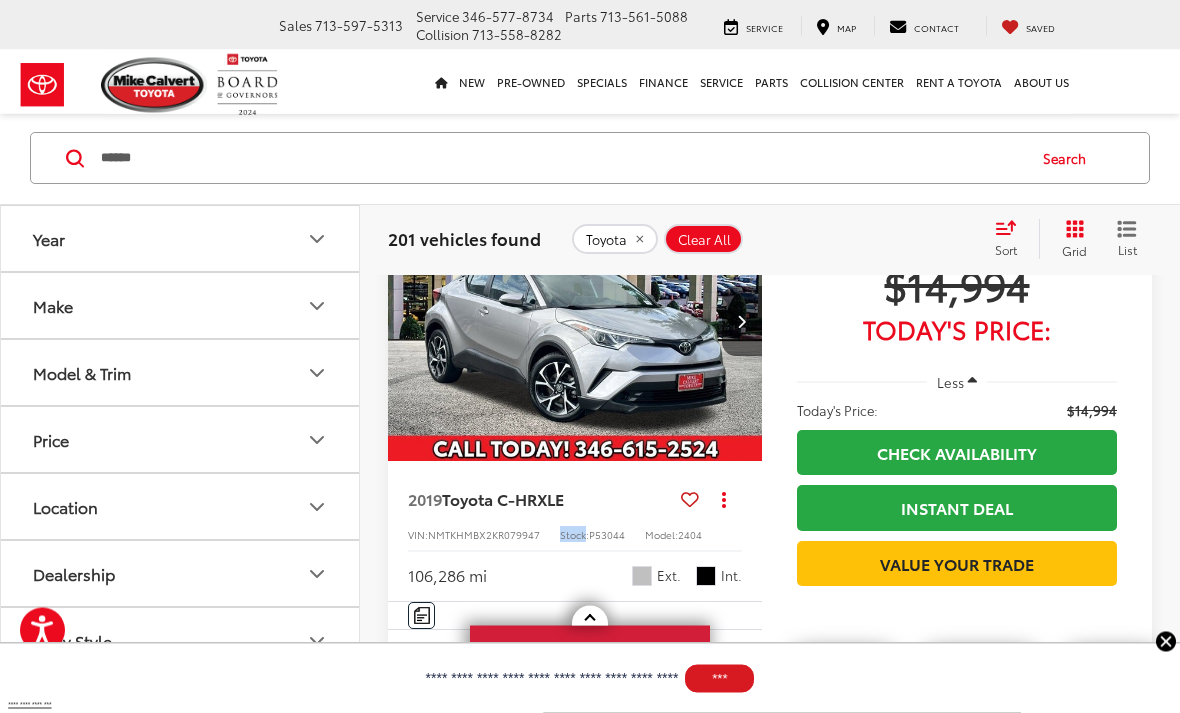 scroll, scrollTop: 0, scrollLeft: 0, axis: both 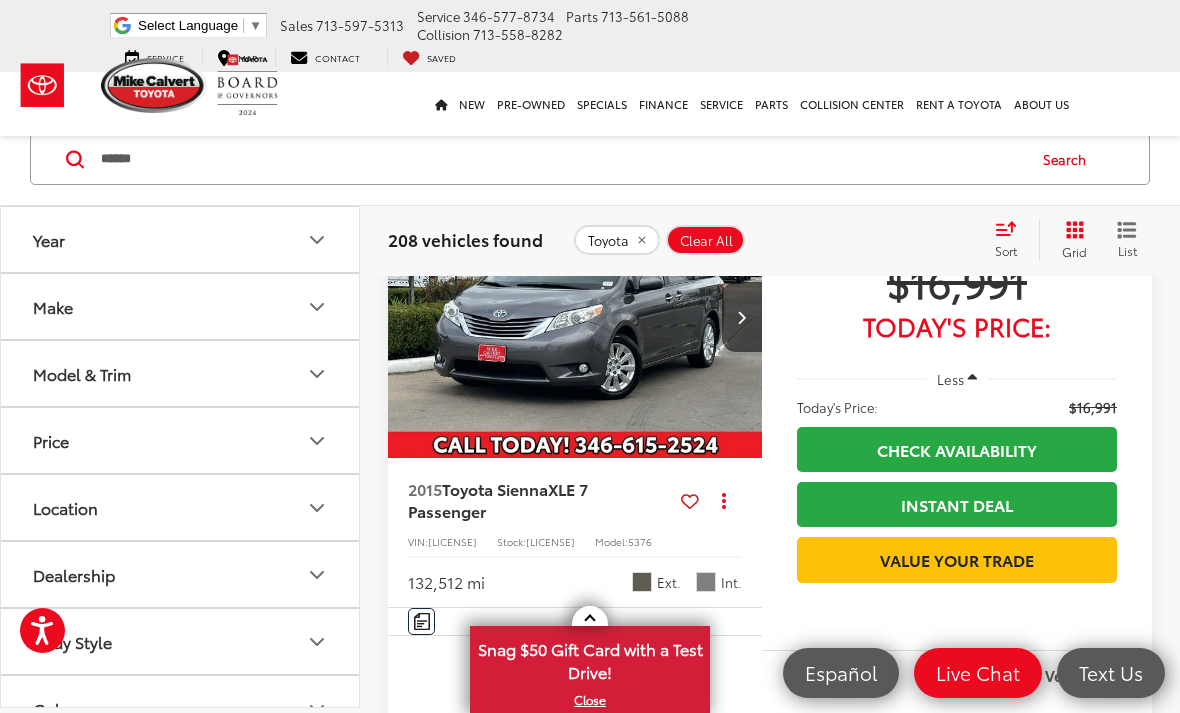 click on "******" at bounding box center (561, 159) 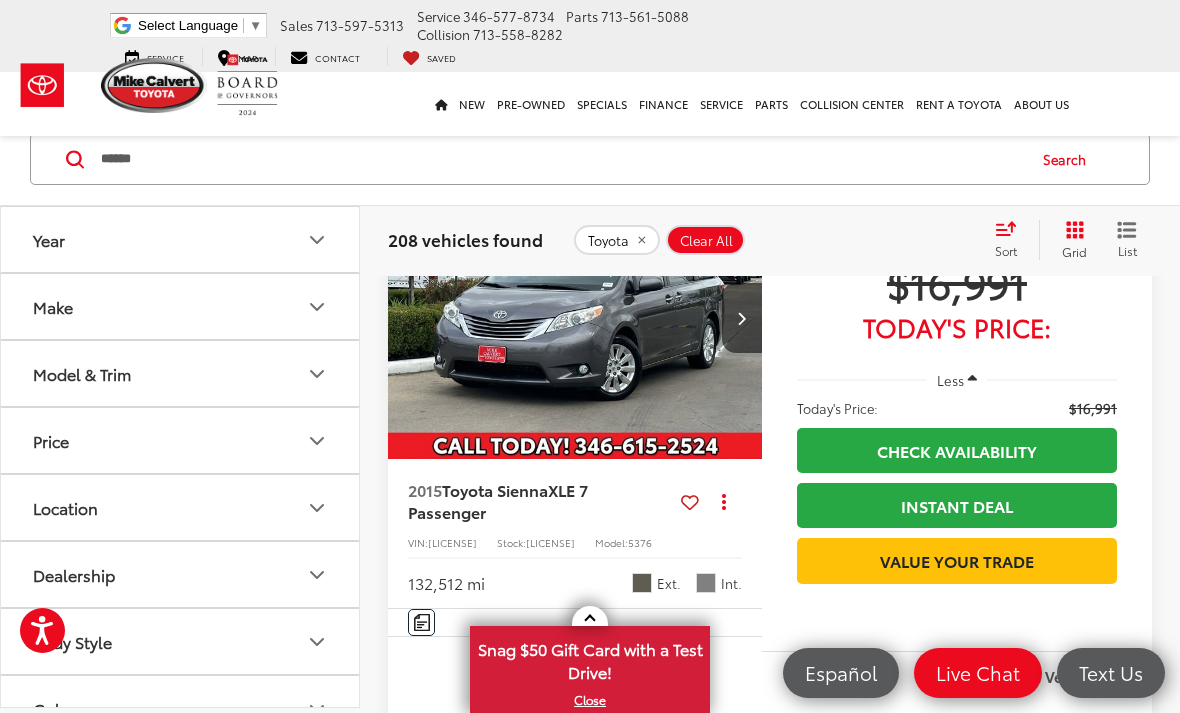 click on "******" at bounding box center [561, 159] 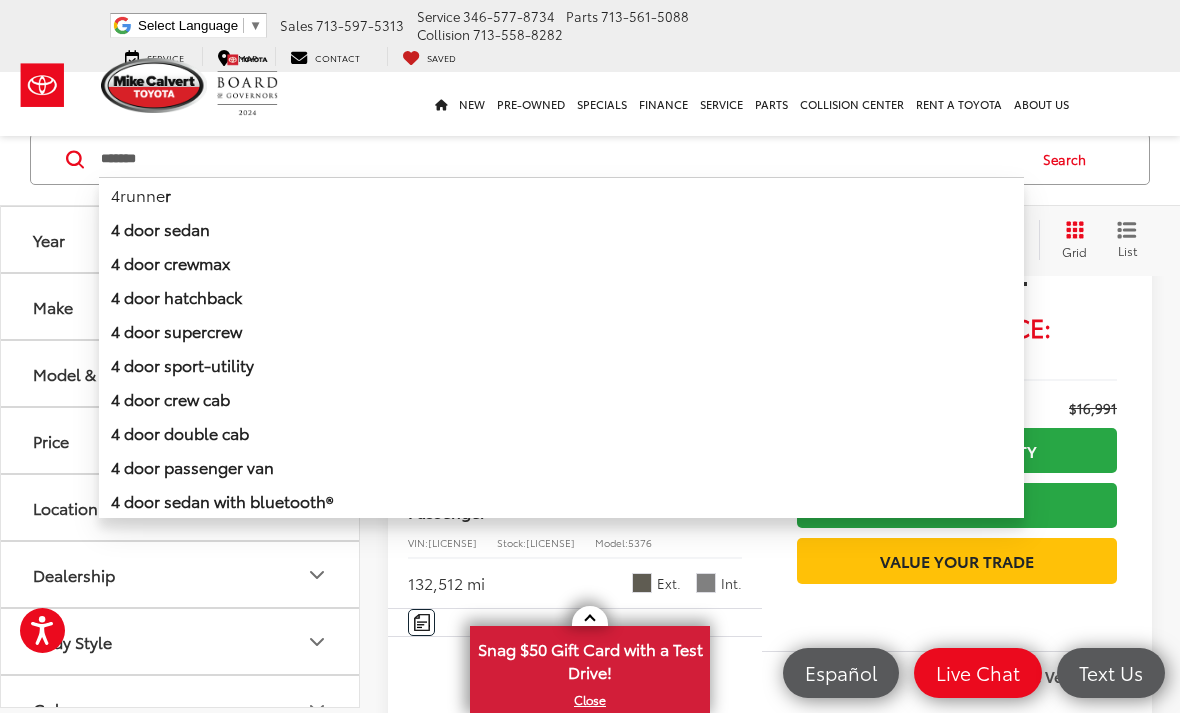 type on "*******" 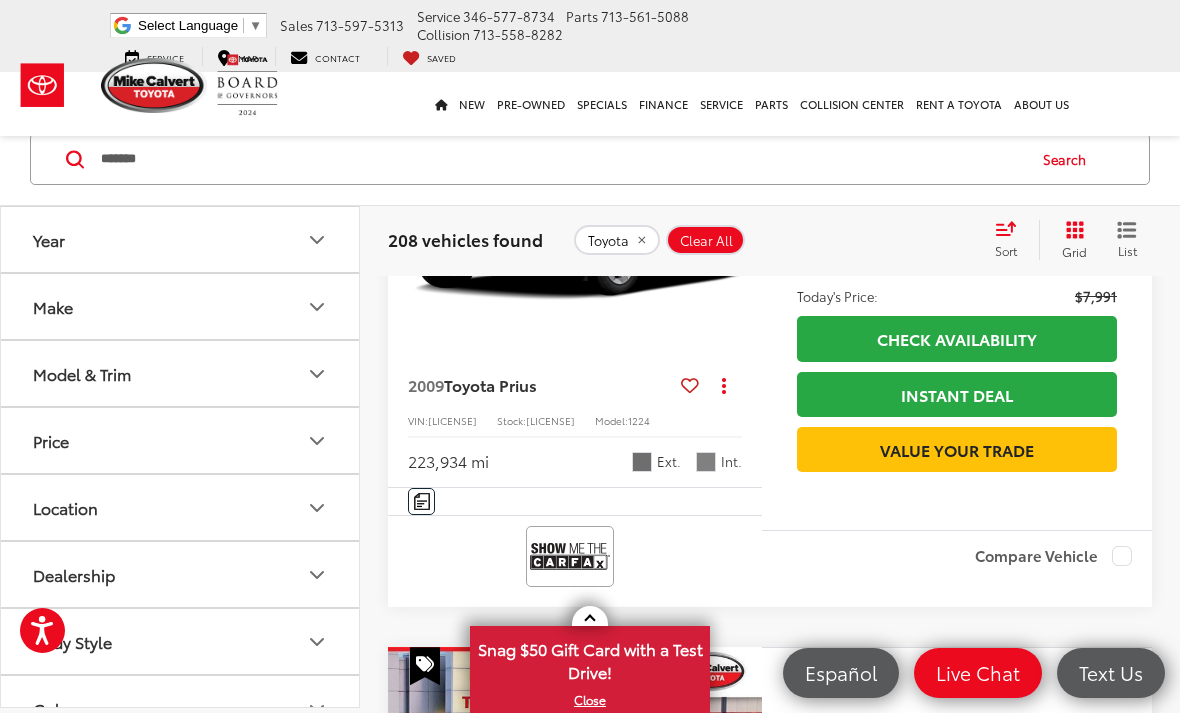 scroll, scrollTop: 133, scrollLeft: 0, axis: vertical 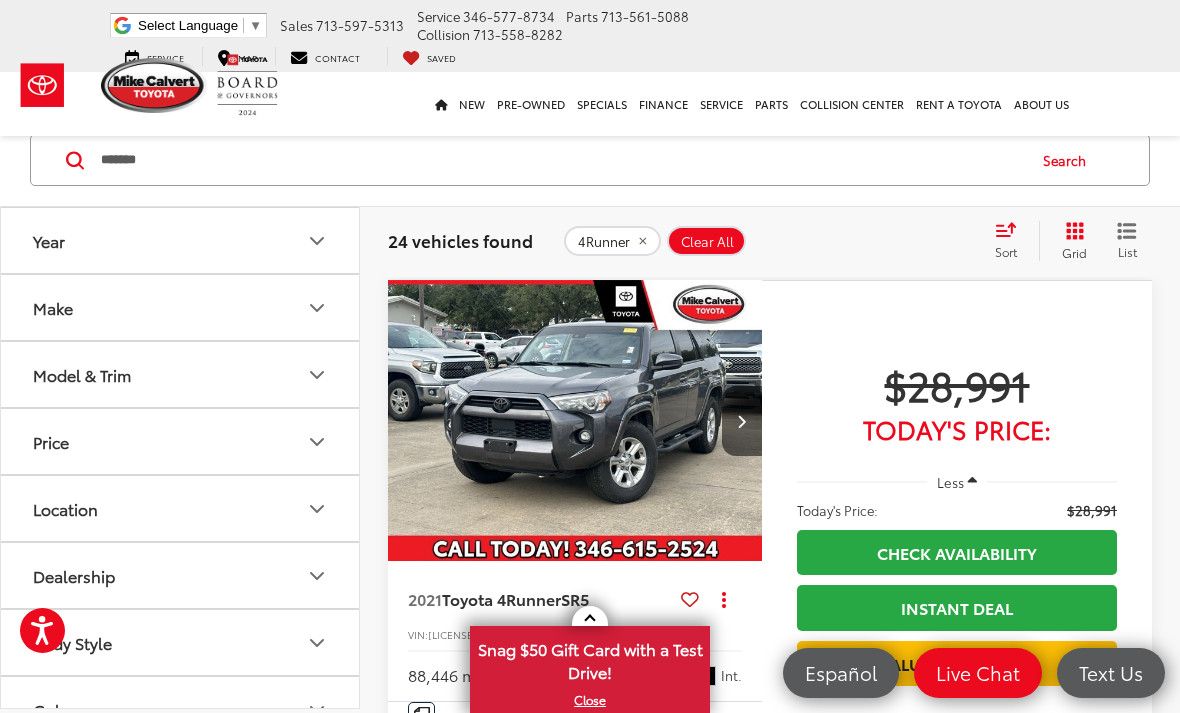 click on "New
New
New Tundra Inventory
Schedule Test Drive
Model Research
Toyota Reviews
Toyota Comparisons
Commercial Truck Center
New 4Runner i-FORCE MAX Inventory
Pre-Owned
Pre-Owned
Toyota Certified Pre-Owned Vehicles
Vehicles Under 10k
Toyota Certified Program Overview
OffSite Group Inventory
Specials
New Specials
Pre-owned Specials
Certified Pre-Owned Specials
Service & Parts Specials
Military Rebate
College Rebate
Manufacturer Specials
Finance
Finance Department
Get Pre-Approved
Get Pre-Qualified
Payment Calculator
Value Your Trade
Toyota Lease Deals
Special Auto Financing
Get pre-qualified with Capital One (no impact to your credit score)
Service
Service
Mobile Service
ToyotaCare" at bounding box center [590, 104] 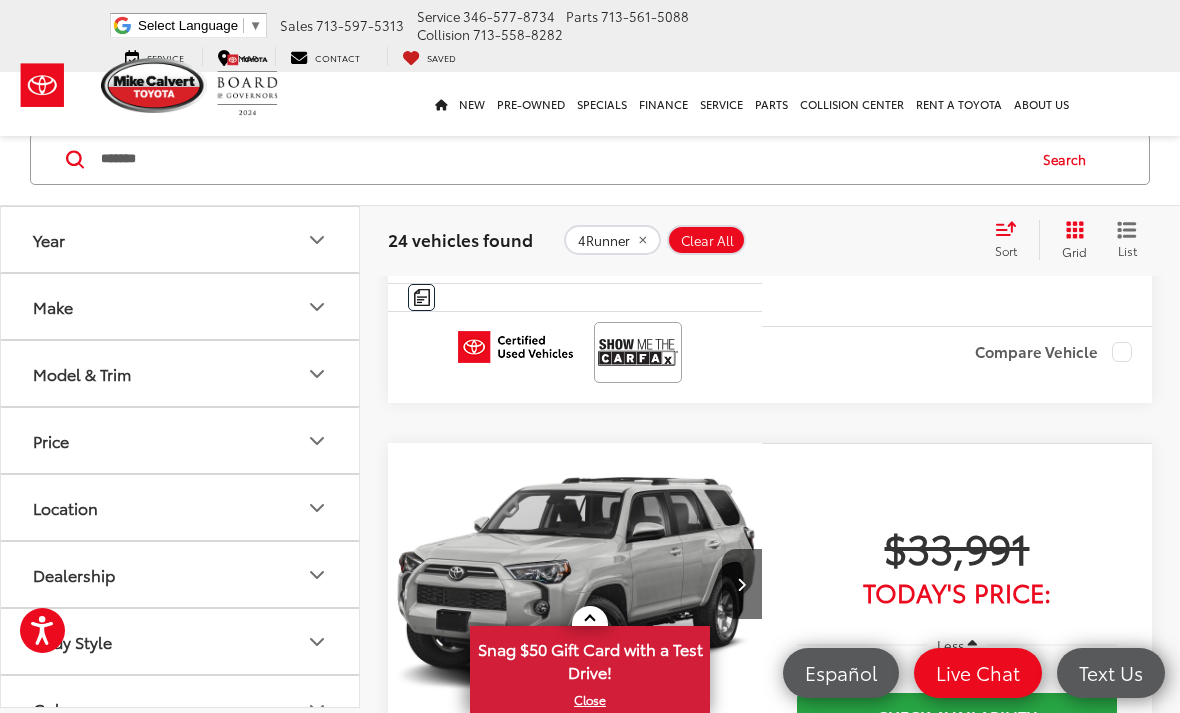 scroll, scrollTop: 1093, scrollLeft: 0, axis: vertical 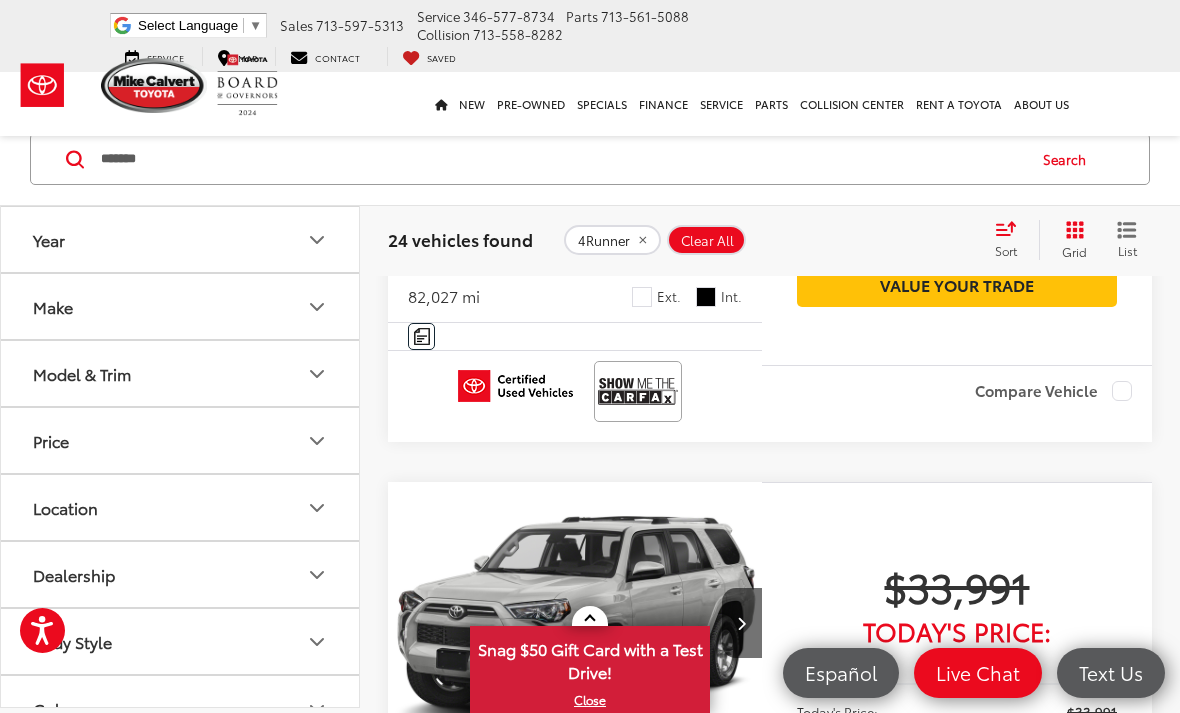 click on "Sort" at bounding box center [1006, 250] 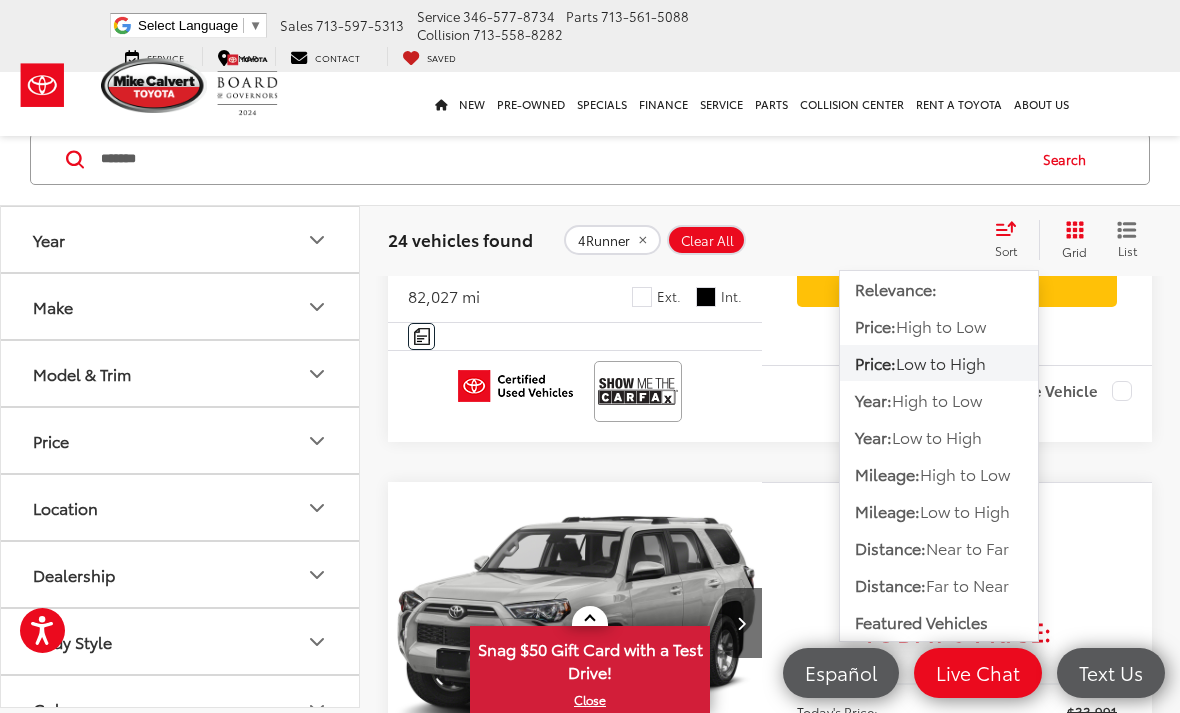 click on "High to Low" at bounding box center (941, 325) 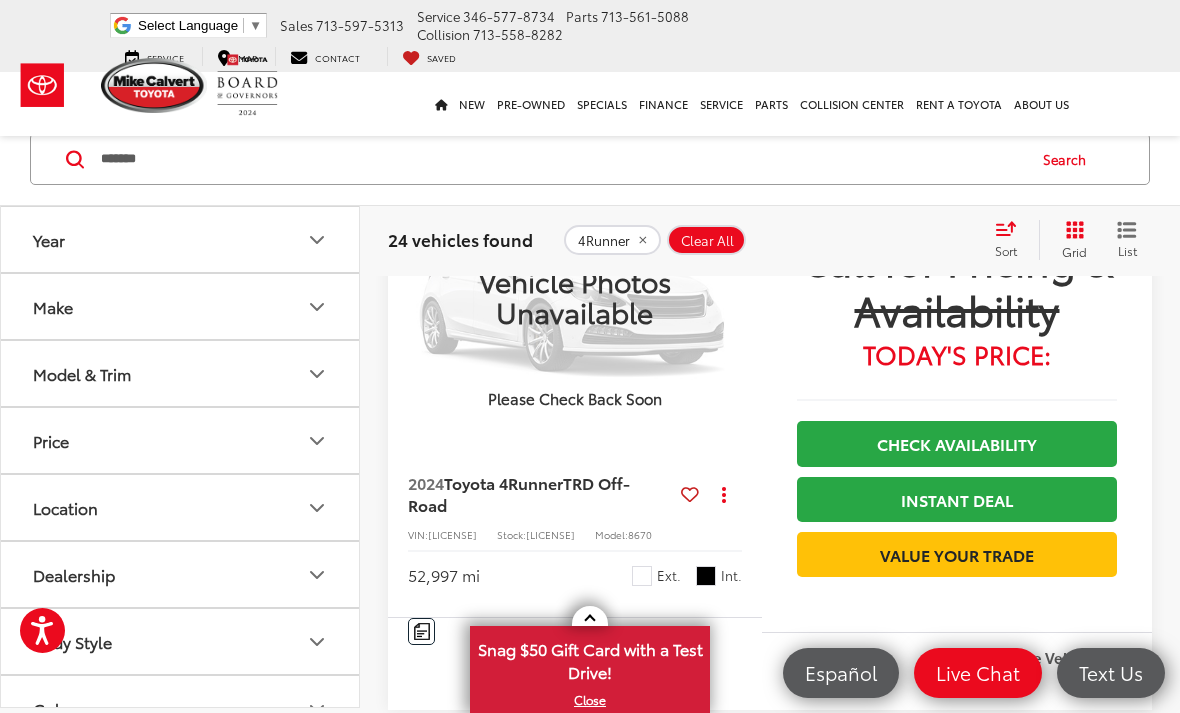 scroll, scrollTop: 822, scrollLeft: 0, axis: vertical 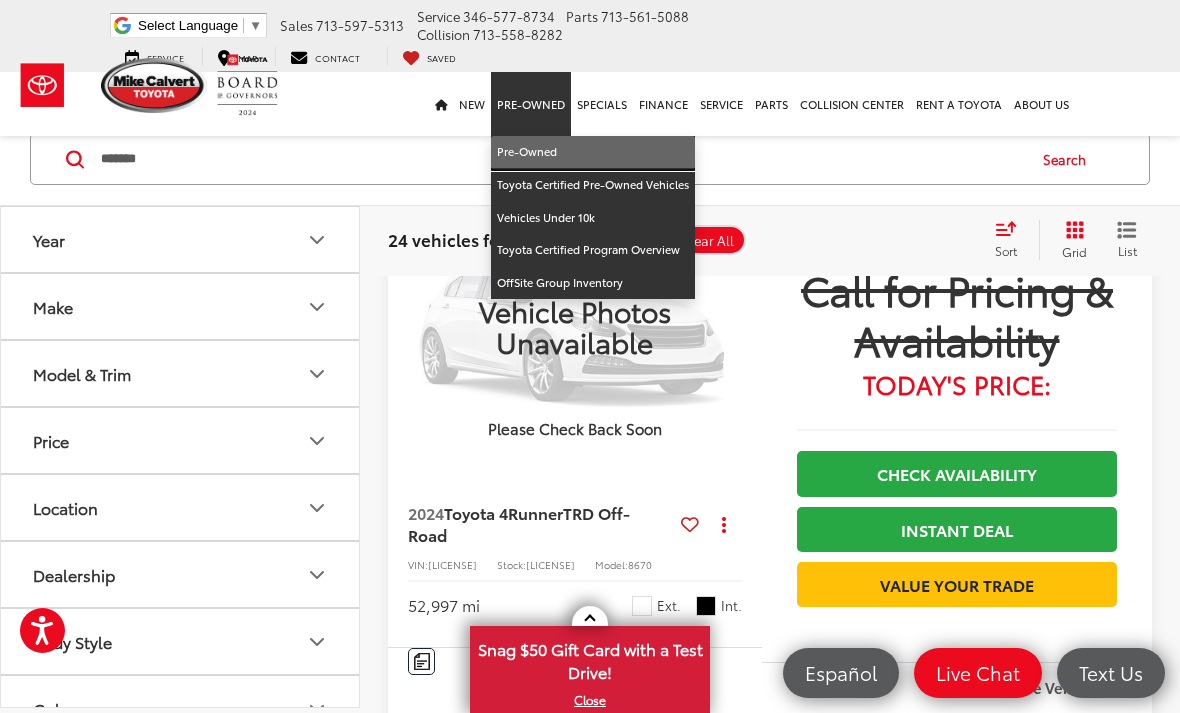 click on "Pre-Owned" at bounding box center (593, 152) 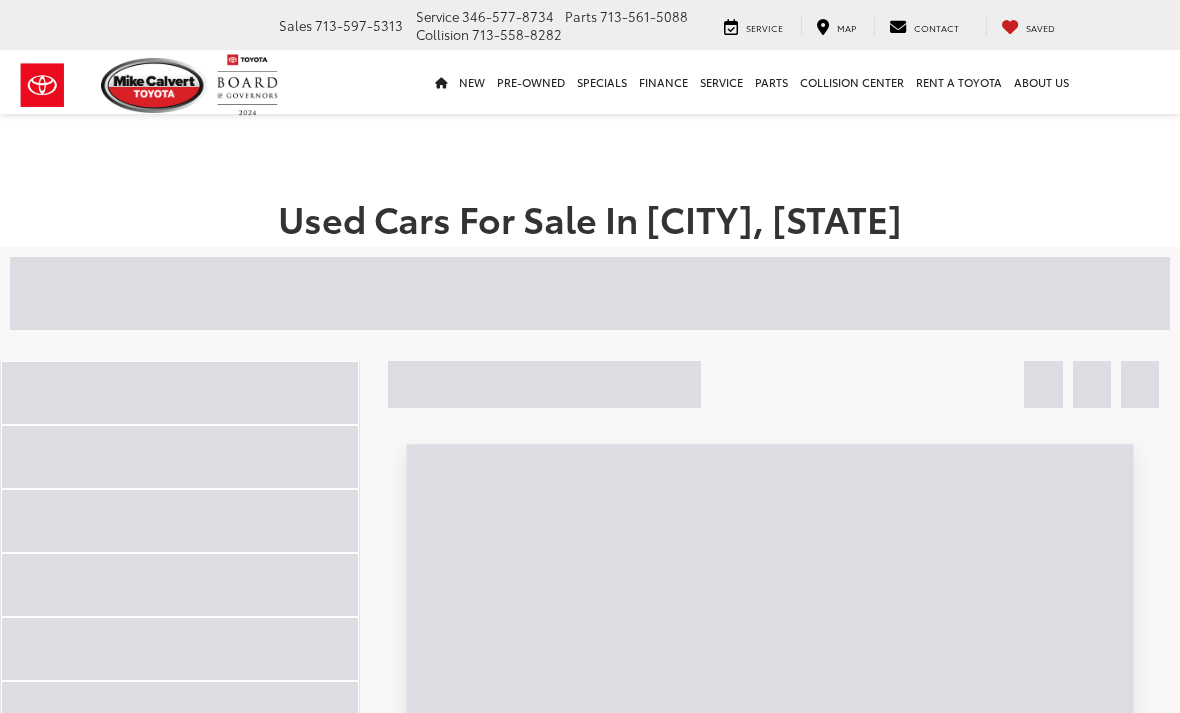 scroll, scrollTop: 0, scrollLeft: 0, axis: both 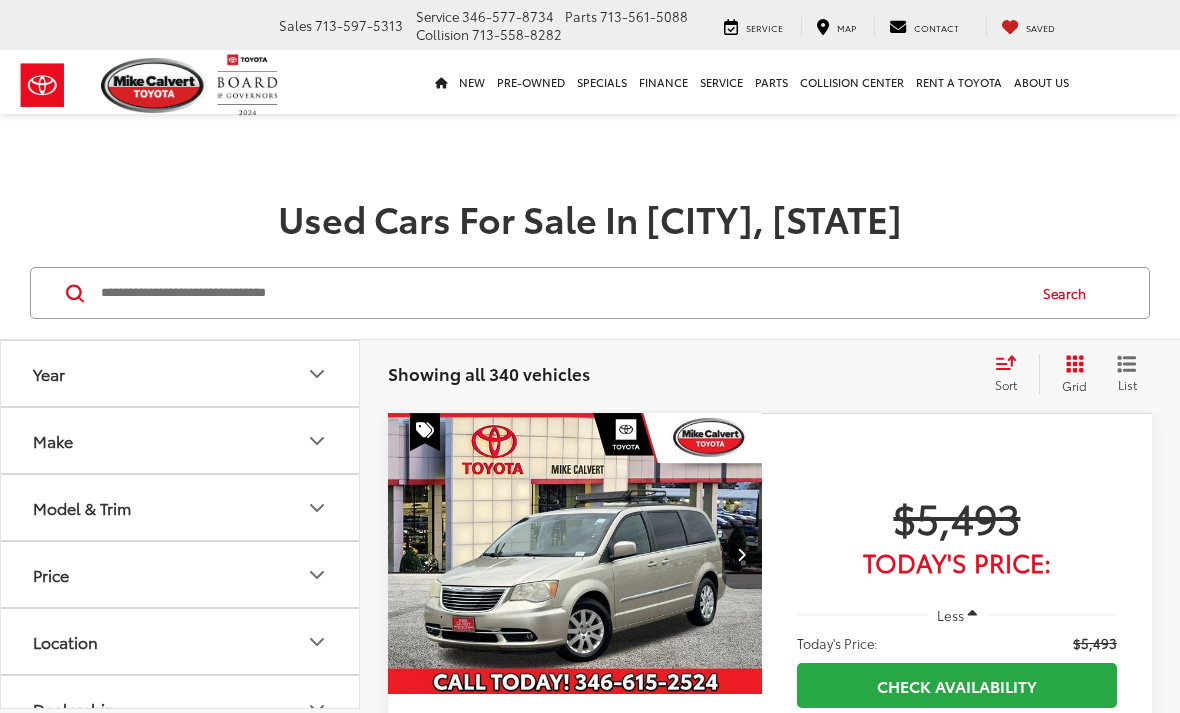 click at bounding box center [561, 293] 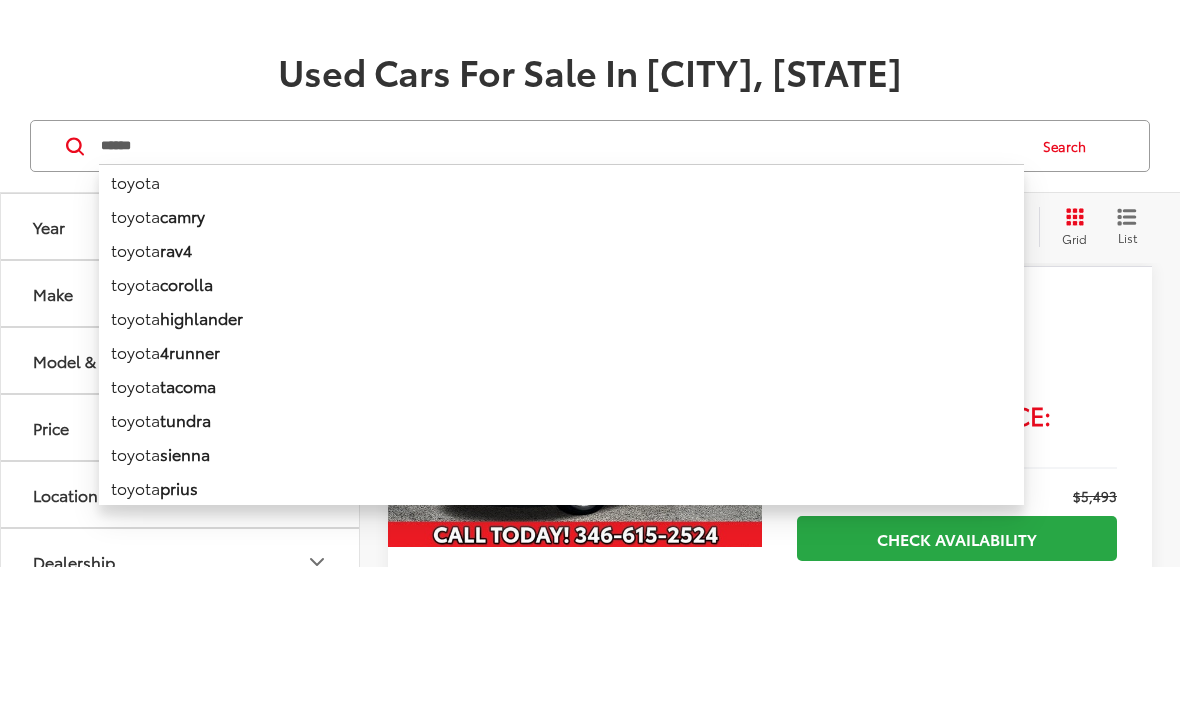 type on "******" 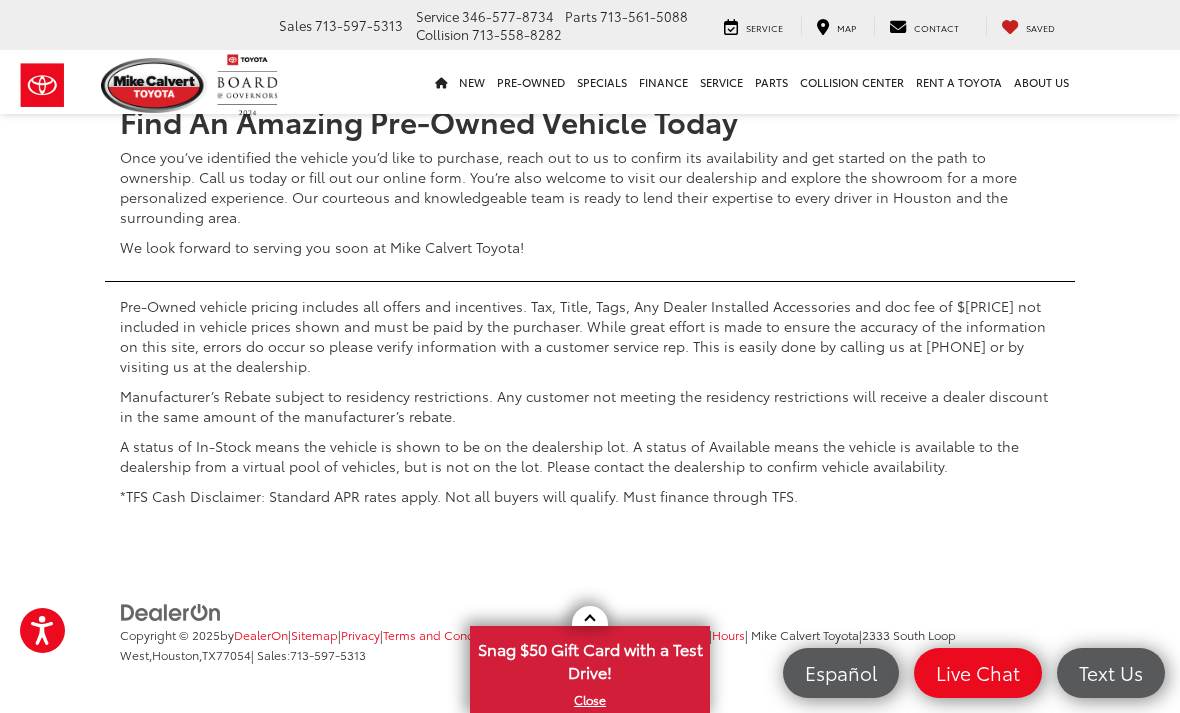 click on "2" at bounding box center (794, -400) 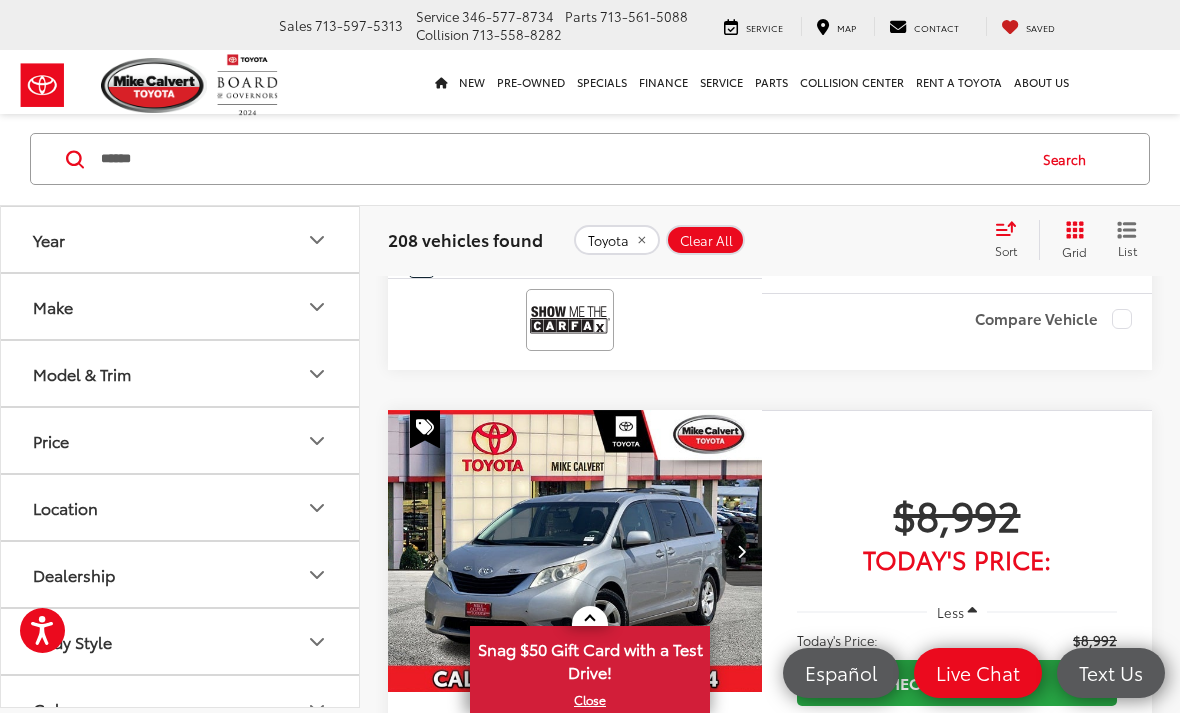scroll, scrollTop: 133, scrollLeft: 0, axis: vertical 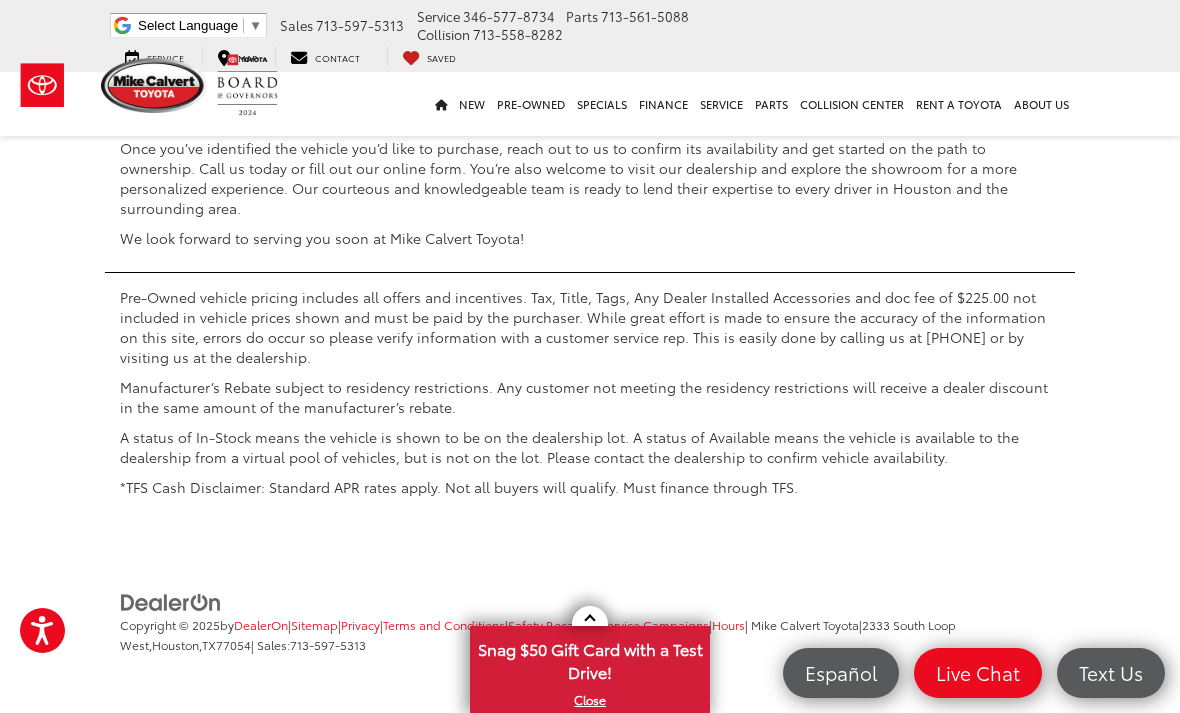 click on "2" at bounding box center [794, -410] 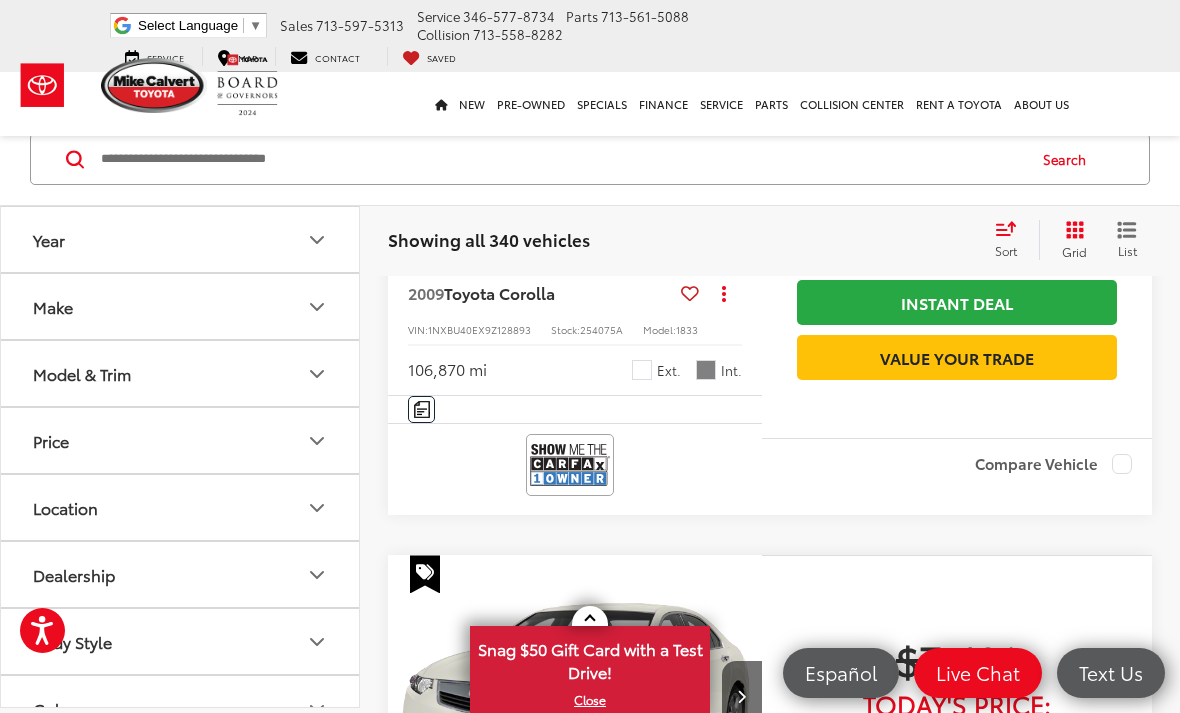 scroll, scrollTop: 133, scrollLeft: 0, axis: vertical 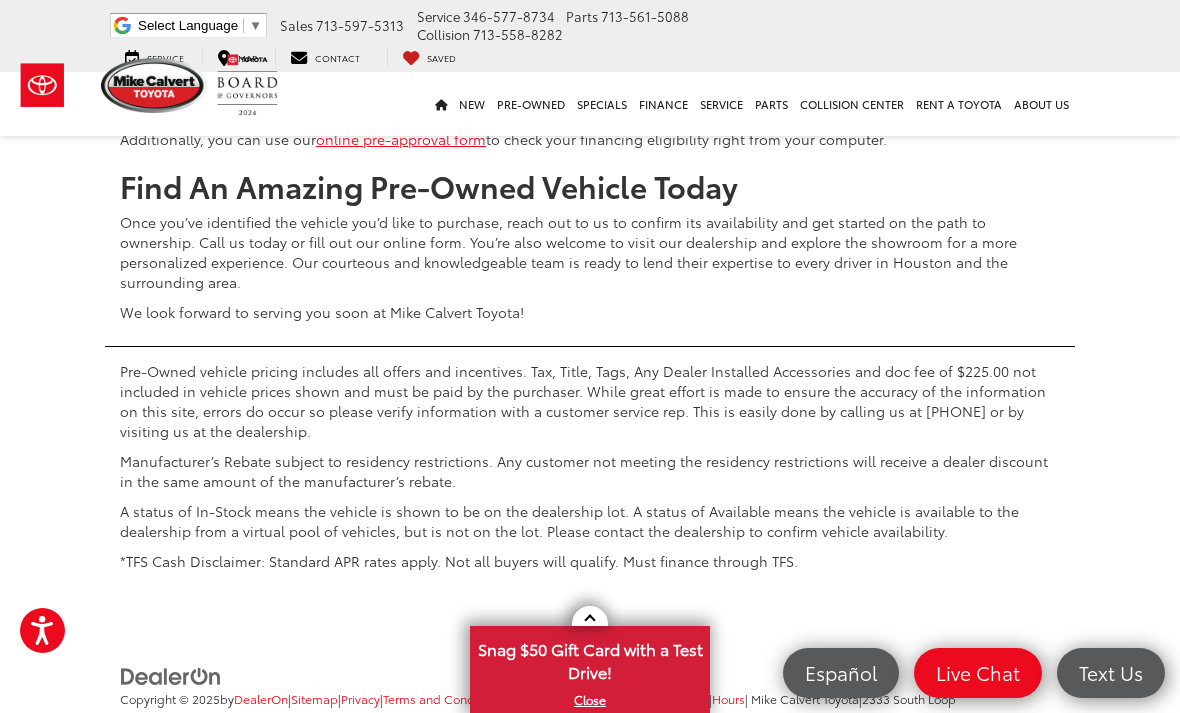 click on "3" at bounding box center [824, -336] 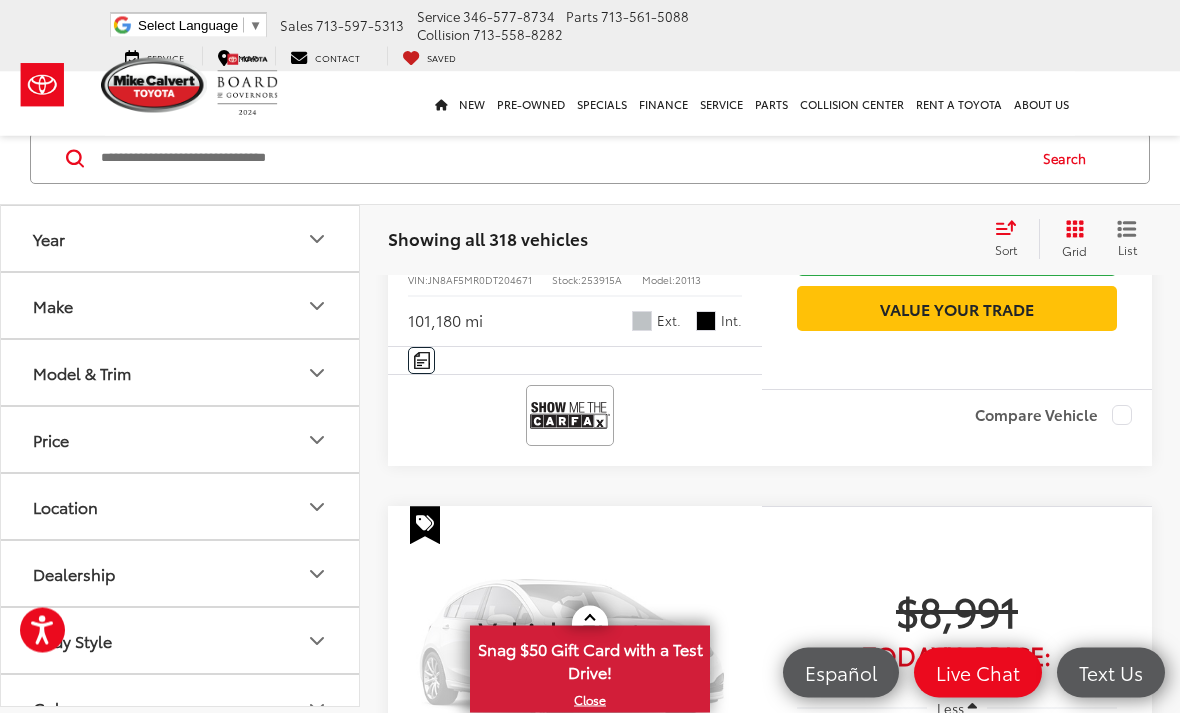 scroll, scrollTop: 133, scrollLeft: 0, axis: vertical 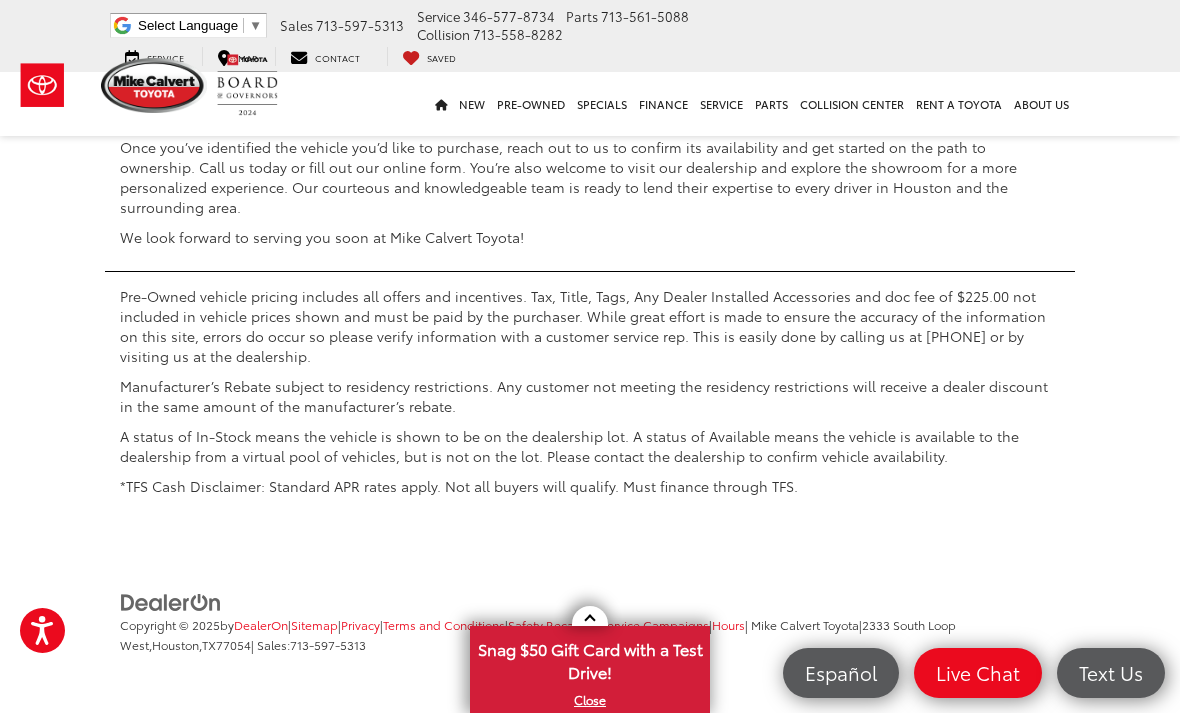 click on "4" at bounding box center [854, -410] 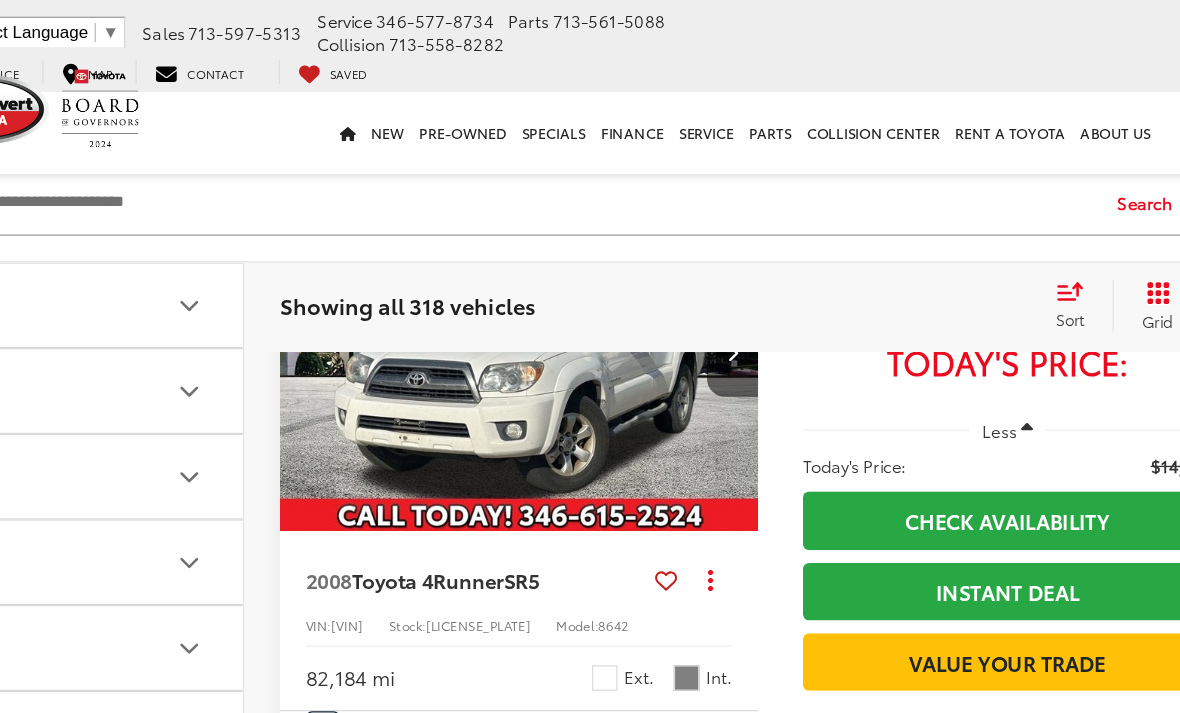 scroll, scrollTop: 859, scrollLeft: 0, axis: vertical 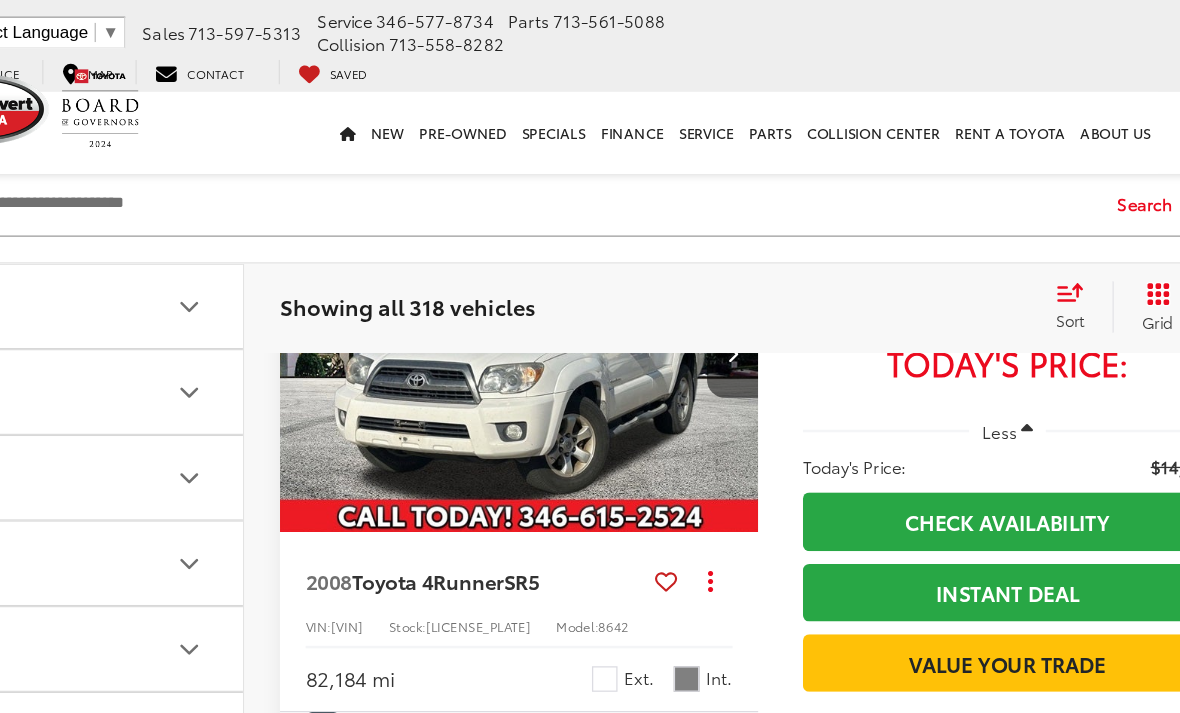 click at bounding box center [561, 159] 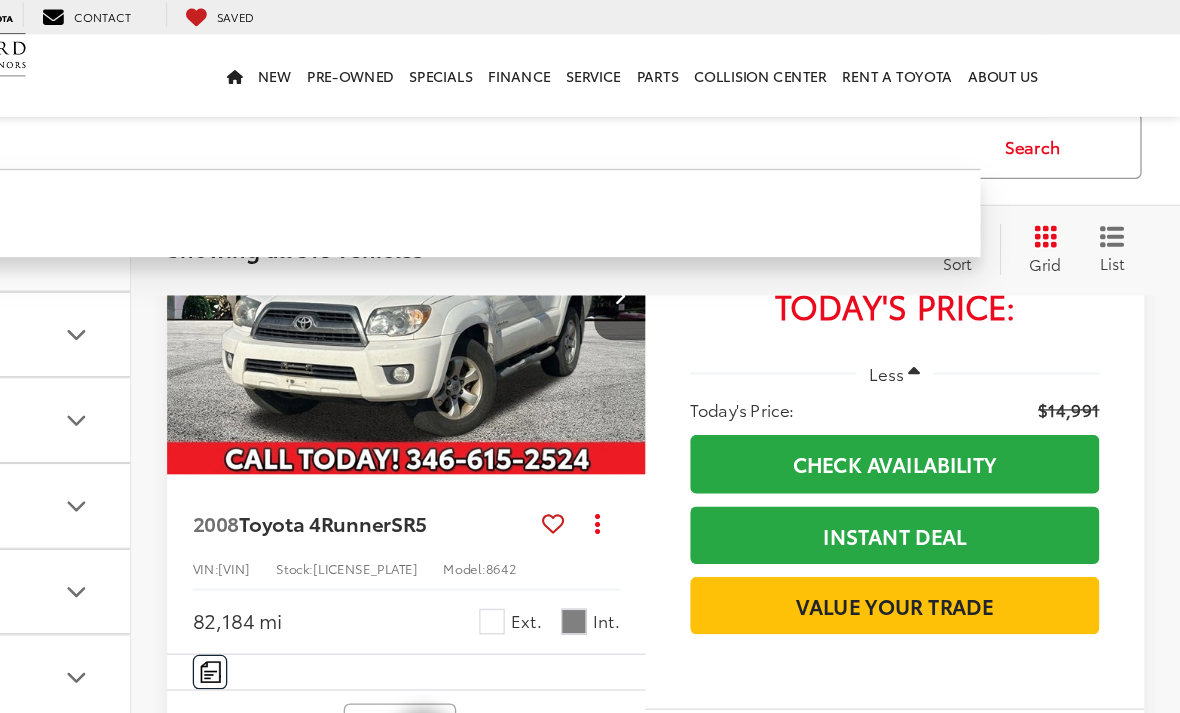 type on "****" 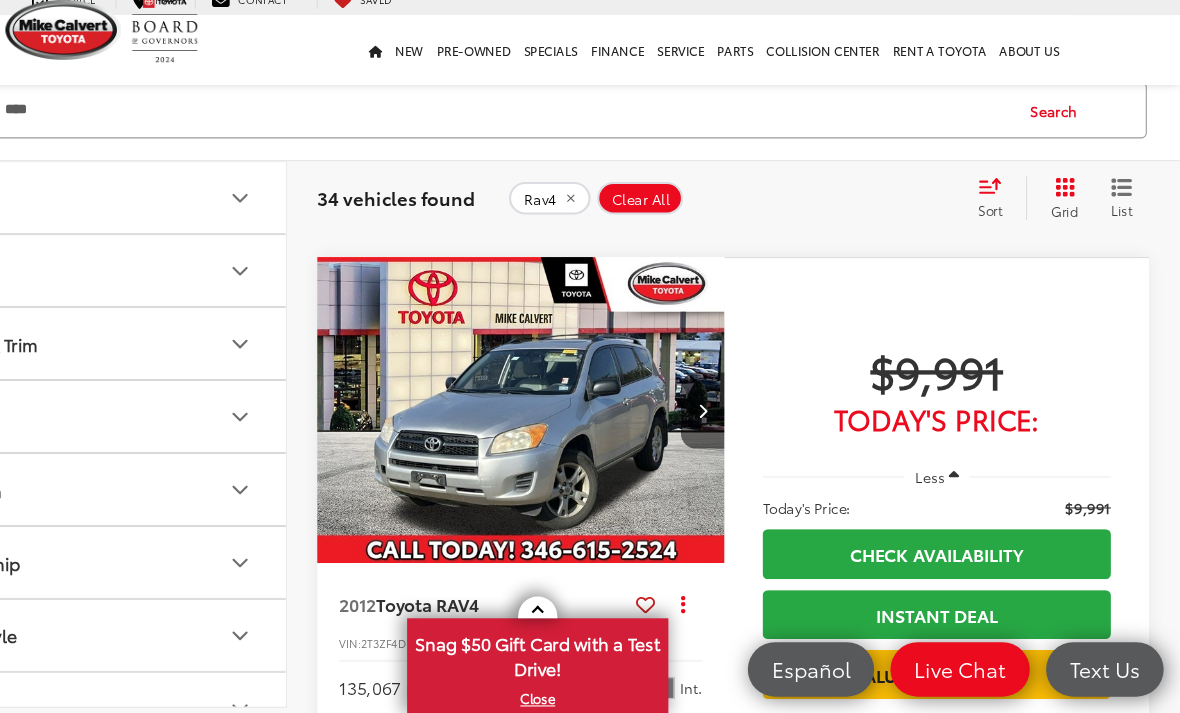 scroll, scrollTop: 701, scrollLeft: 0, axis: vertical 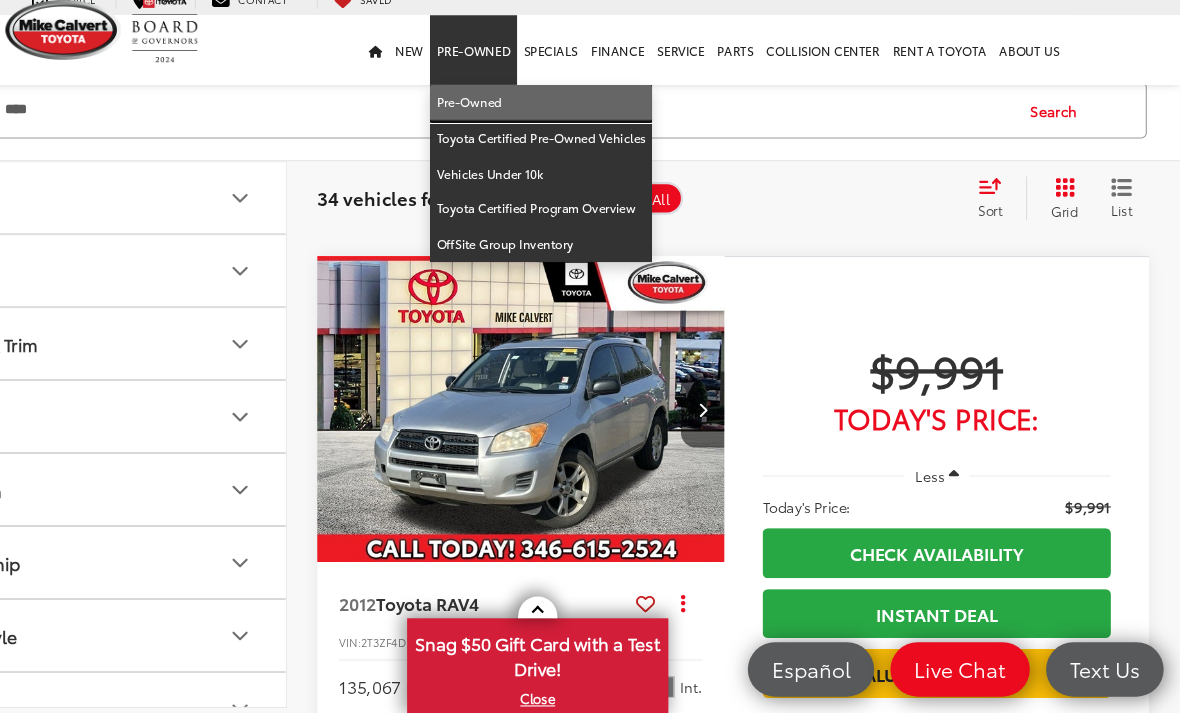 click on "Pre-Owned" at bounding box center [593, 152] 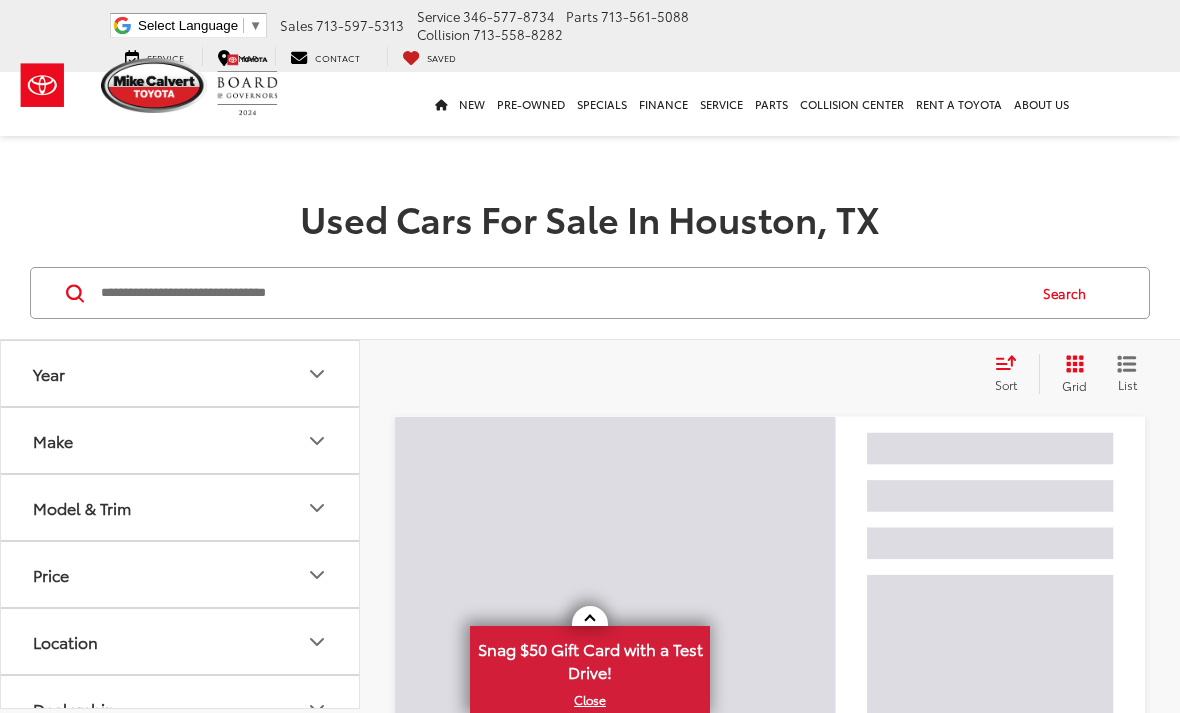 click at bounding box center (561, 293) 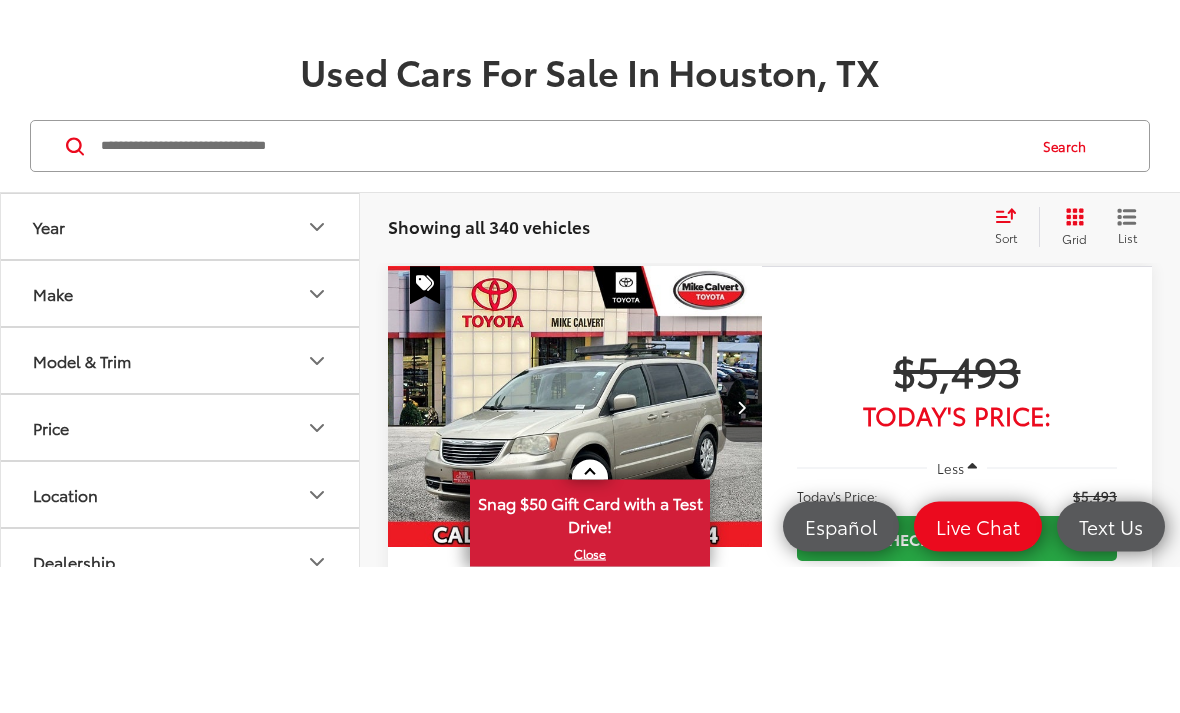 scroll, scrollTop: 147, scrollLeft: 0, axis: vertical 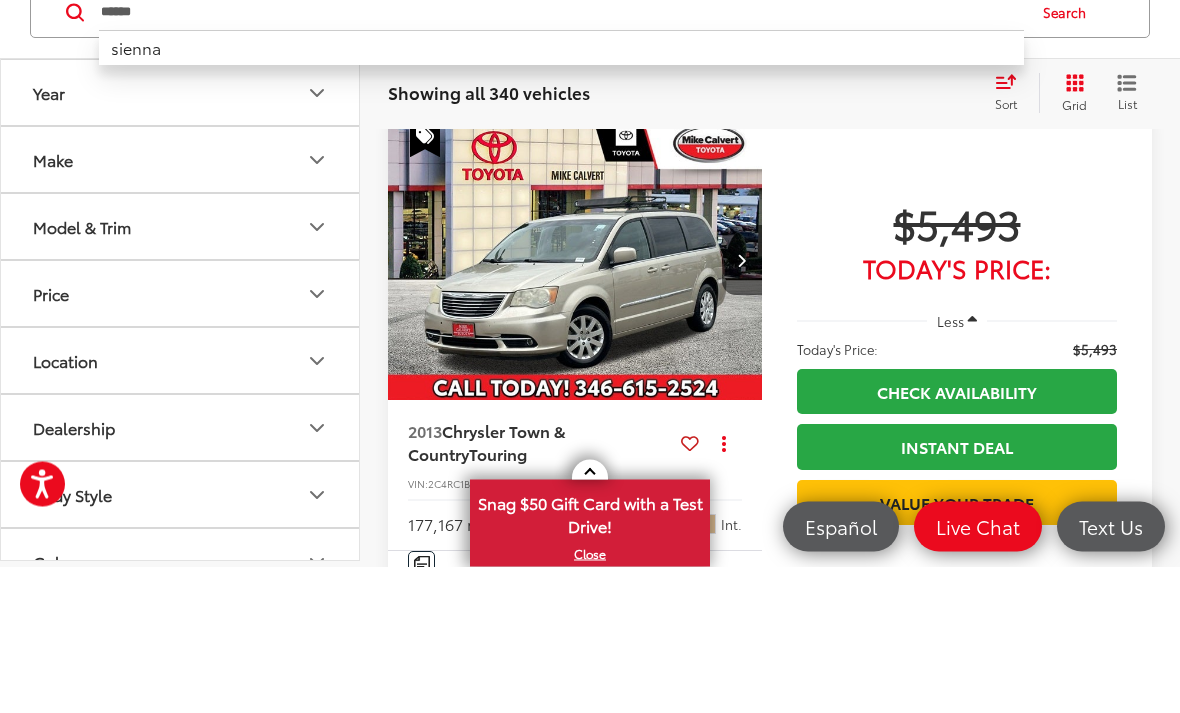 type on "******" 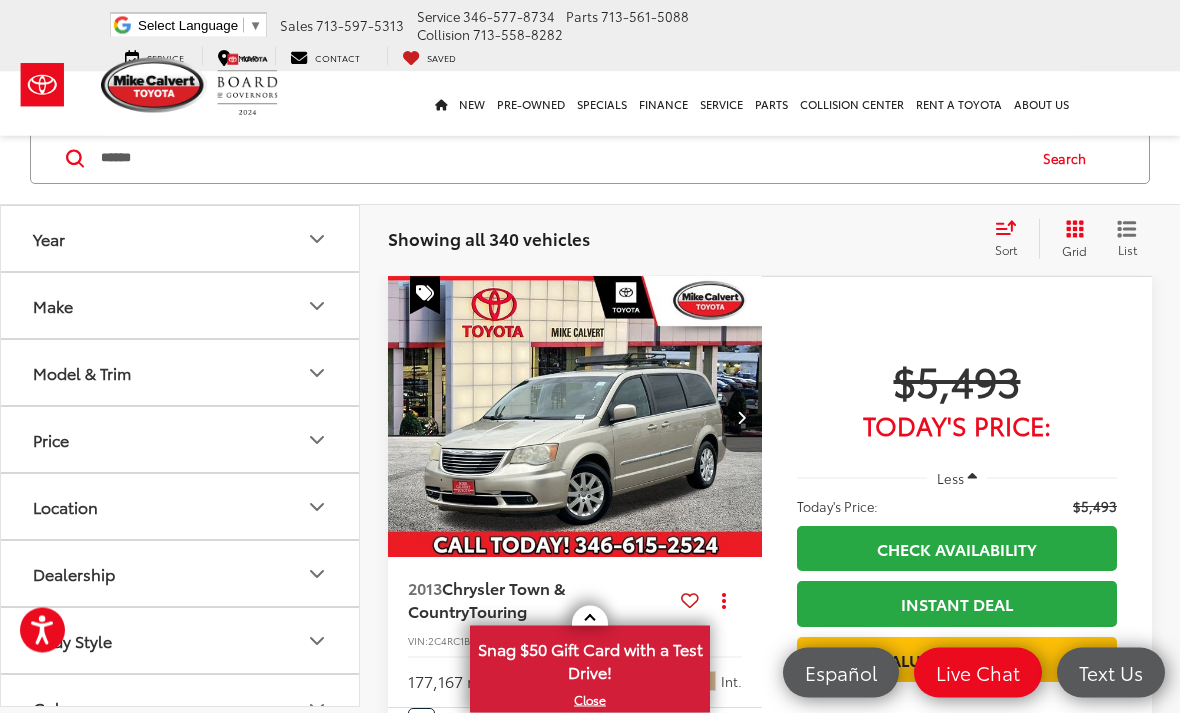 scroll, scrollTop: 133, scrollLeft: 0, axis: vertical 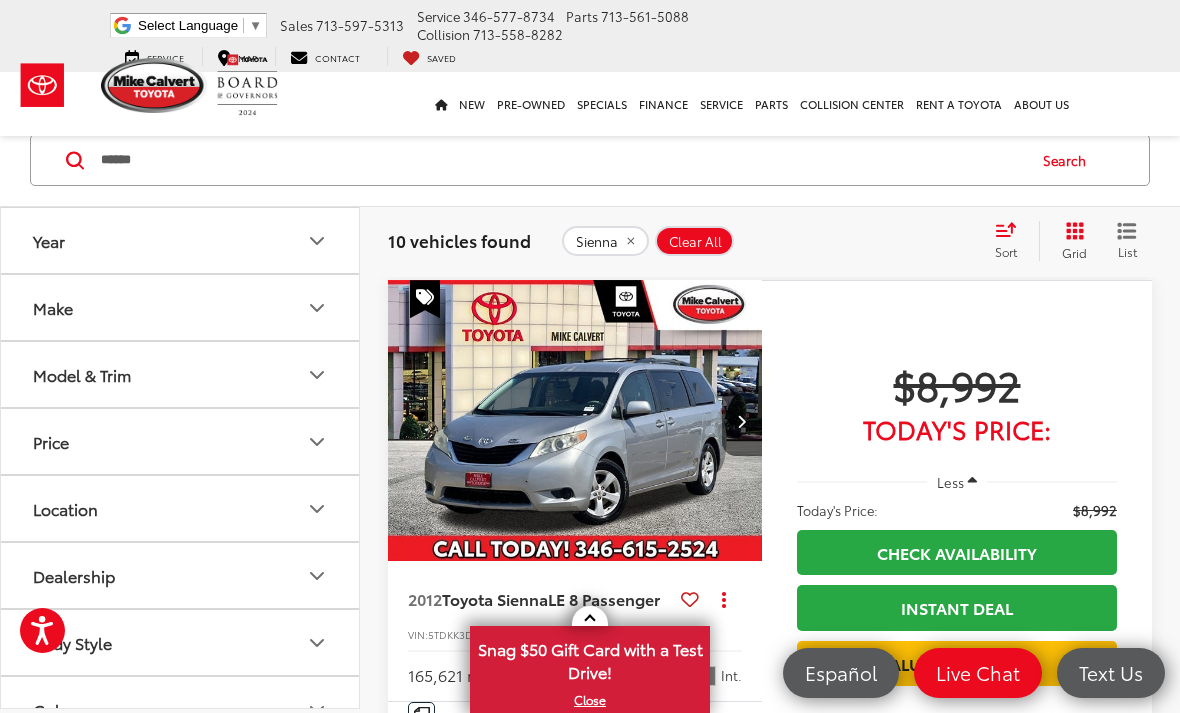 click on "Sort" at bounding box center (1012, 241) 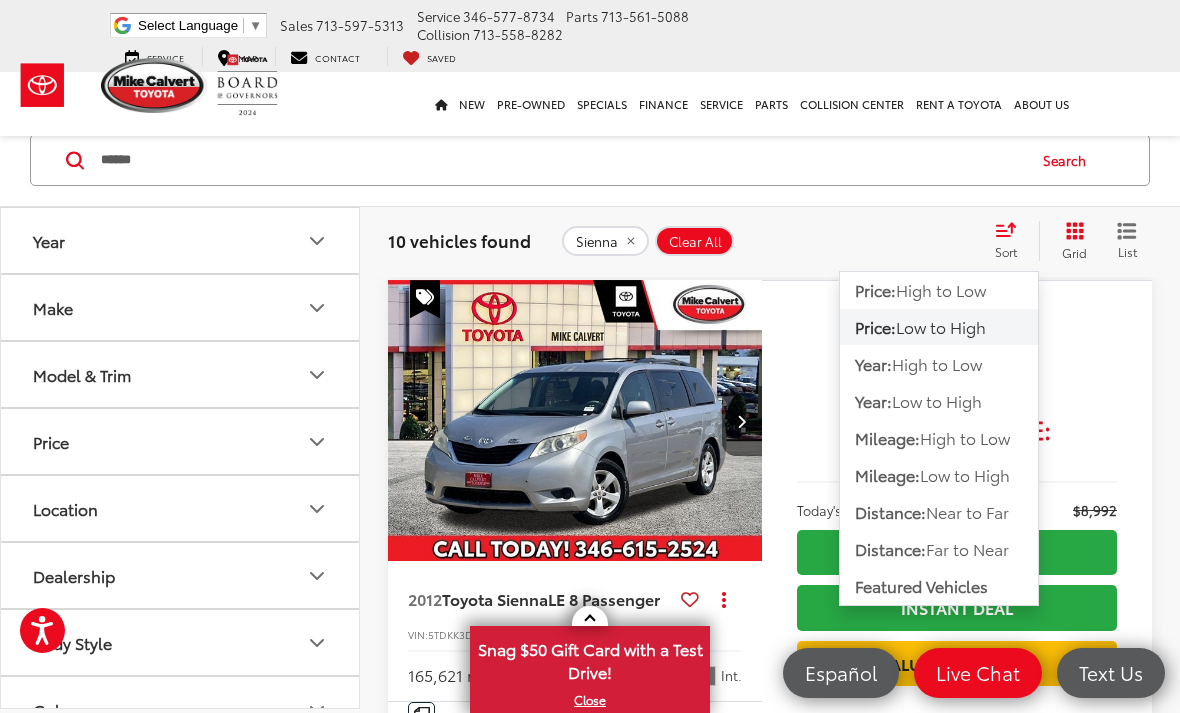 click on "Low to High" at bounding box center (965, 474) 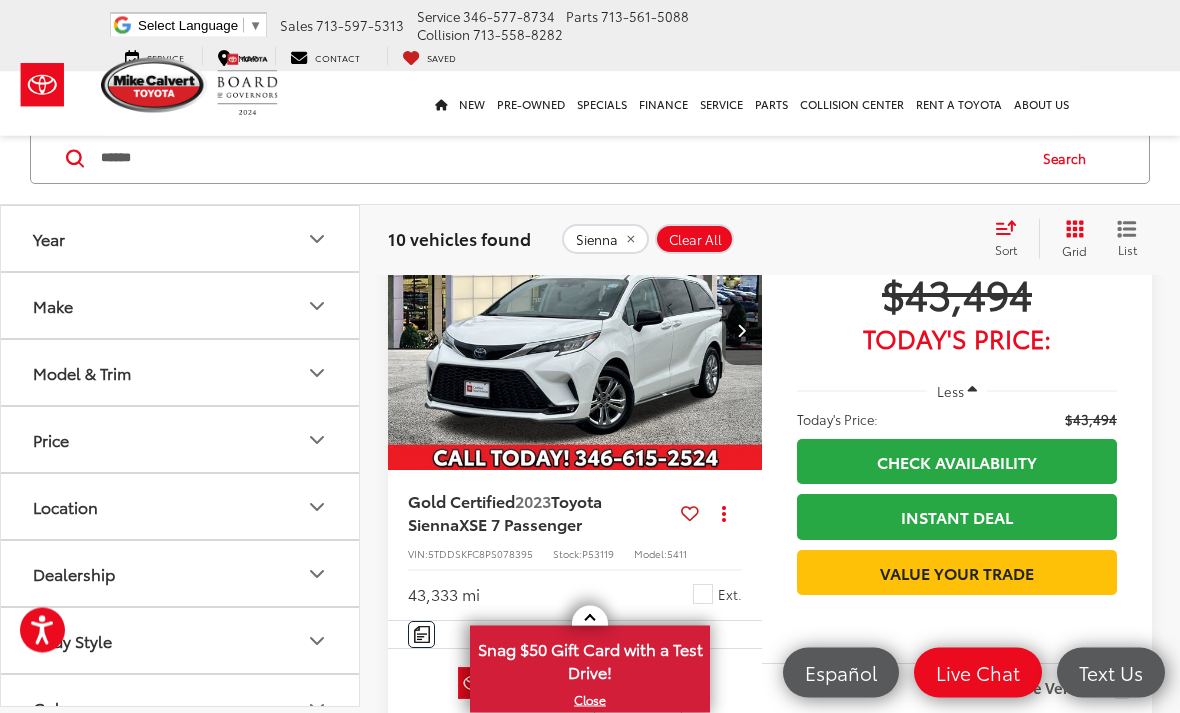 scroll, scrollTop: 226, scrollLeft: 0, axis: vertical 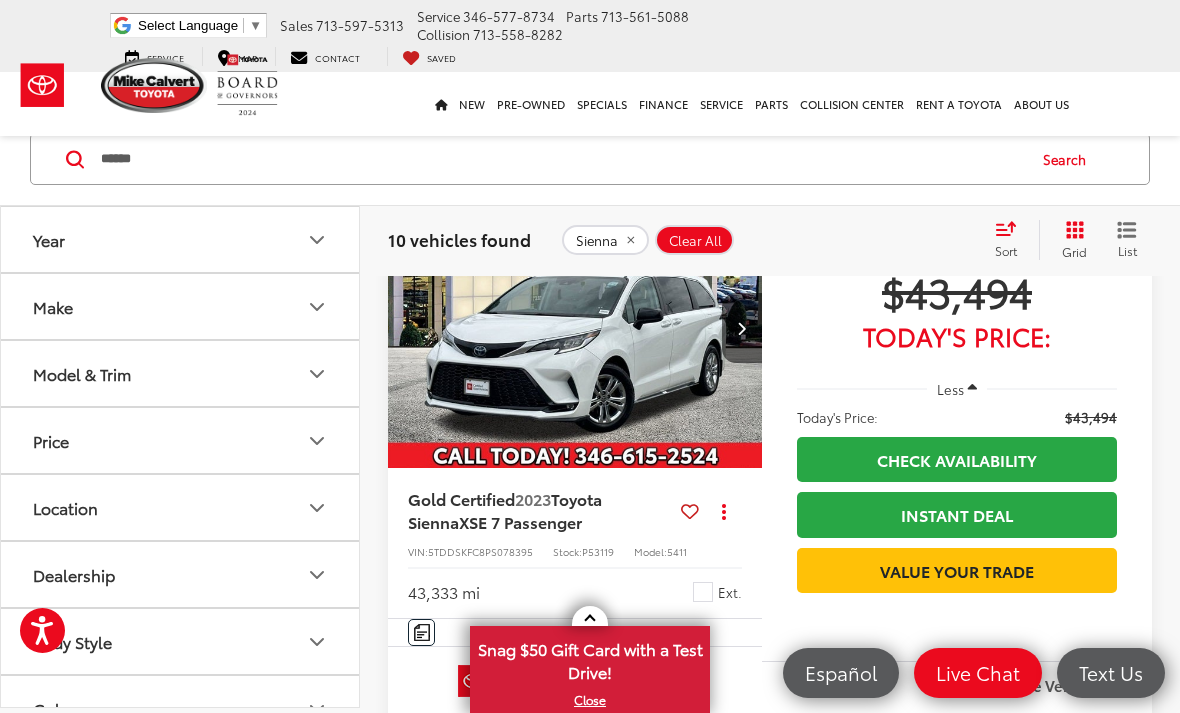 click on "Toyota Sienna" at bounding box center [505, 509] 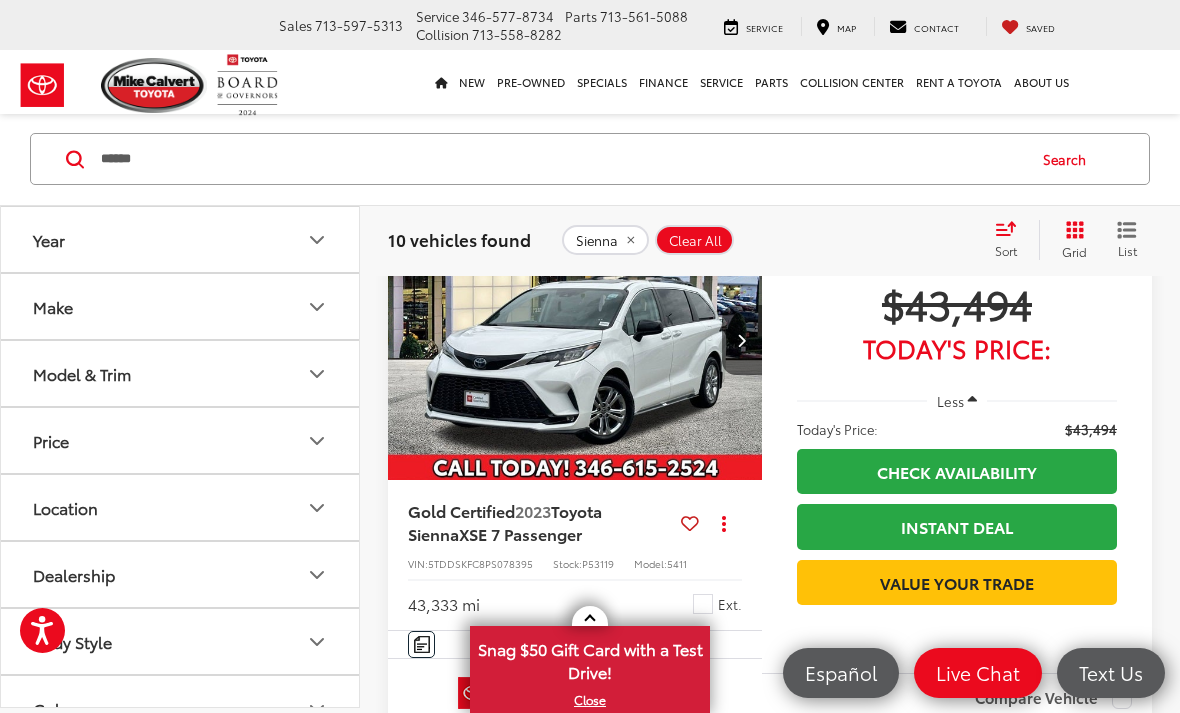 scroll, scrollTop: 215, scrollLeft: 0, axis: vertical 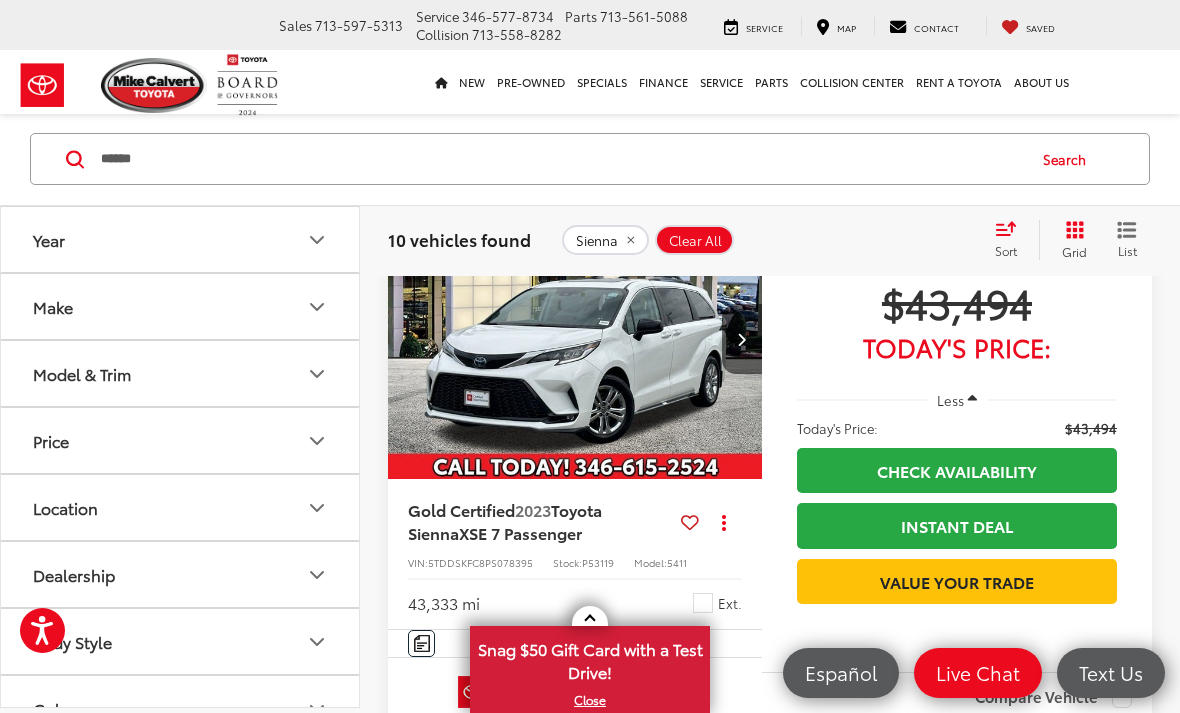 click on "2023" at bounding box center [533, 509] 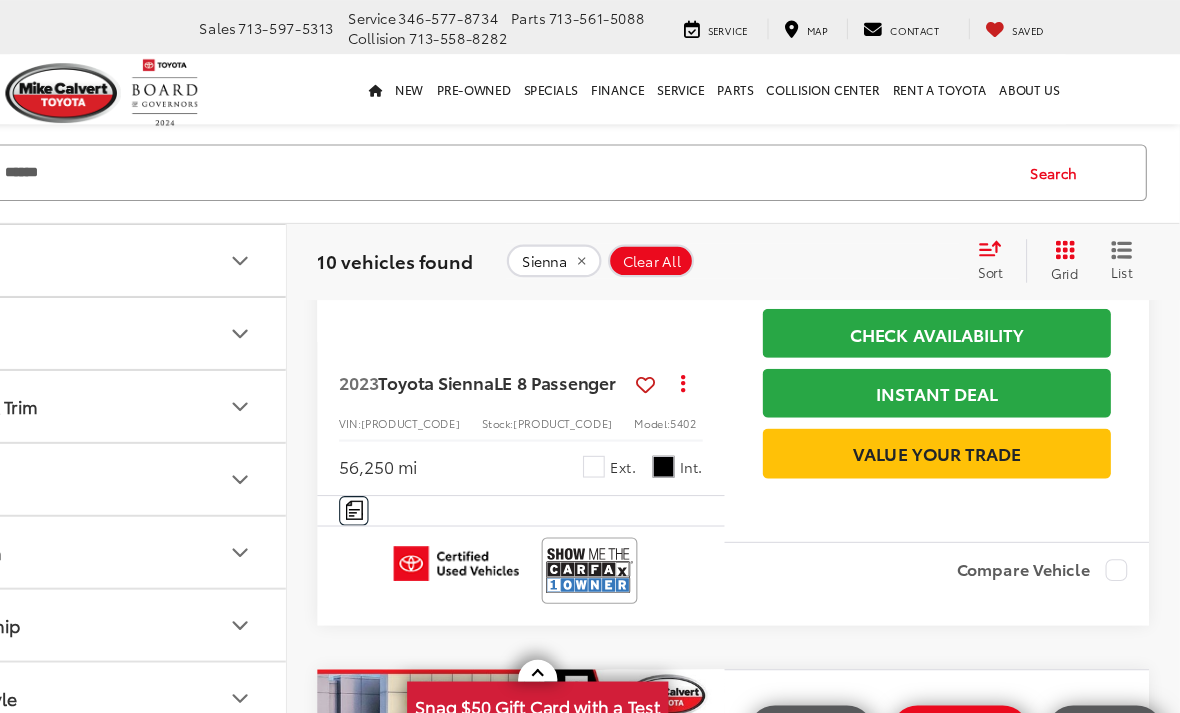 scroll, scrollTop: 2141, scrollLeft: 0, axis: vertical 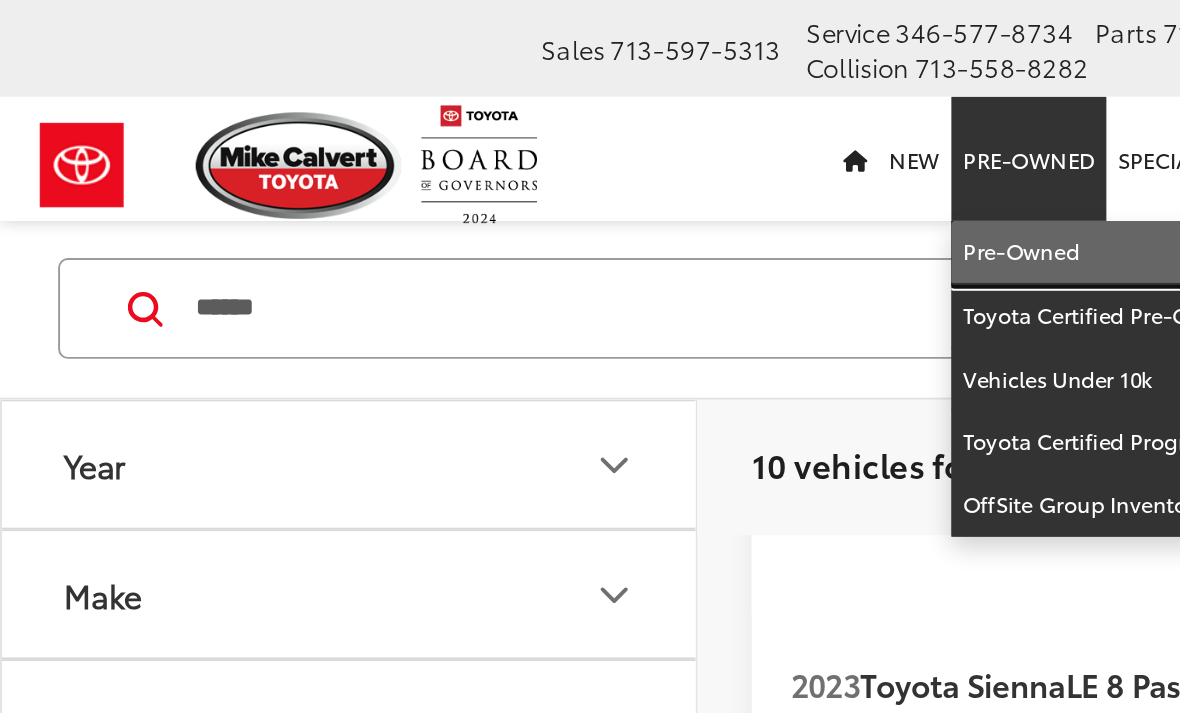 click on "Pre-Owned" at bounding box center [593, 130] 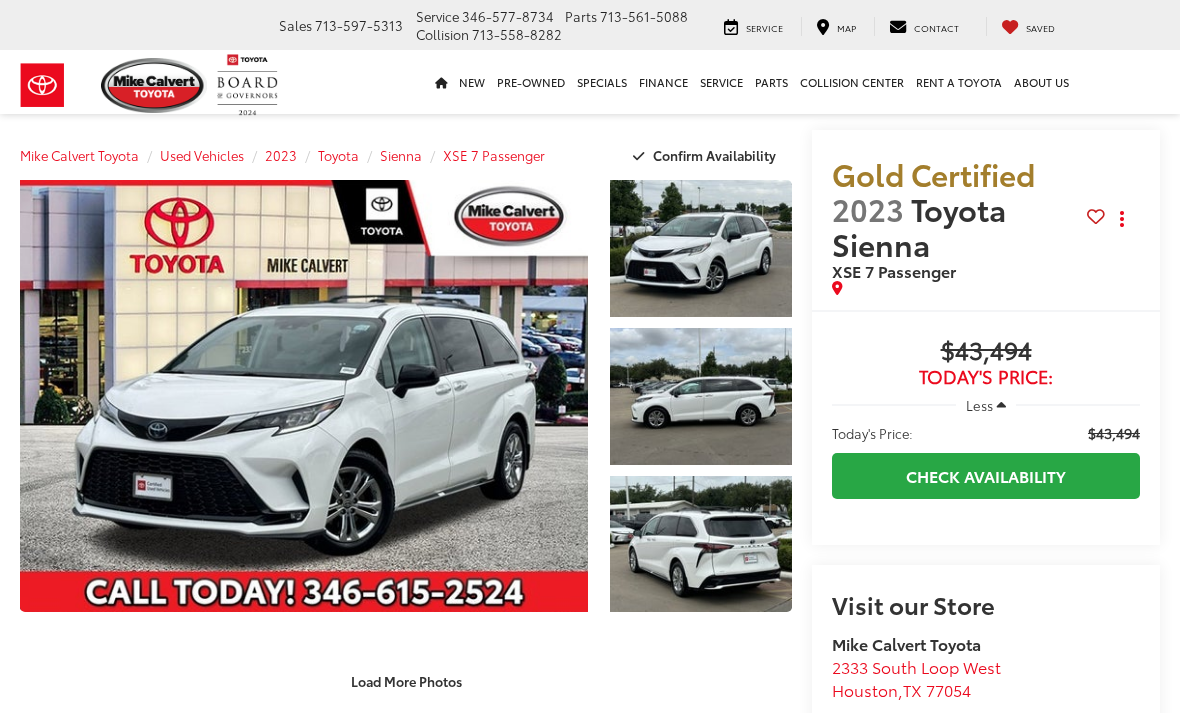 scroll, scrollTop: 0, scrollLeft: 0, axis: both 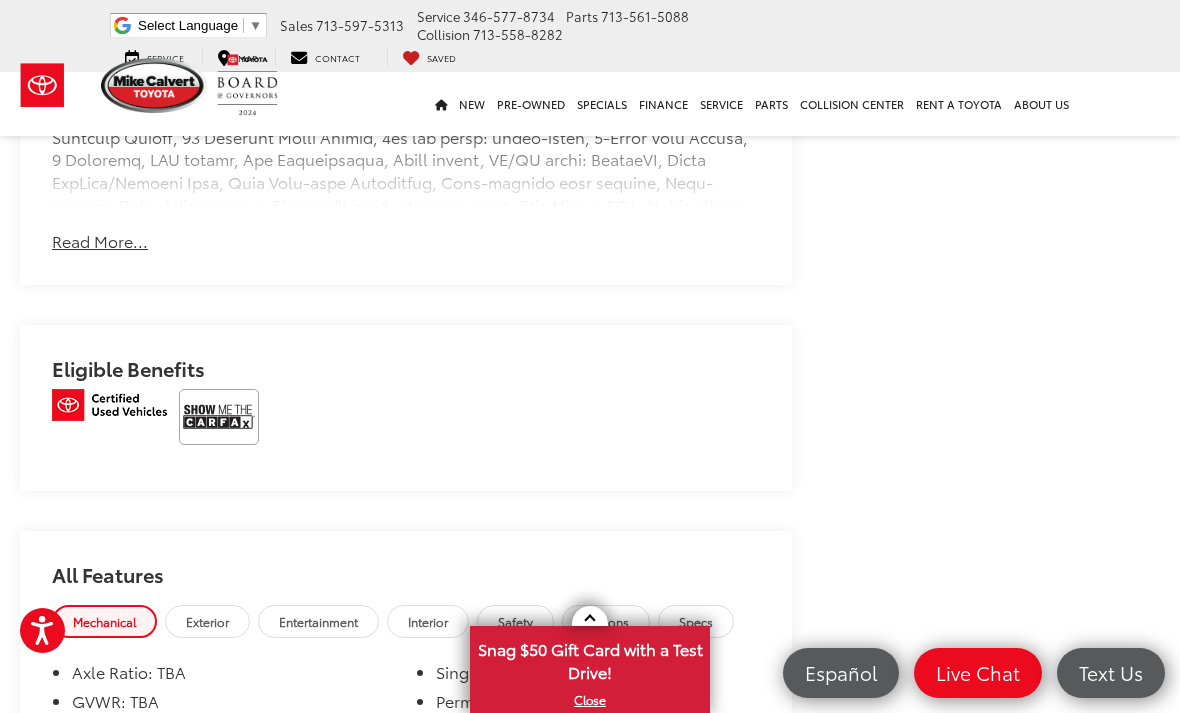 click at bounding box center (109, 405) 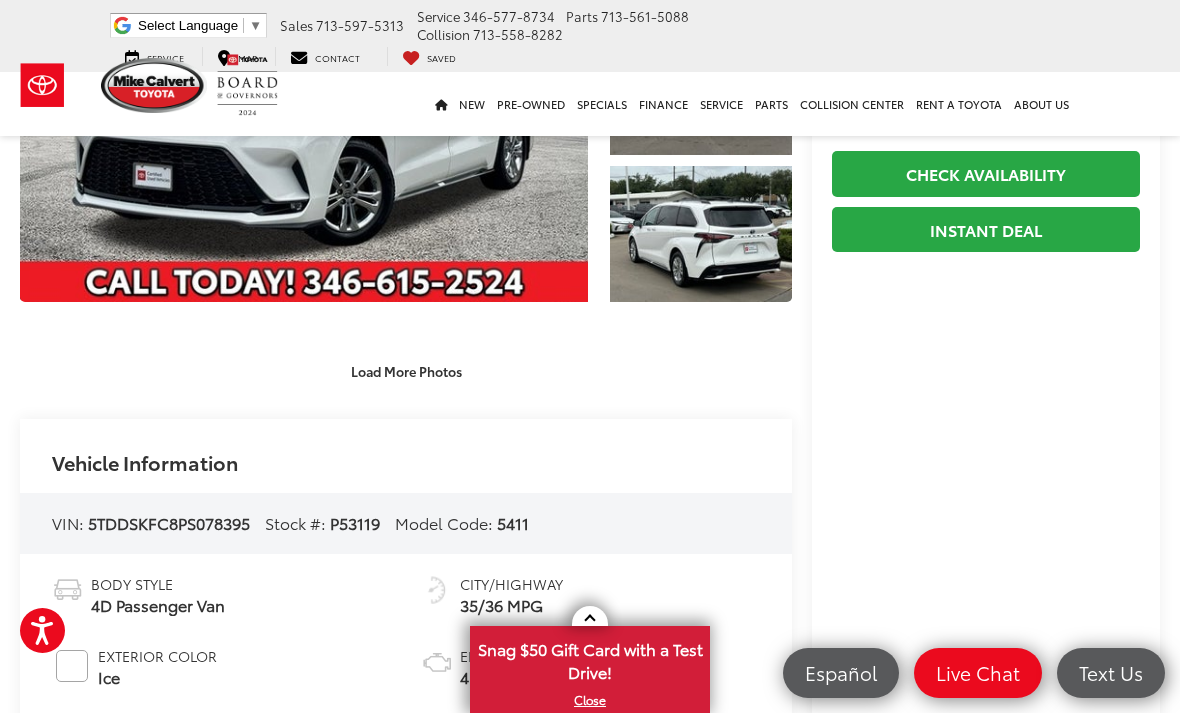 scroll, scrollTop: 406, scrollLeft: 0, axis: vertical 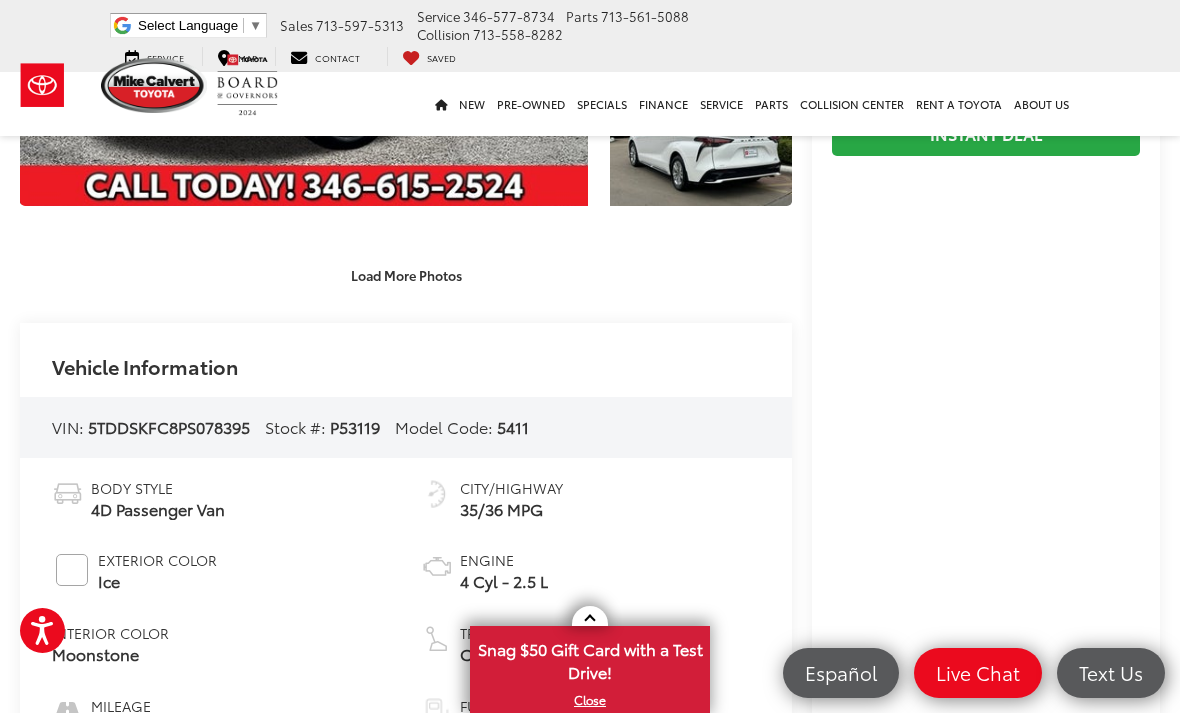 click on "P53119" at bounding box center [355, 426] 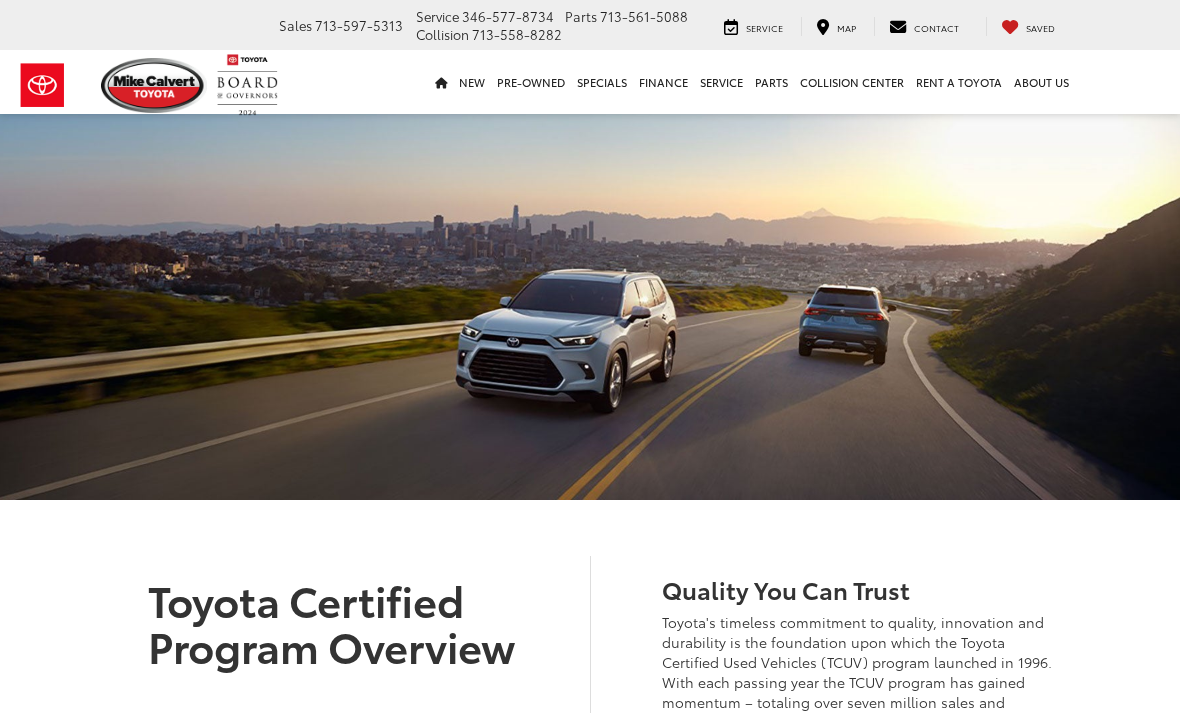 scroll, scrollTop: 659, scrollLeft: 0, axis: vertical 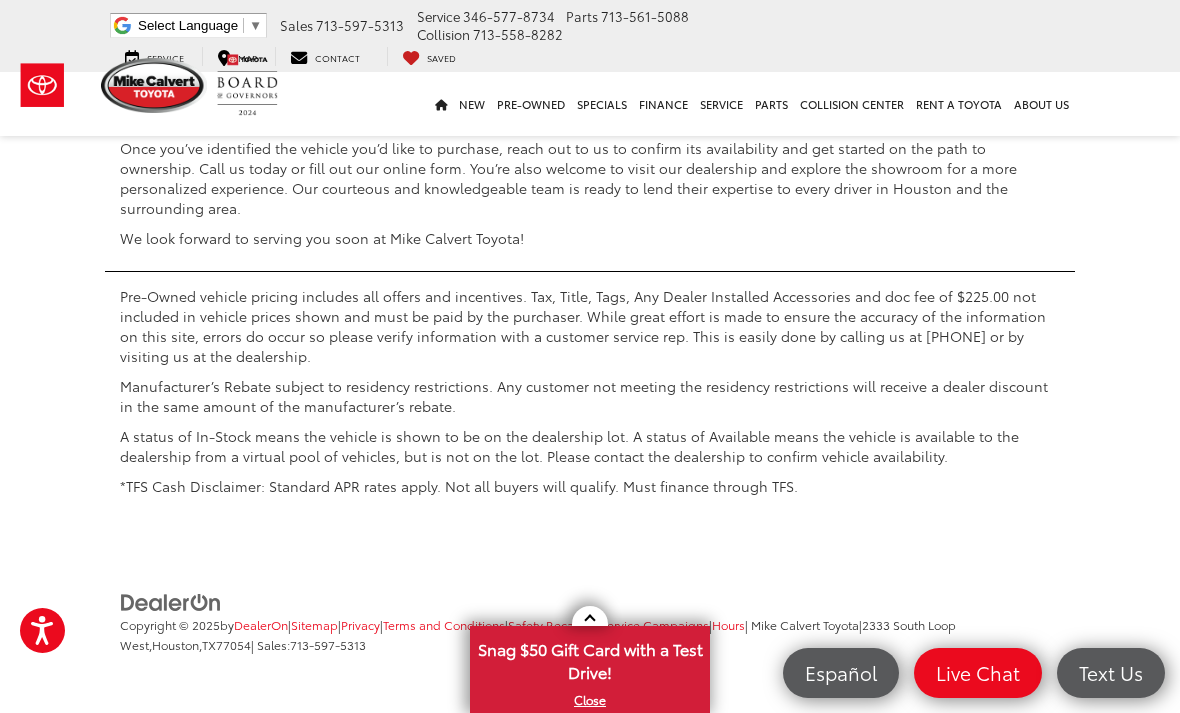 click on "2" at bounding box center (794, -410) 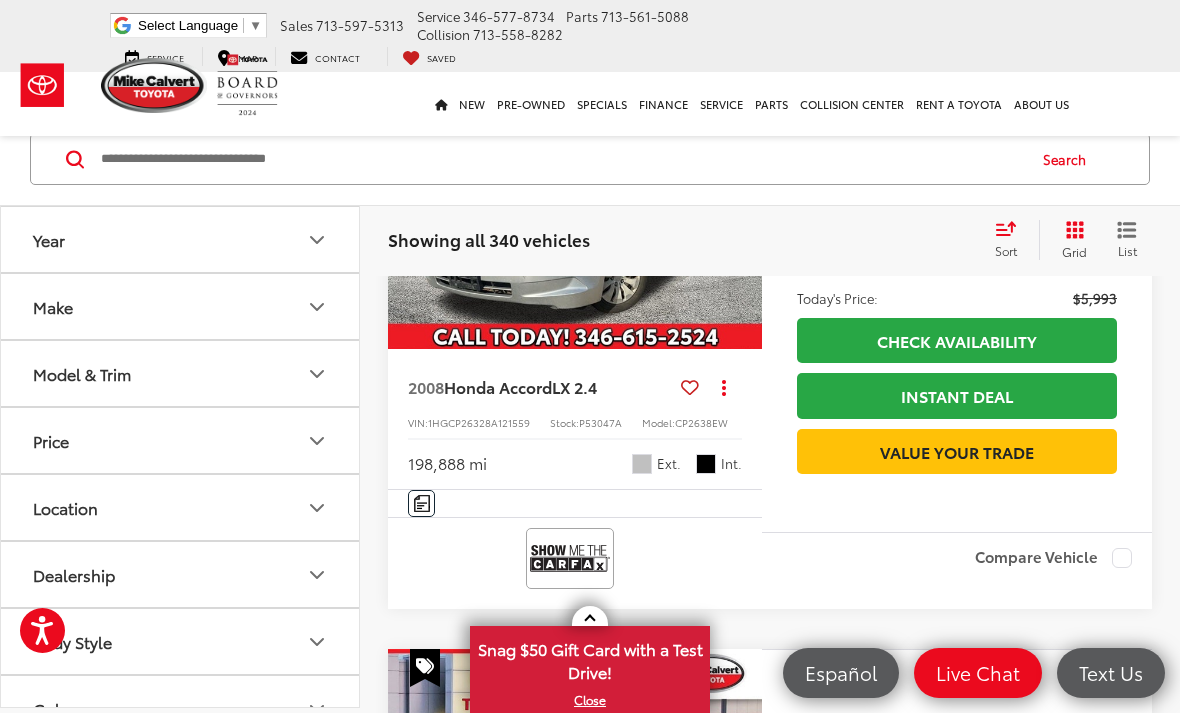 scroll, scrollTop: 133, scrollLeft: 0, axis: vertical 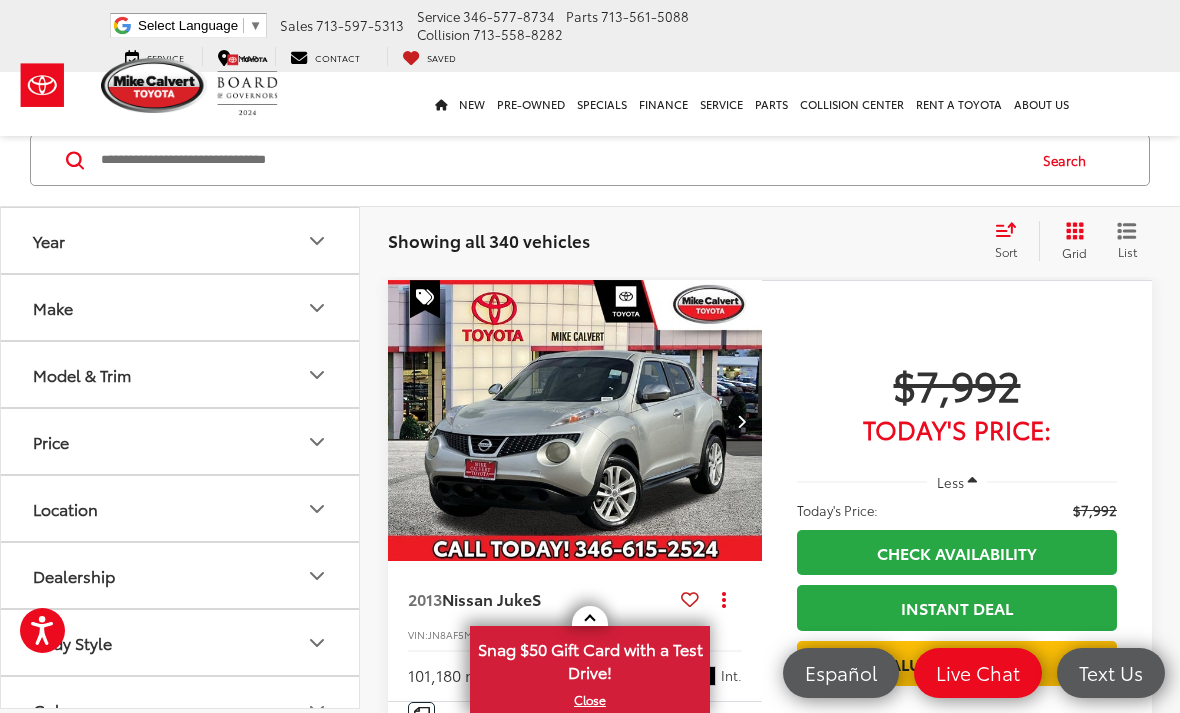 click at bounding box center [561, 160] 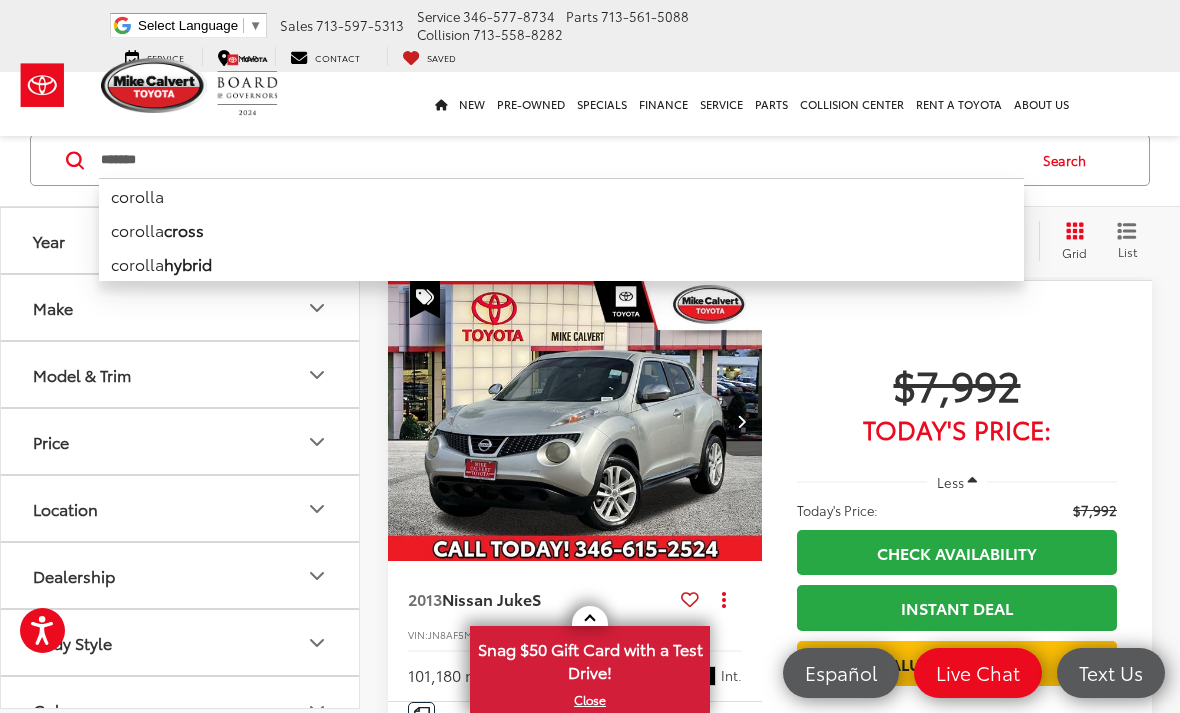 type on "*******" 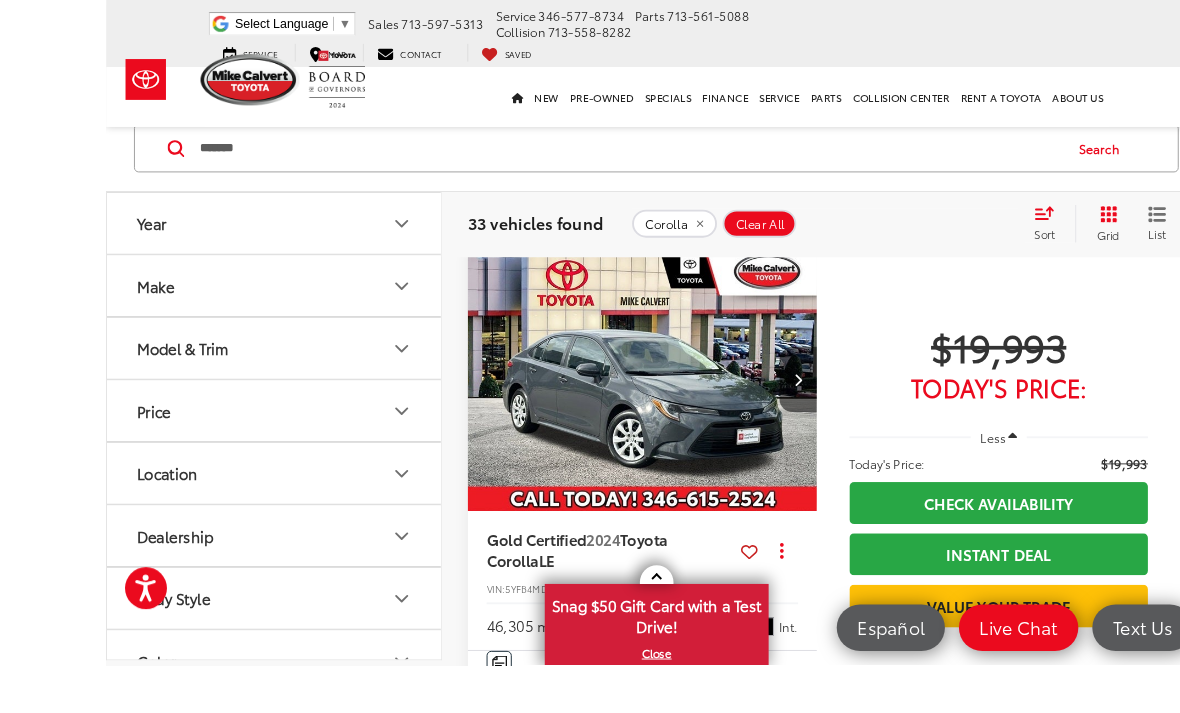 scroll, scrollTop: 4819, scrollLeft: 0, axis: vertical 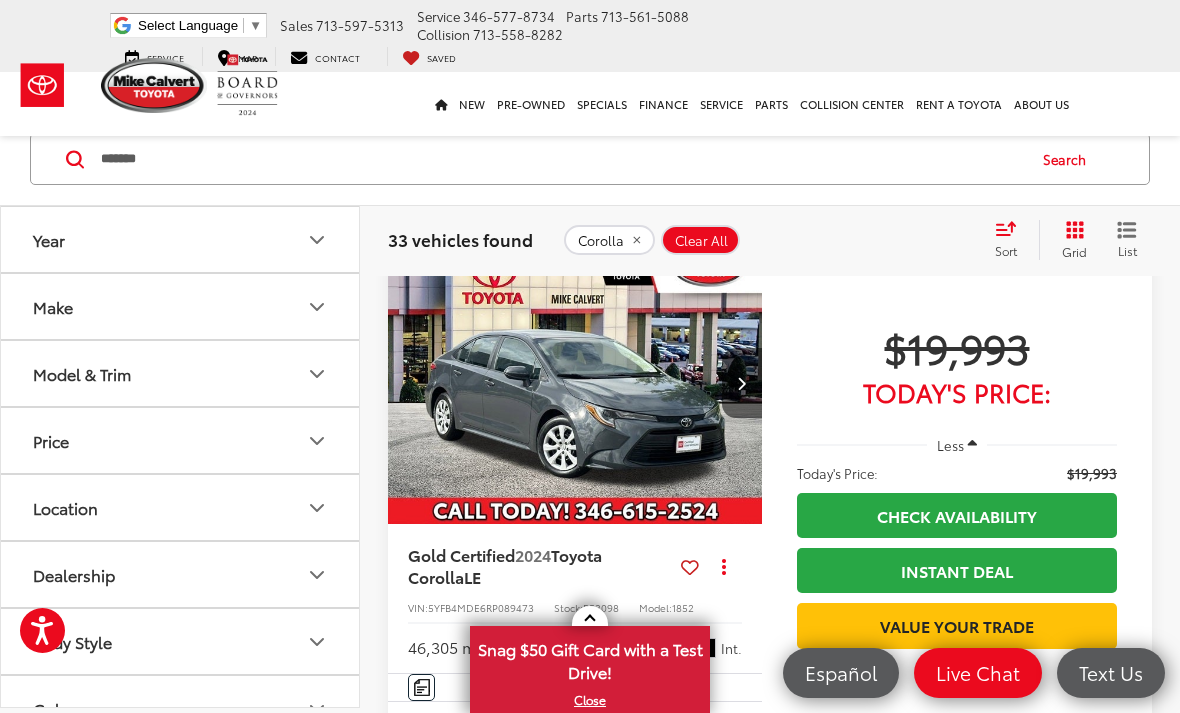 click on "*******" at bounding box center (561, 159) 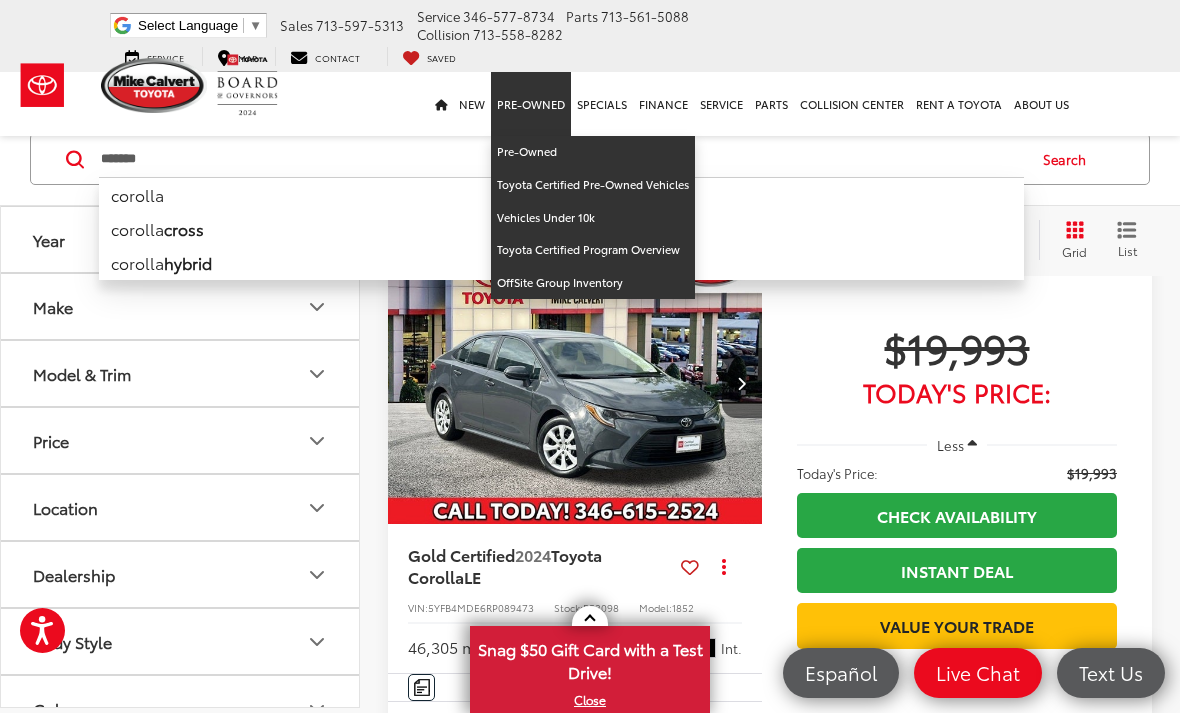 click on "Search" at bounding box center [1069, 159] 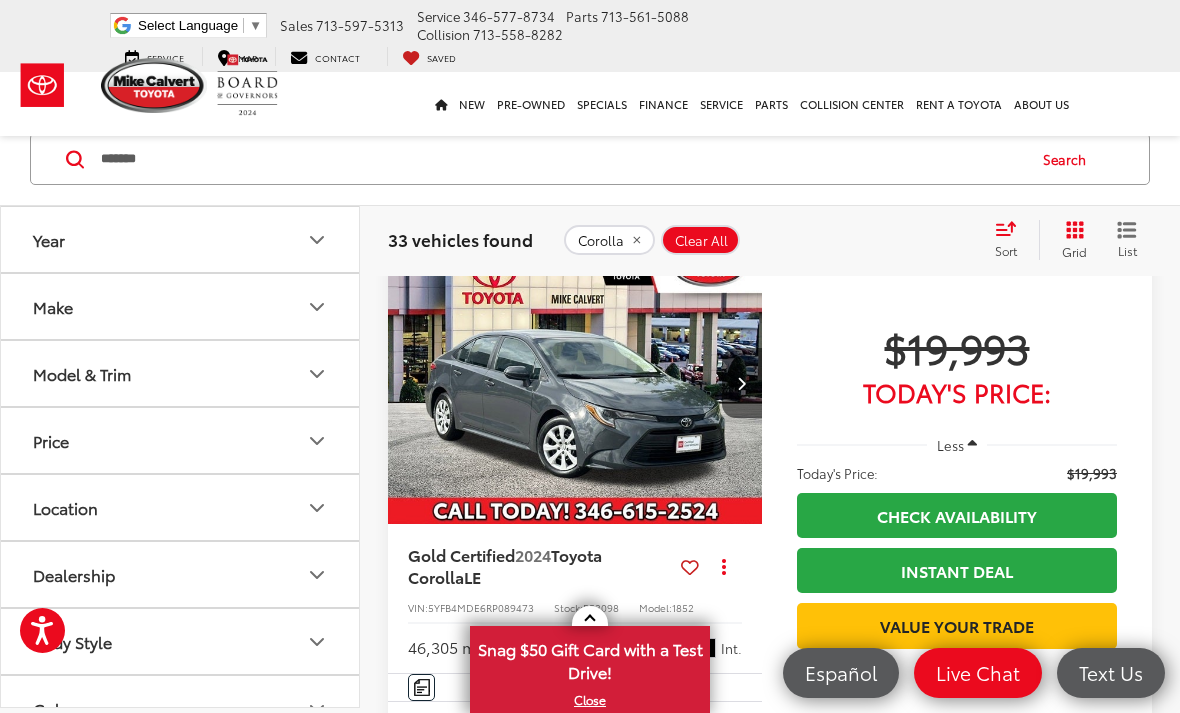 click on "******* ******* corolla corolla  cross corolla  hybrid Search" at bounding box center (590, 159) 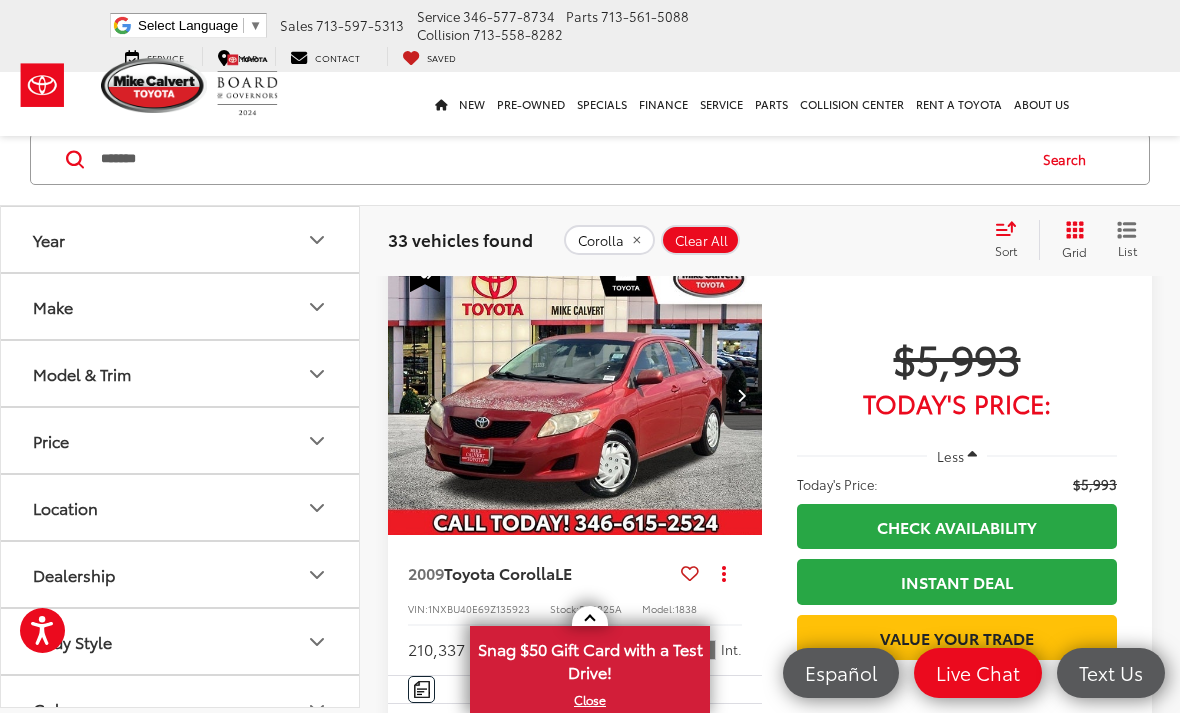 scroll, scrollTop: 133, scrollLeft: 0, axis: vertical 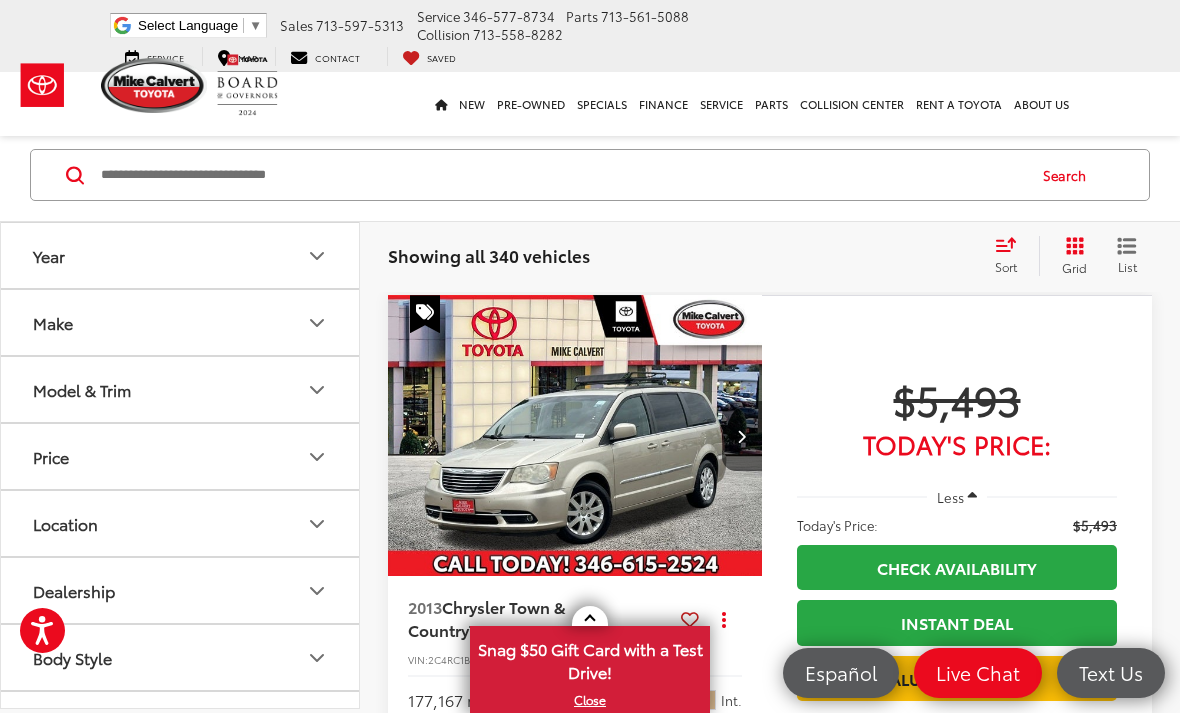 click on "Price" at bounding box center (51, 456) 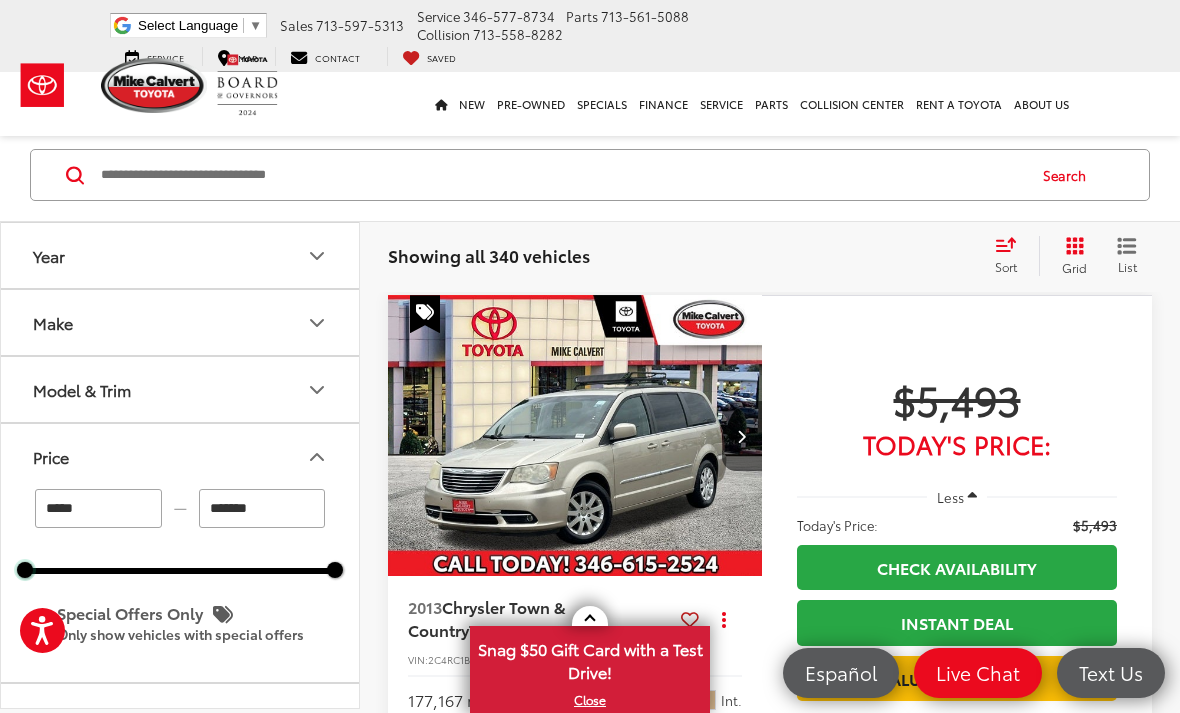 click at bounding box center [25, 570] 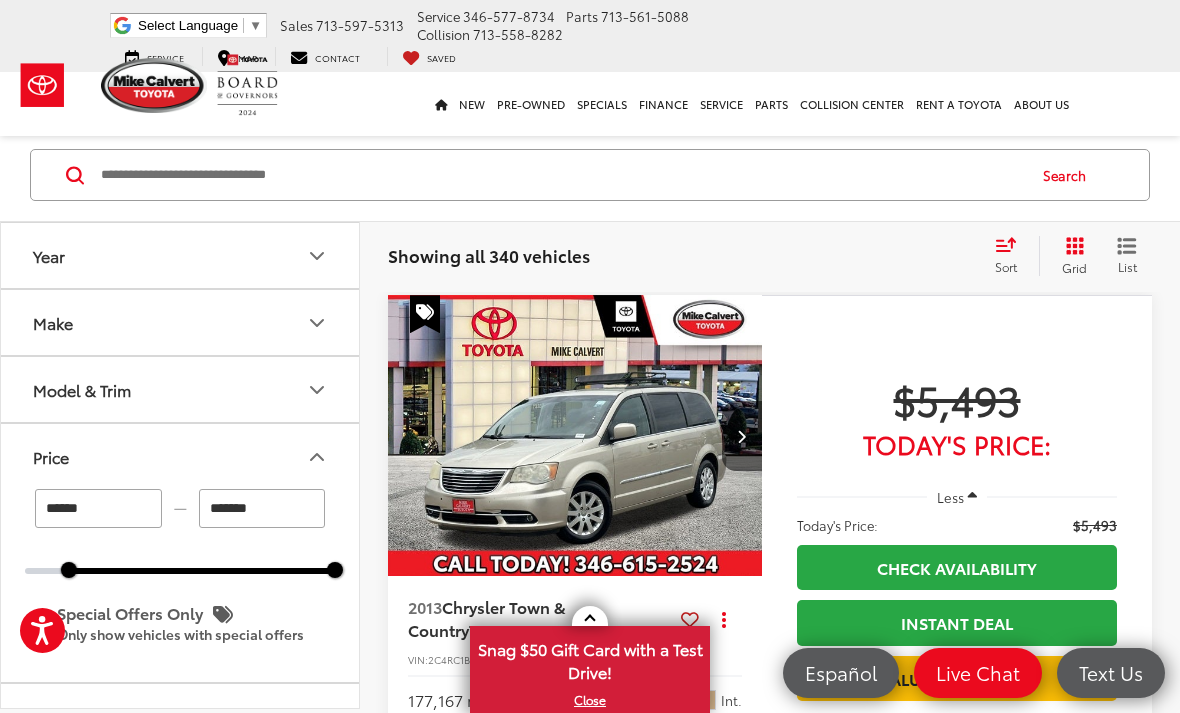 click at bounding box center [180, 571] 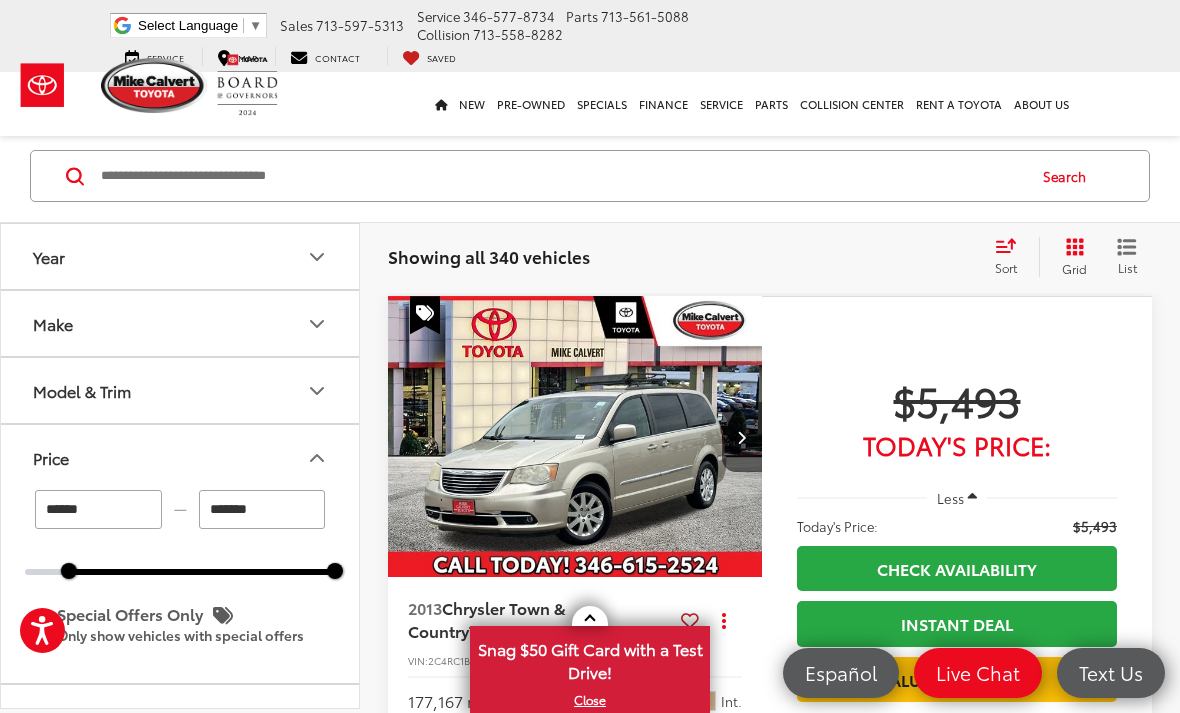 click on "******" at bounding box center [98, 509] 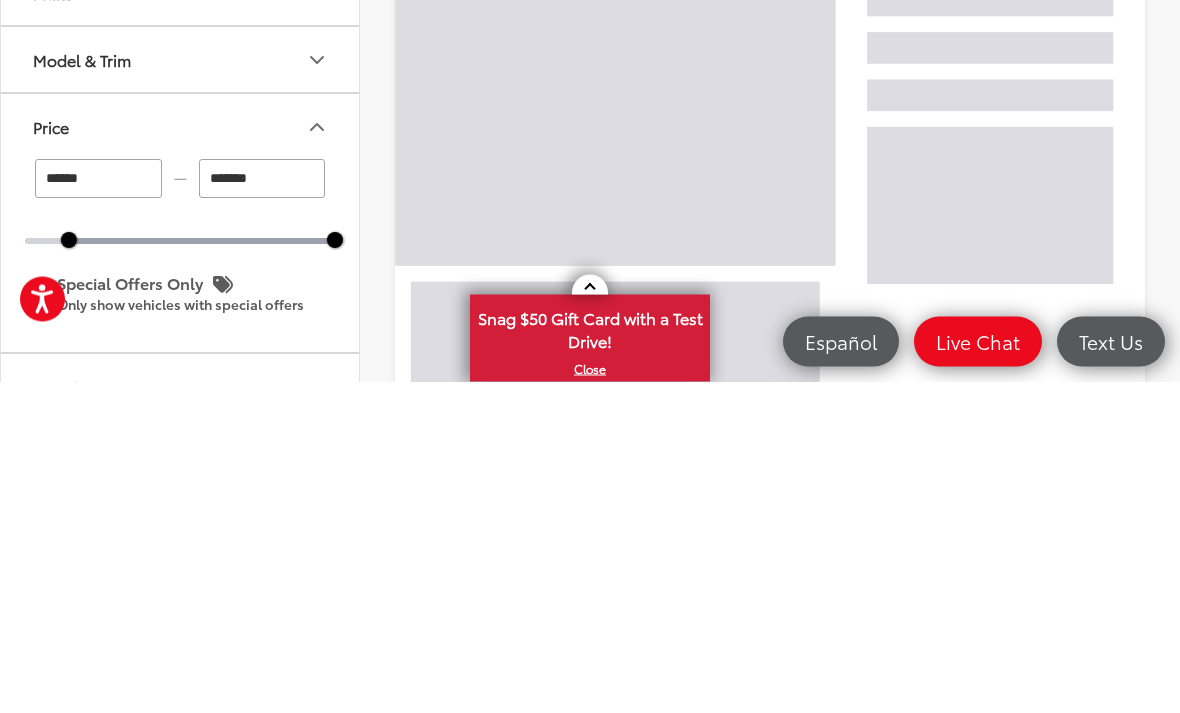 scroll, scrollTop: 448, scrollLeft: 0, axis: vertical 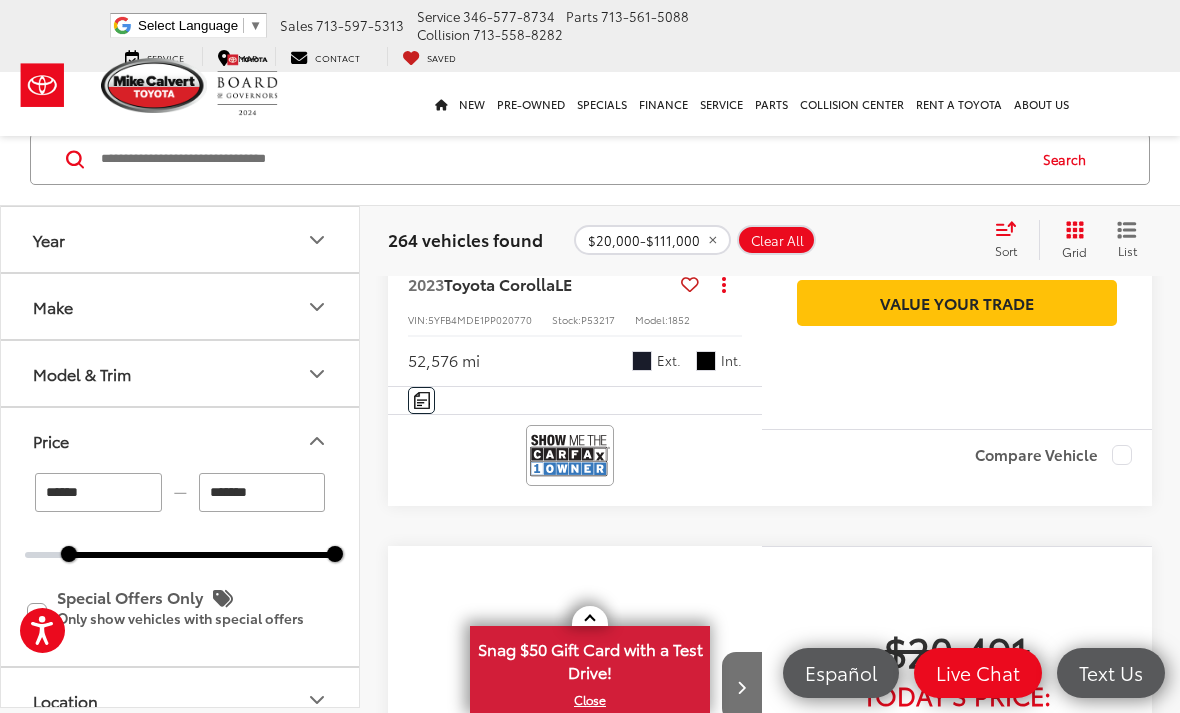 click on "Price" at bounding box center [181, 440] 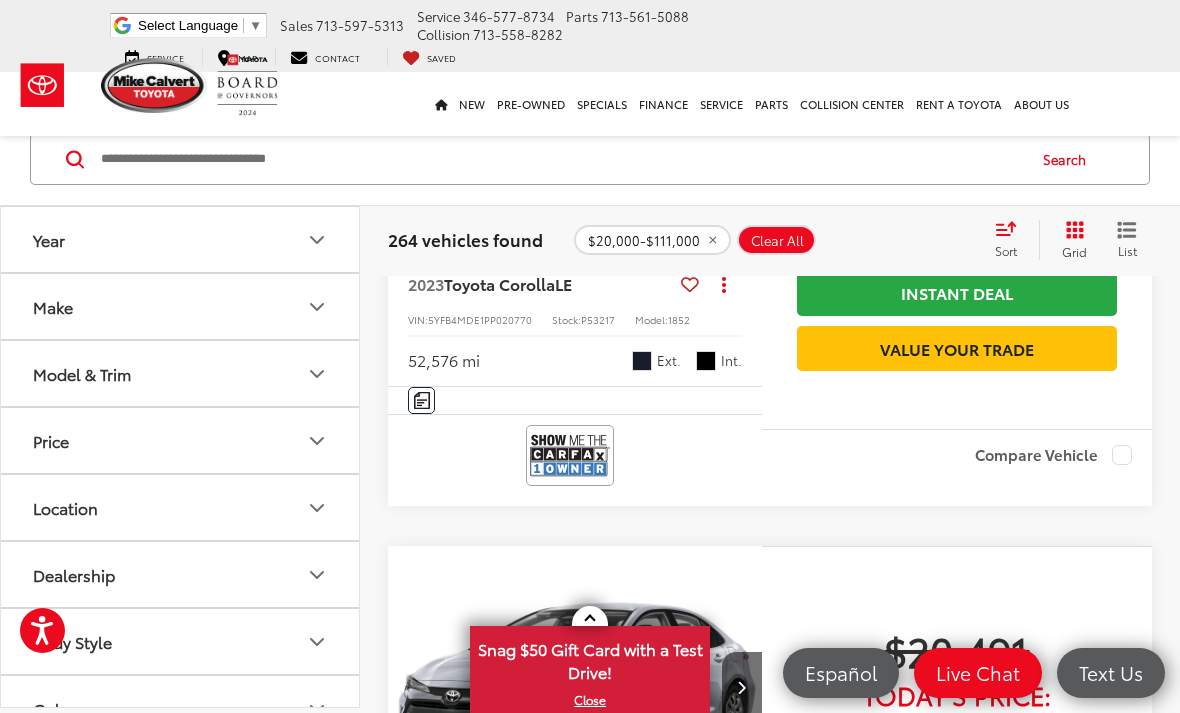 click on "Price" at bounding box center [51, 440] 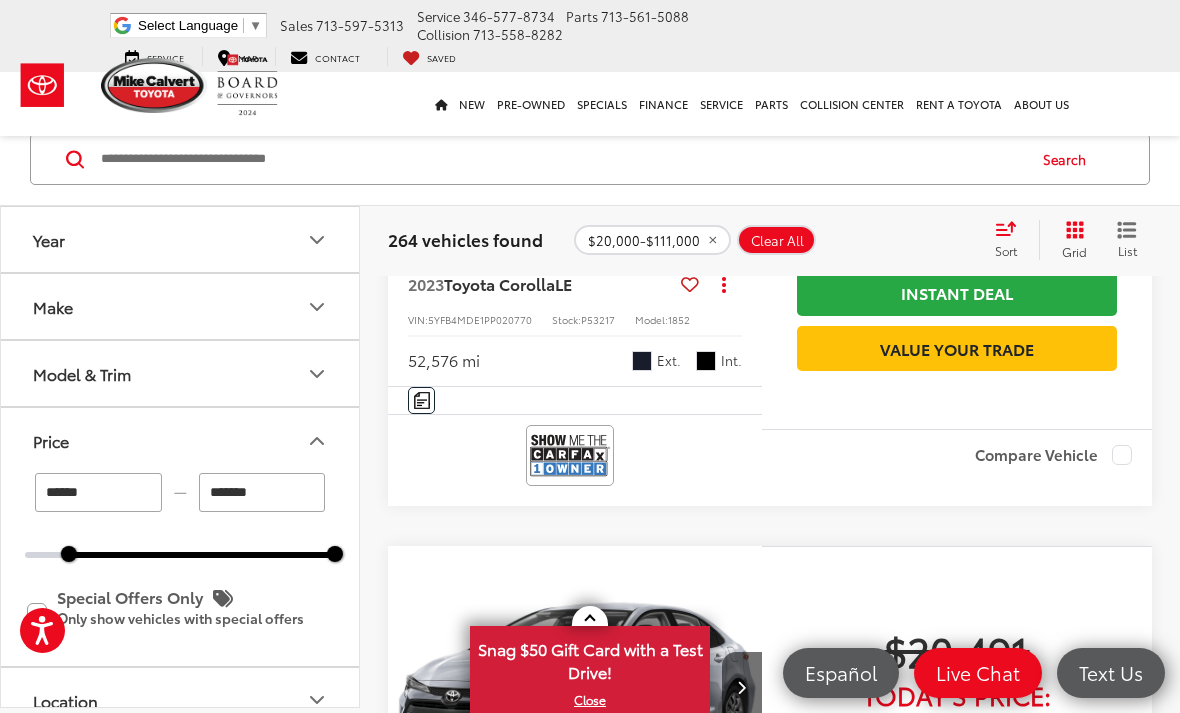 click on "******" at bounding box center [98, 492] 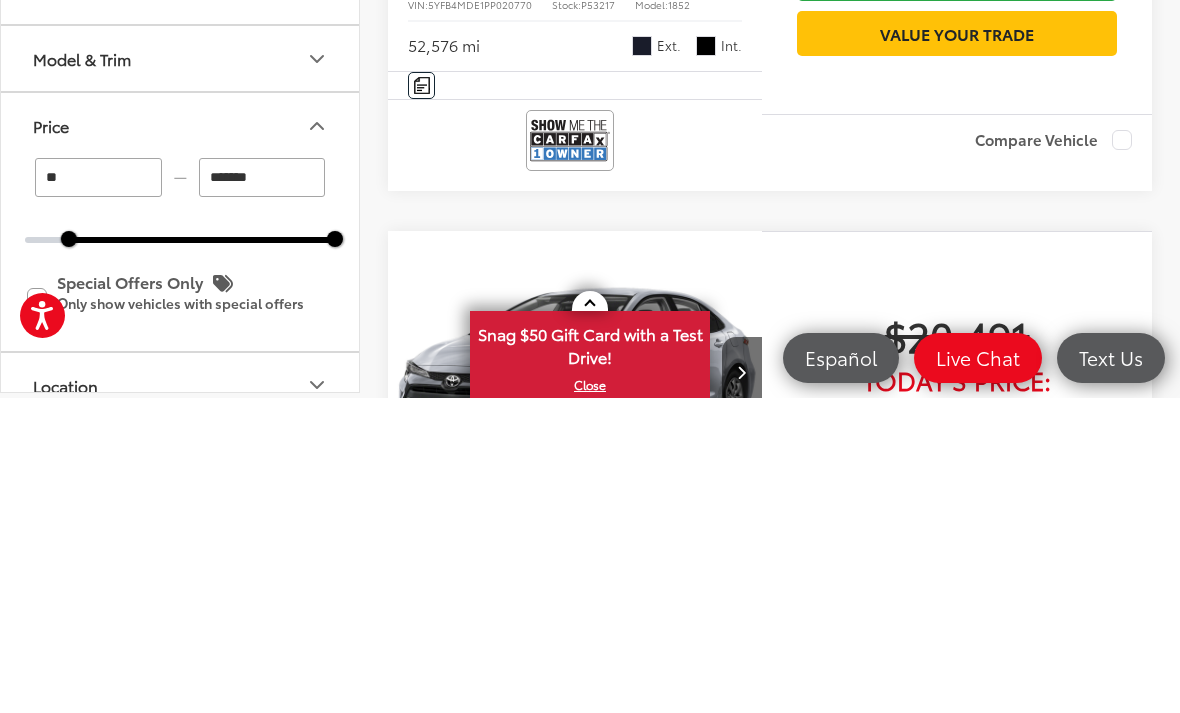 type on "*" 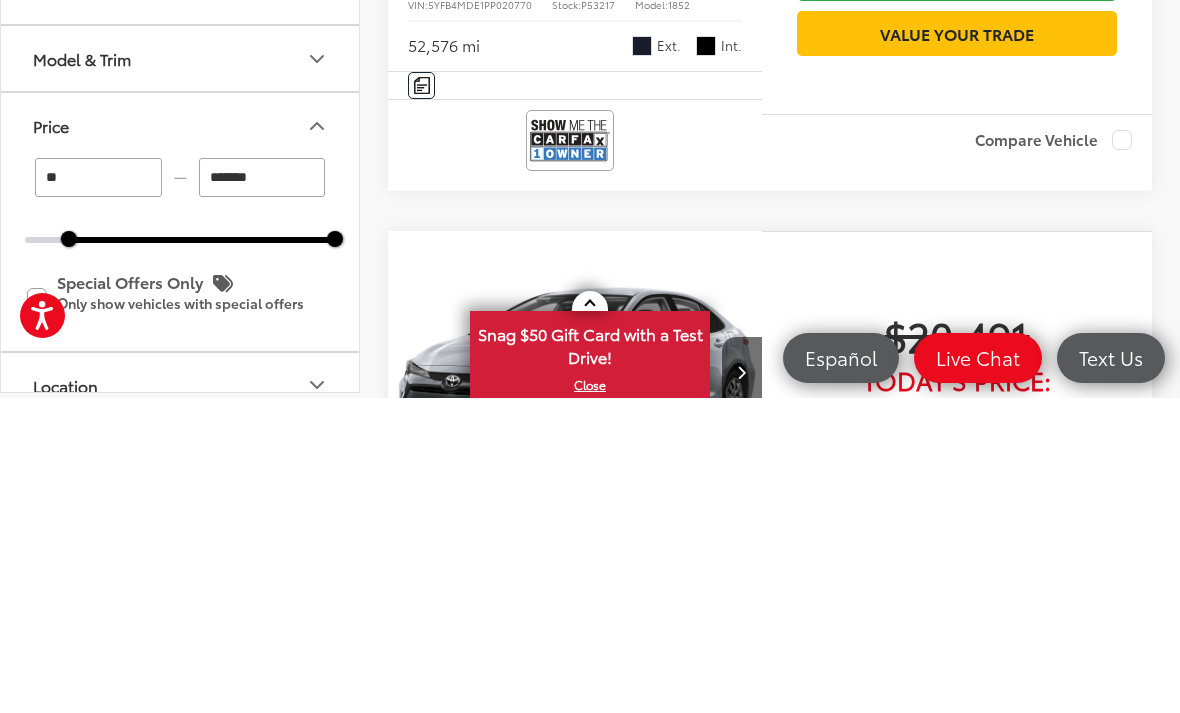 click on "** — ******* 20000 111000 Special Offers Only  Only show vehicles with special offers" at bounding box center [180, 569] 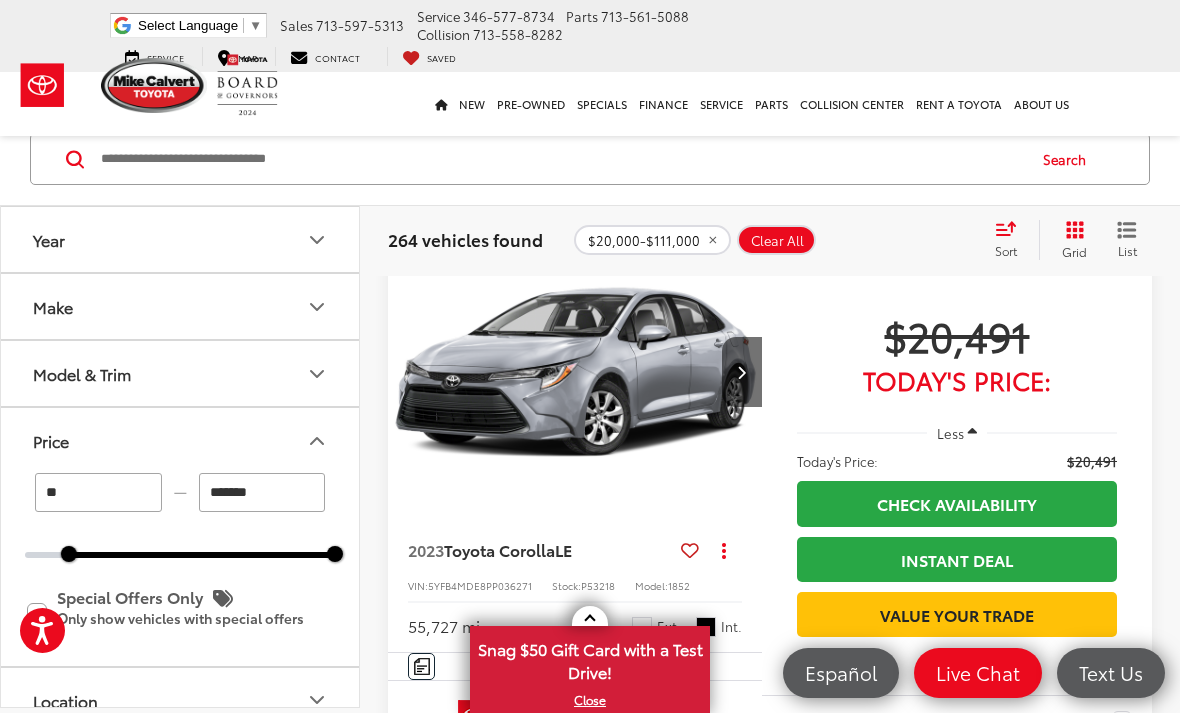 click on "Today's Price:" at bounding box center [957, 380] 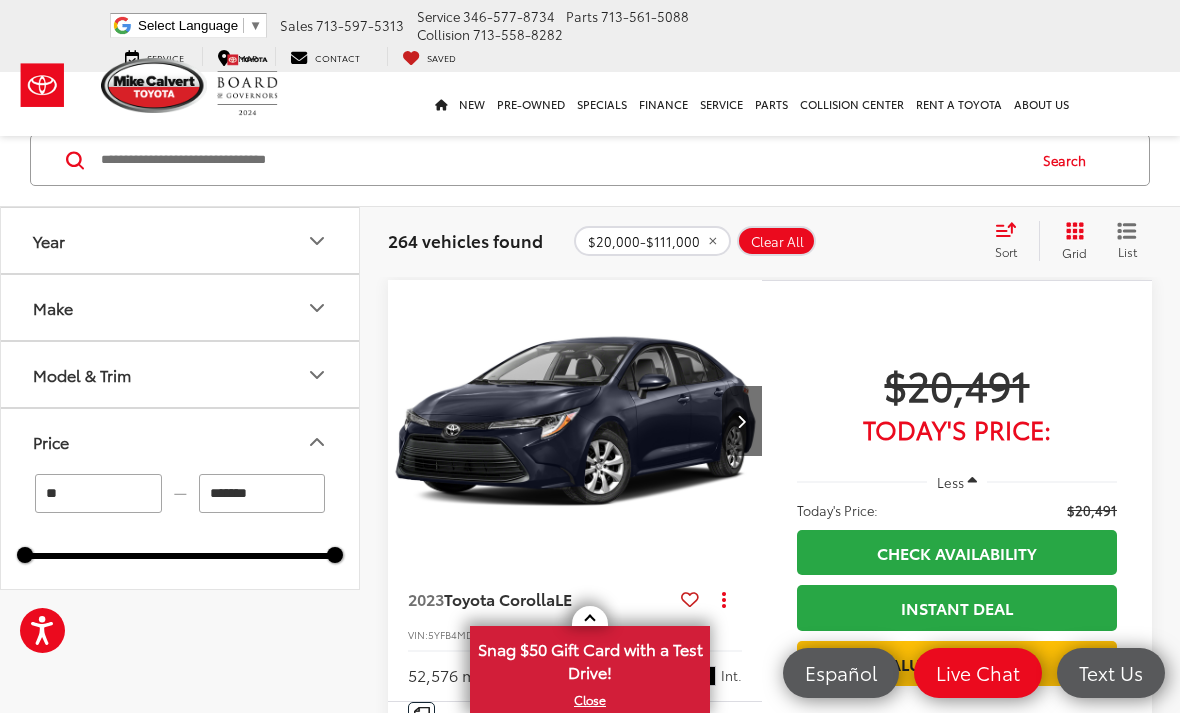 scroll, scrollTop: 0, scrollLeft: 0, axis: both 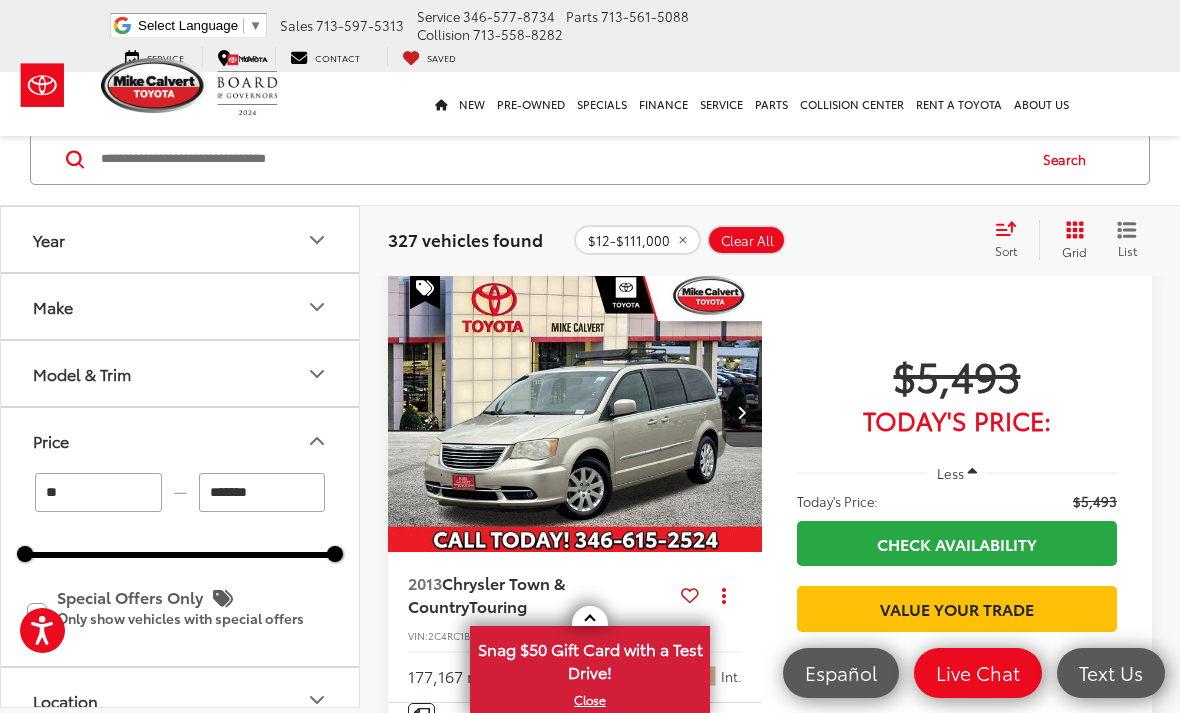 click on "**" at bounding box center [98, 492] 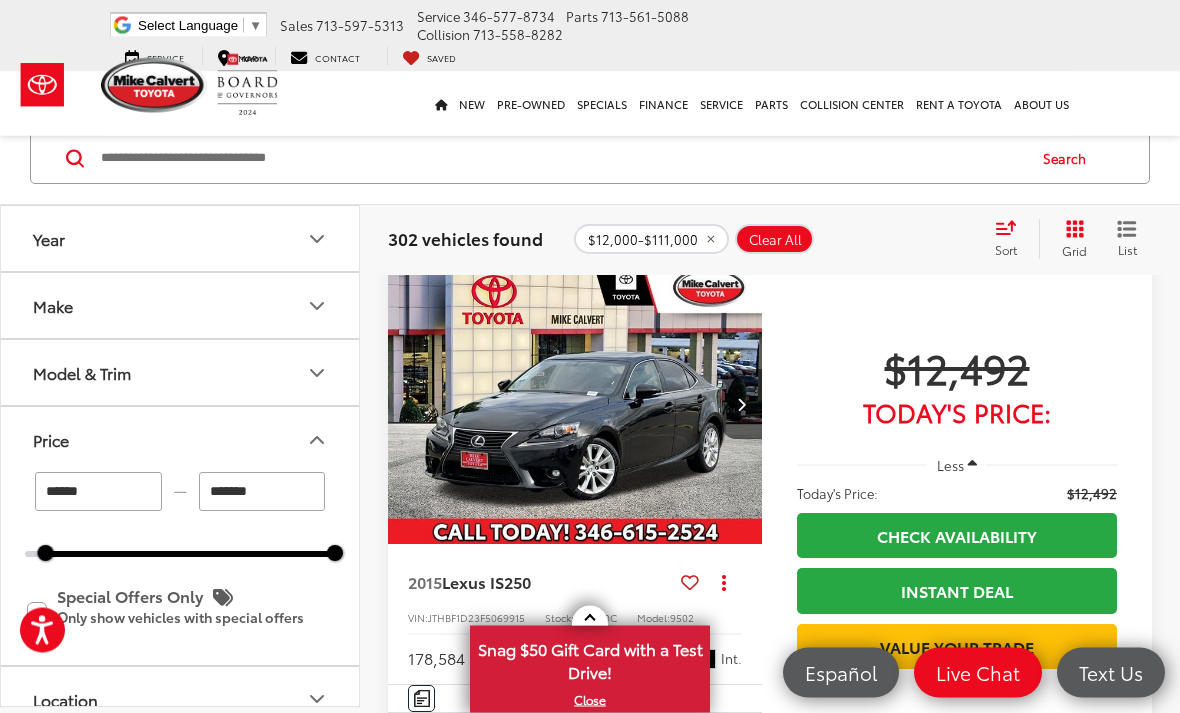 scroll, scrollTop: 201, scrollLeft: 0, axis: vertical 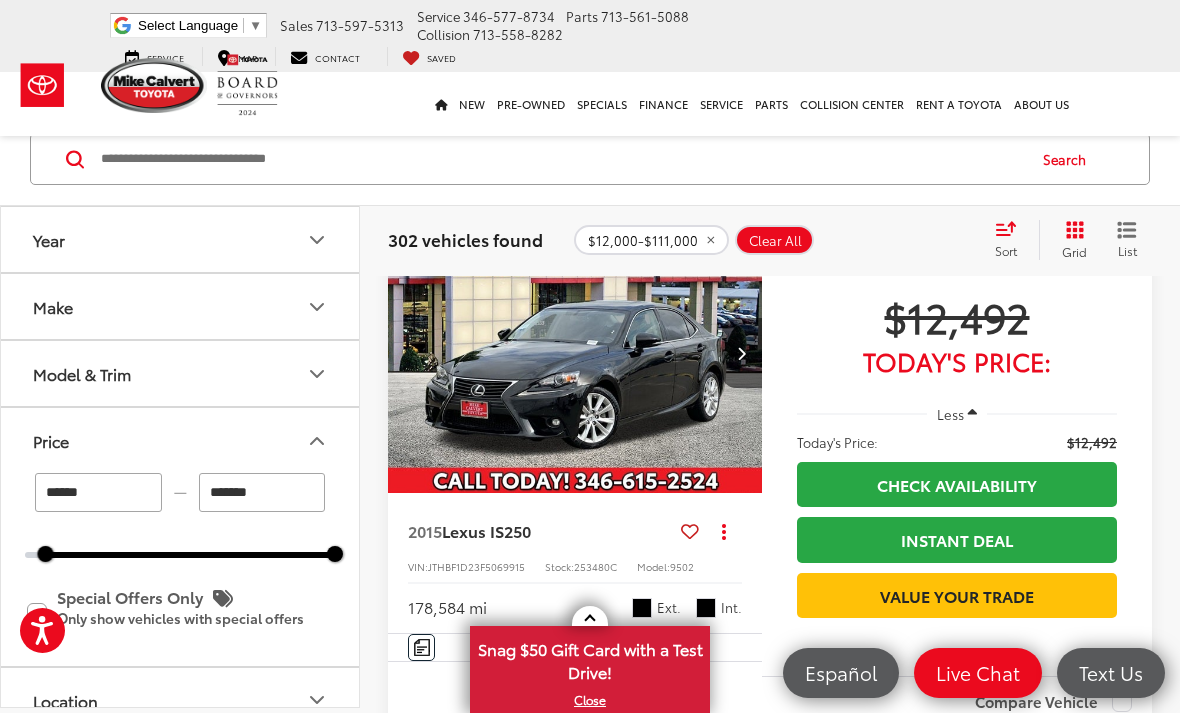 click on "******" at bounding box center [98, 492] 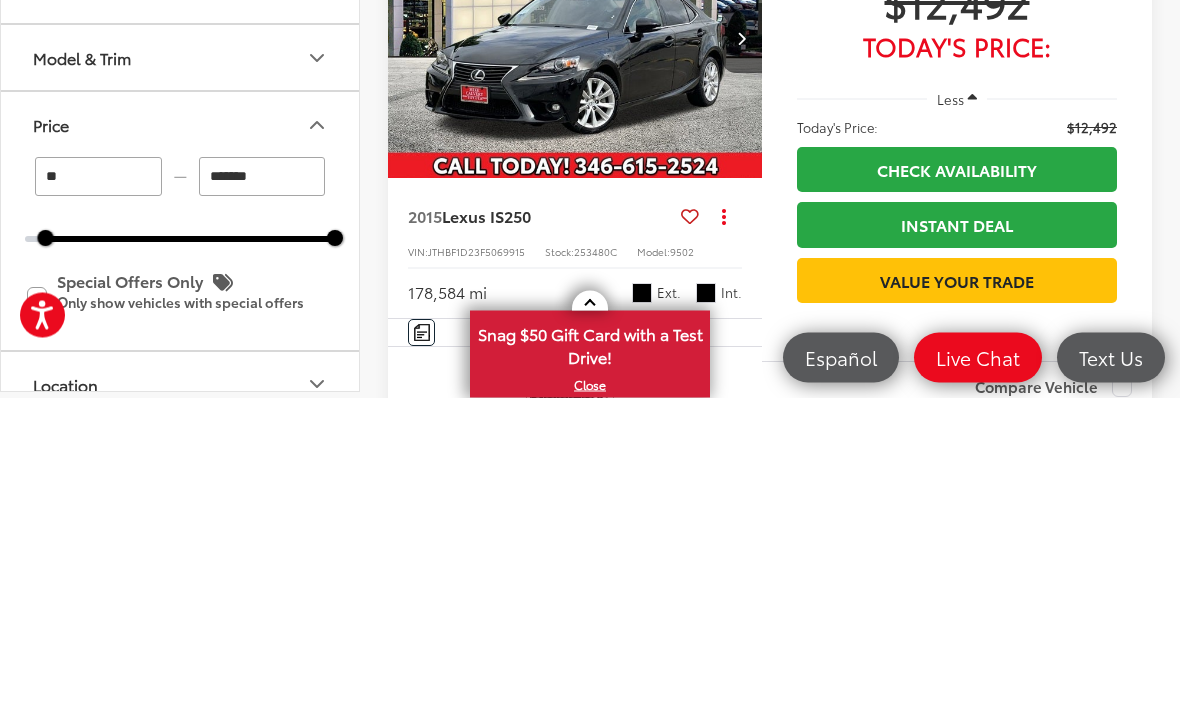 type on "*" 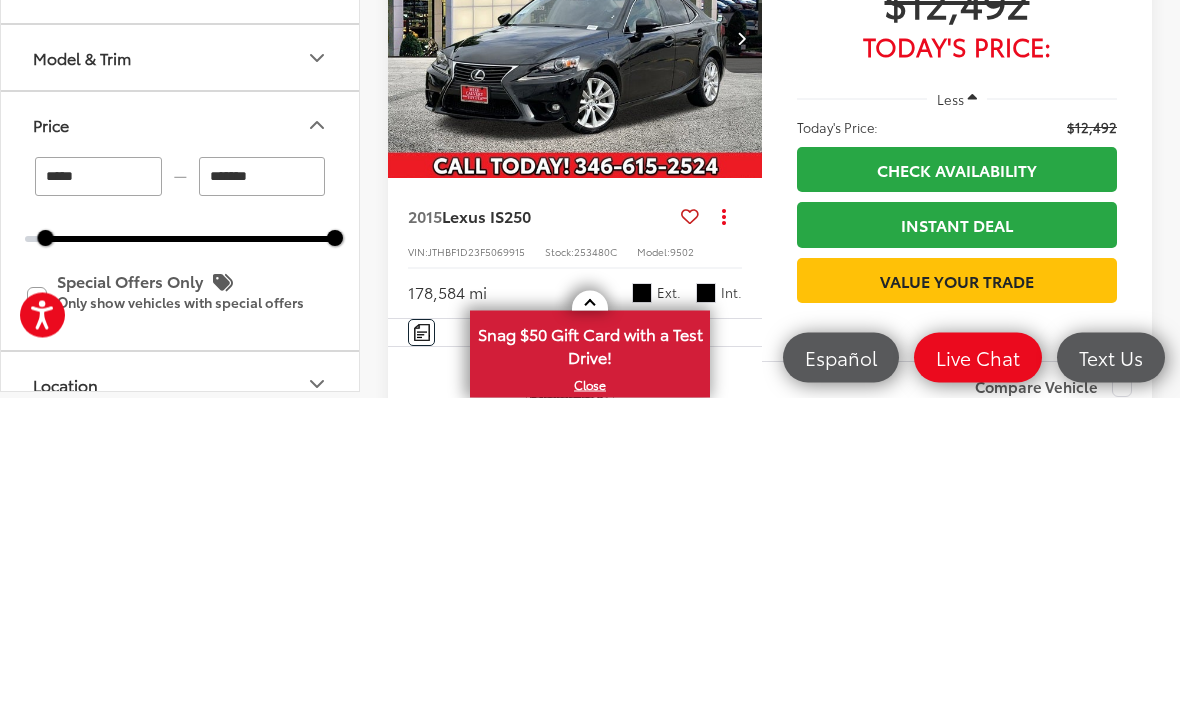type on "******" 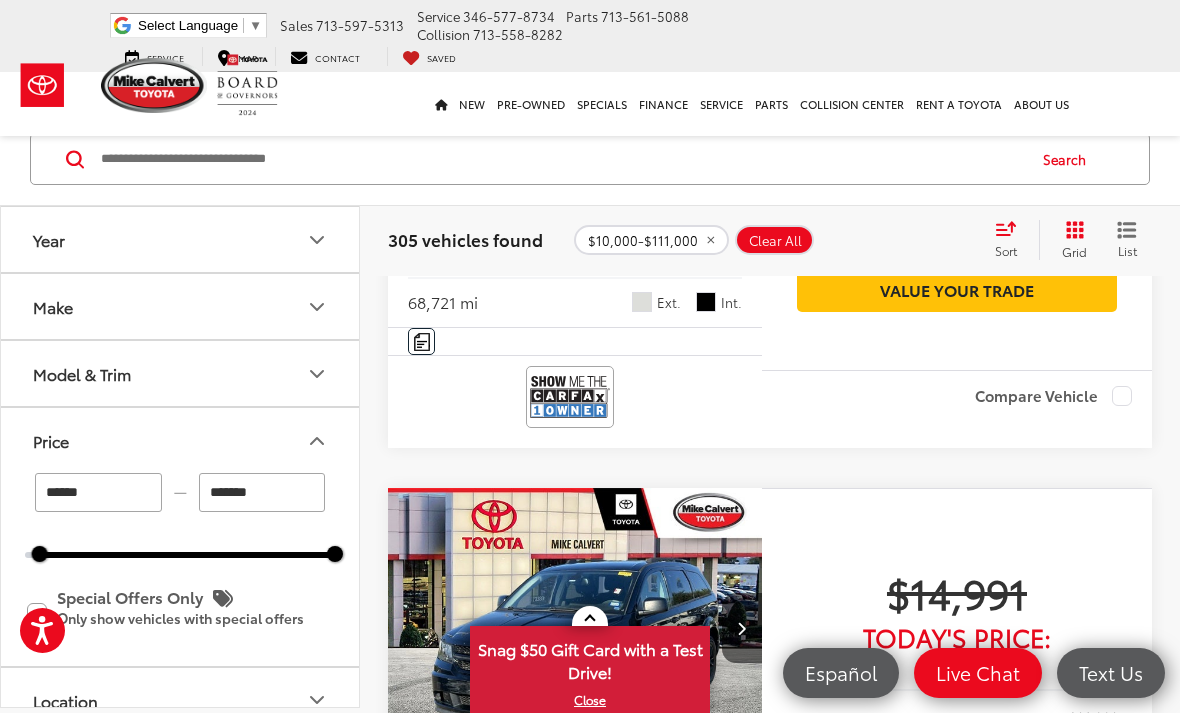 scroll, scrollTop: 3413, scrollLeft: 0, axis: vertical 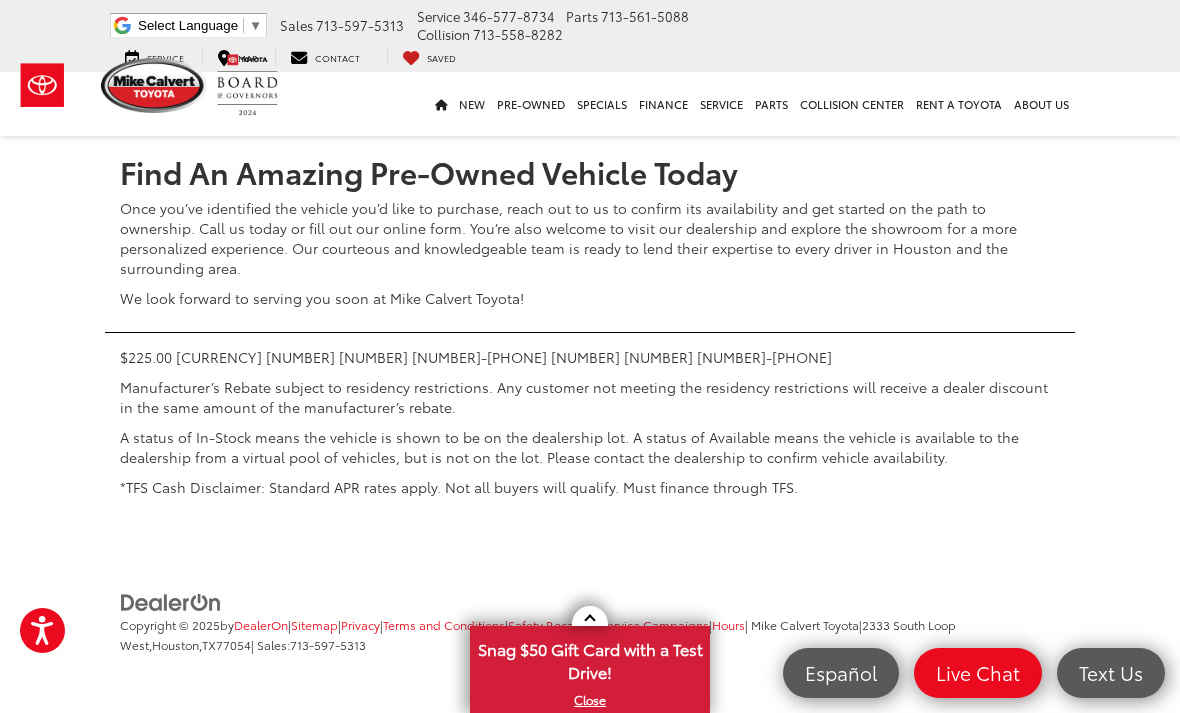click on "2" at bounding box center (794, -350) 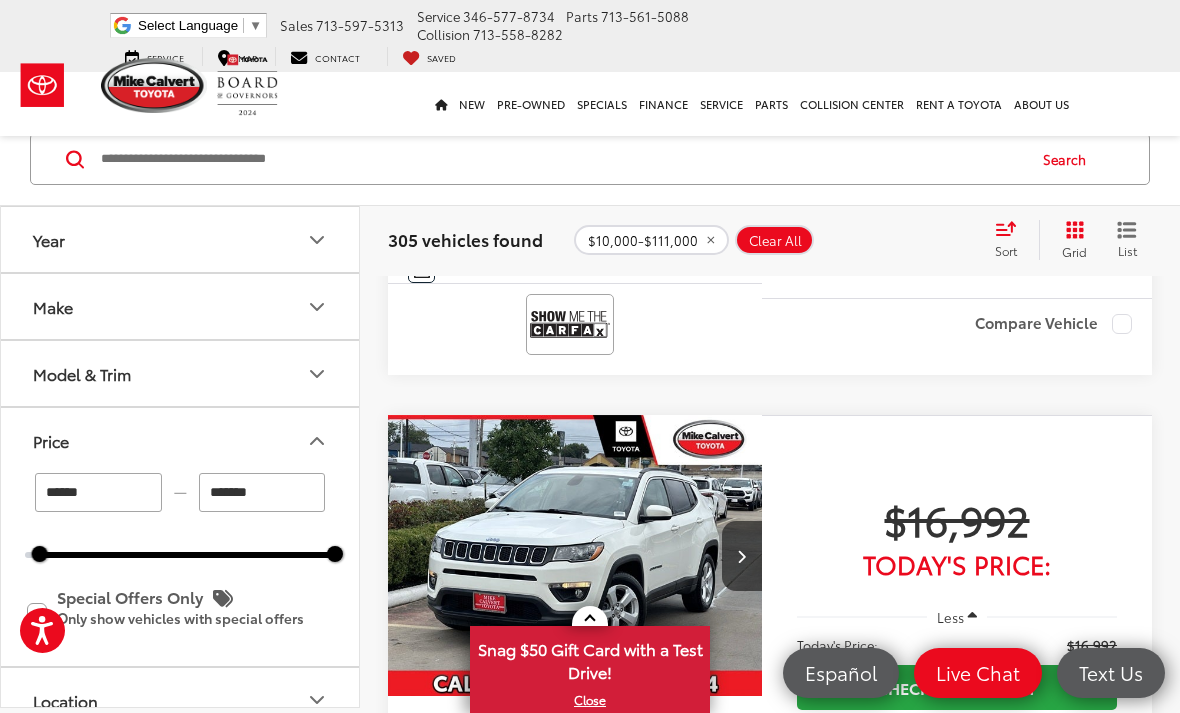 scroll, scrollTop: 4096, scrollLeft: 0, axis: vertical 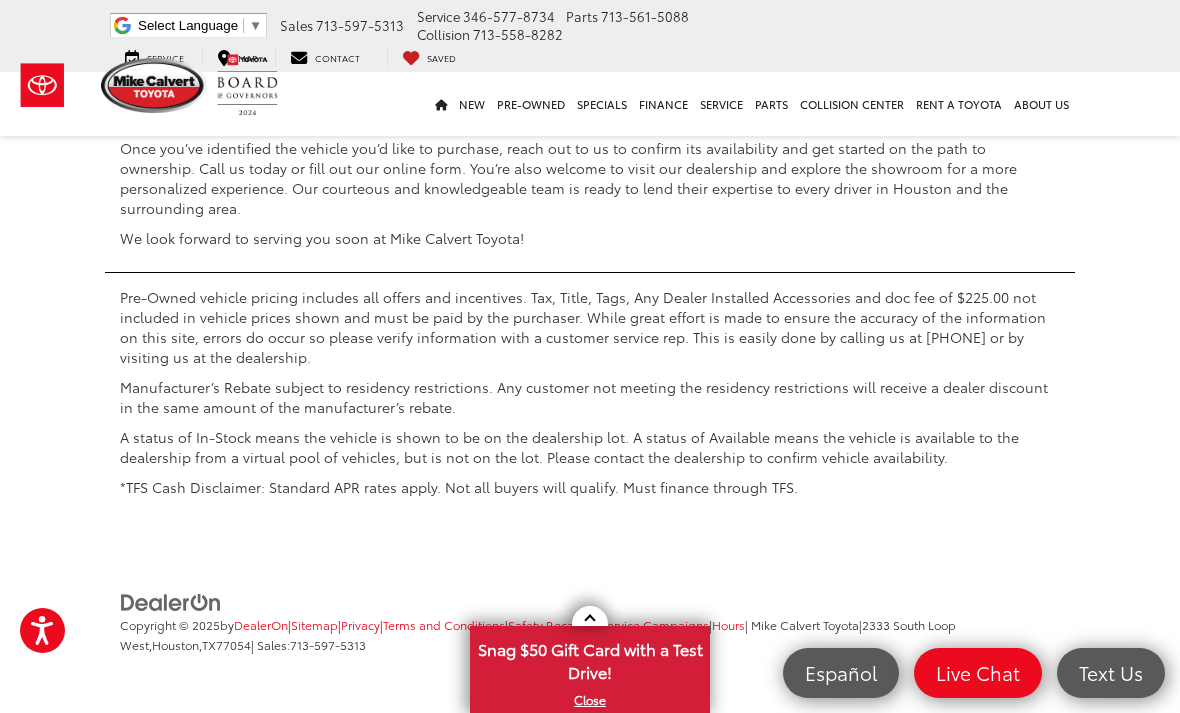 click on "2" at bounding box center (794, -410) 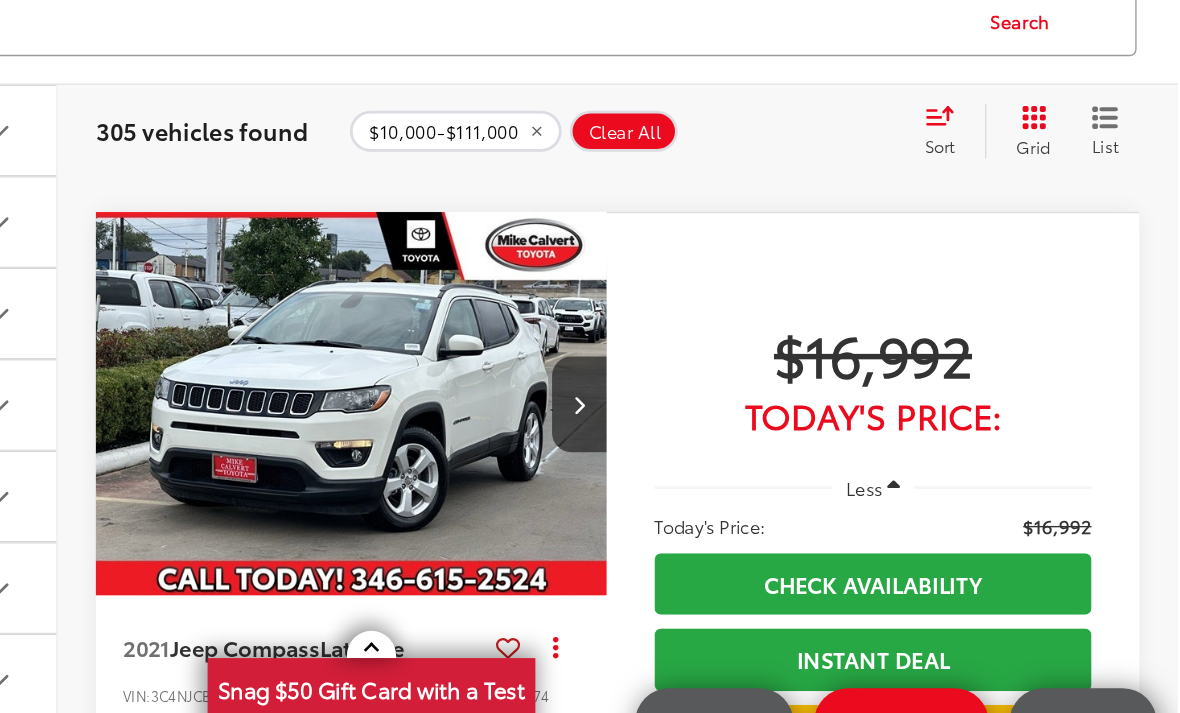 scroll, scrollTop: 4202, scrollLeft: 1, axis: both 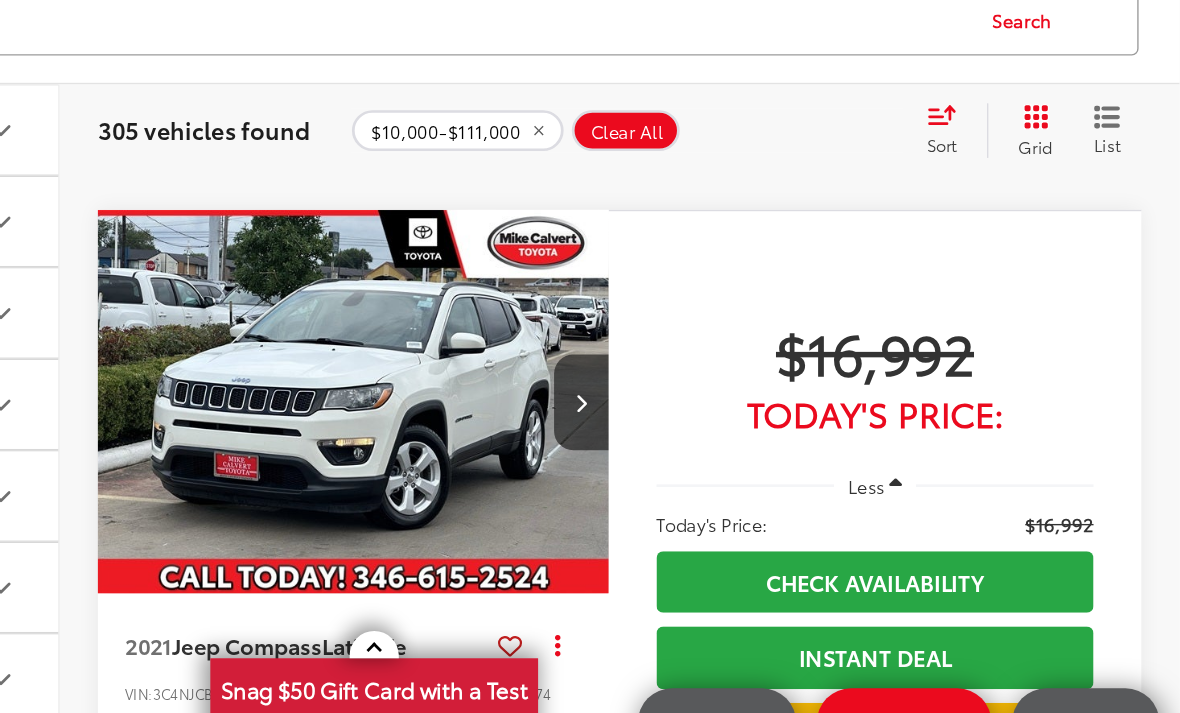 click 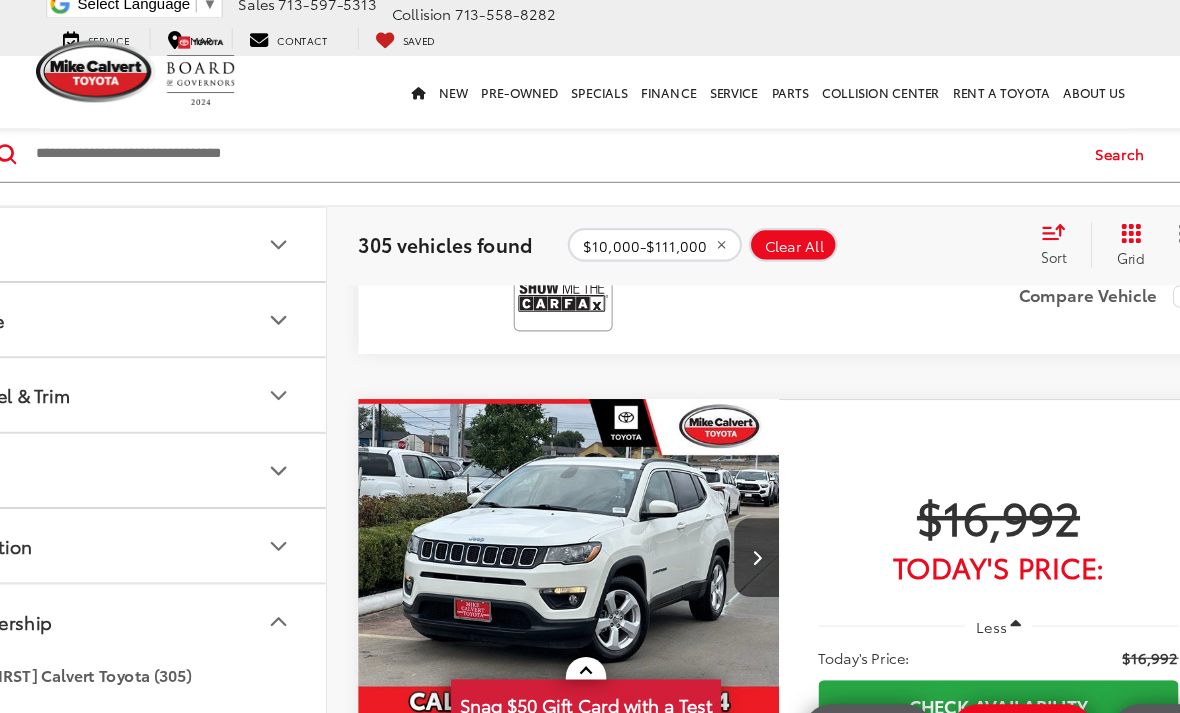 scroll, scrollTop: 4122, scrollLeft: 0, axis: vertical 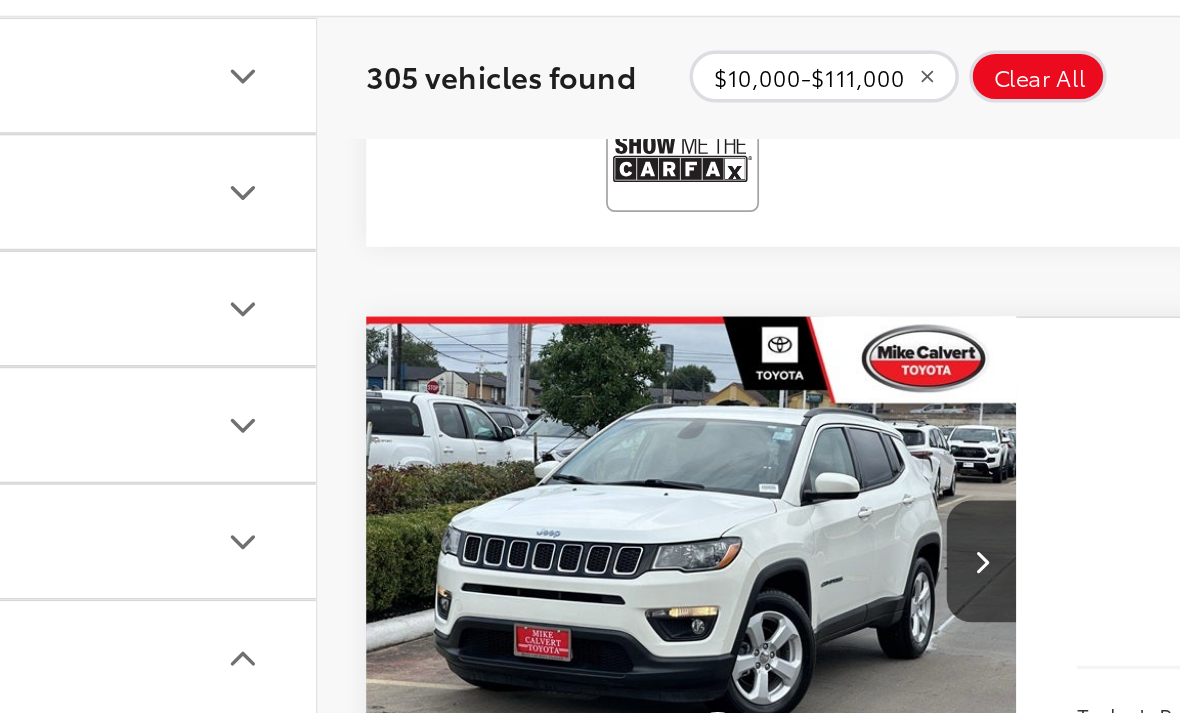 click on "2016  Acura ILX  2.4L
Copy Link Share Print View Details VIN:  19UDE2F33GA025240 Stock:  253832B Model:  DE2F3GJW 56,382 mi Ext. Int." at bounding box center [575, 148] 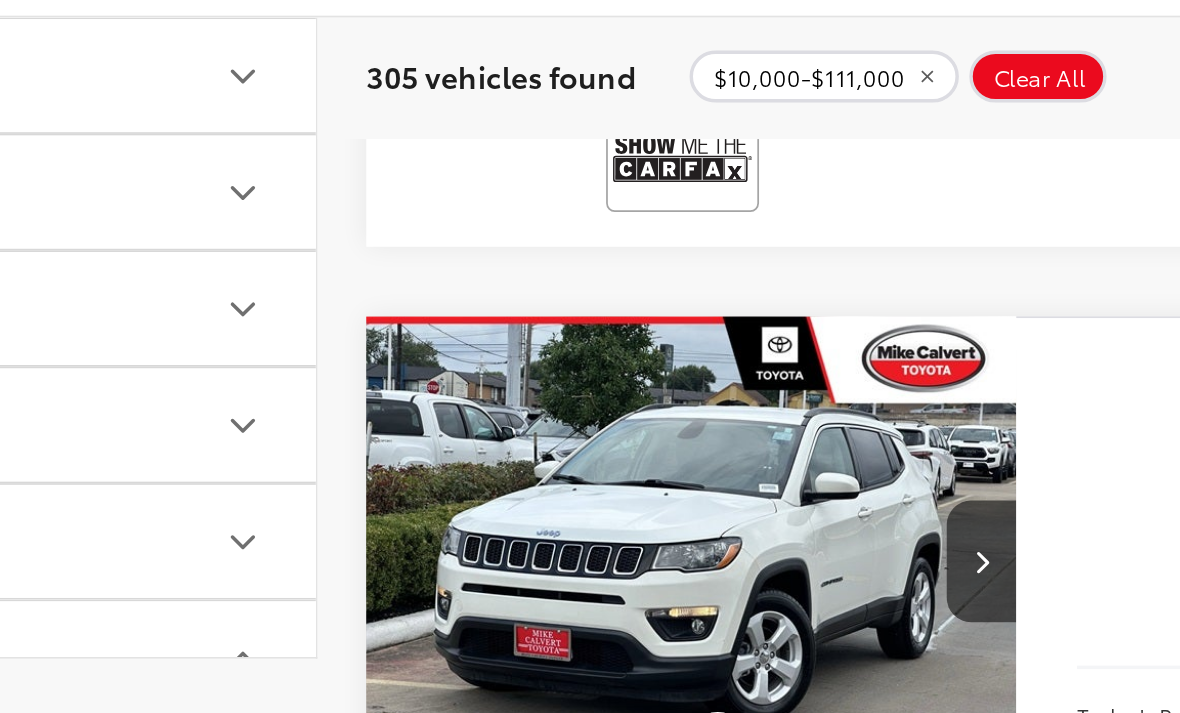 scroll, scrollTop: 4052, scrollLeft: 0, axis: vertical 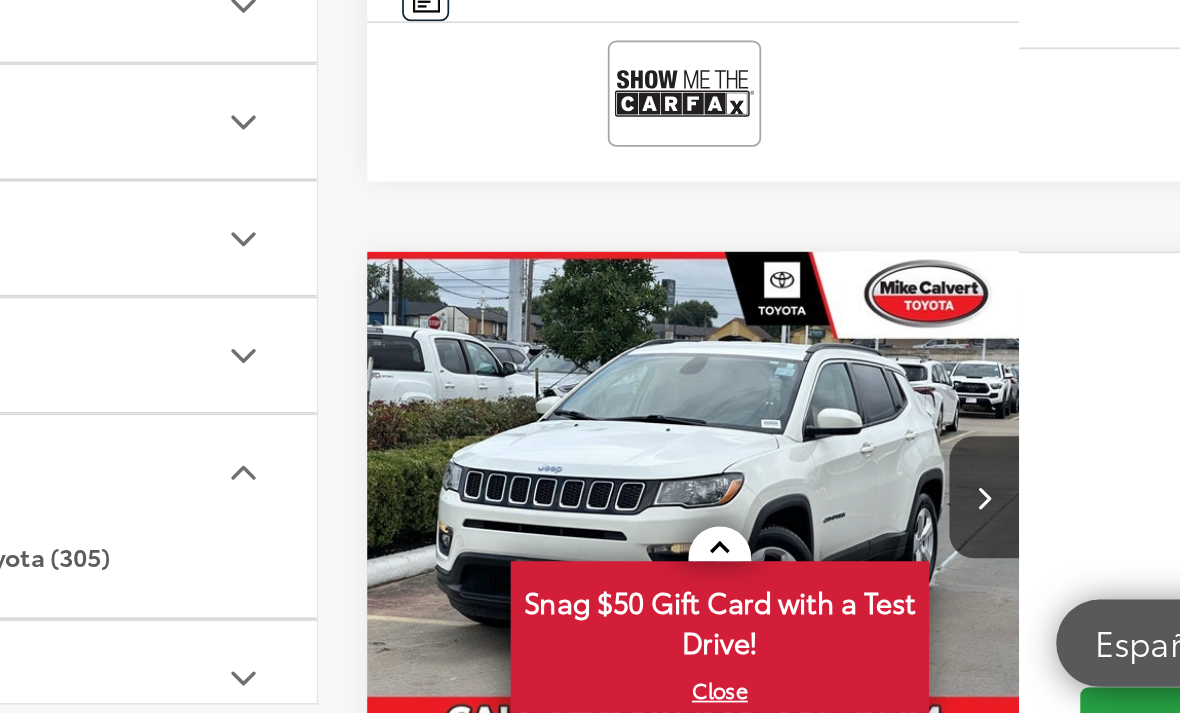 click on "Acura ILX" at bounding box center (477, 184) 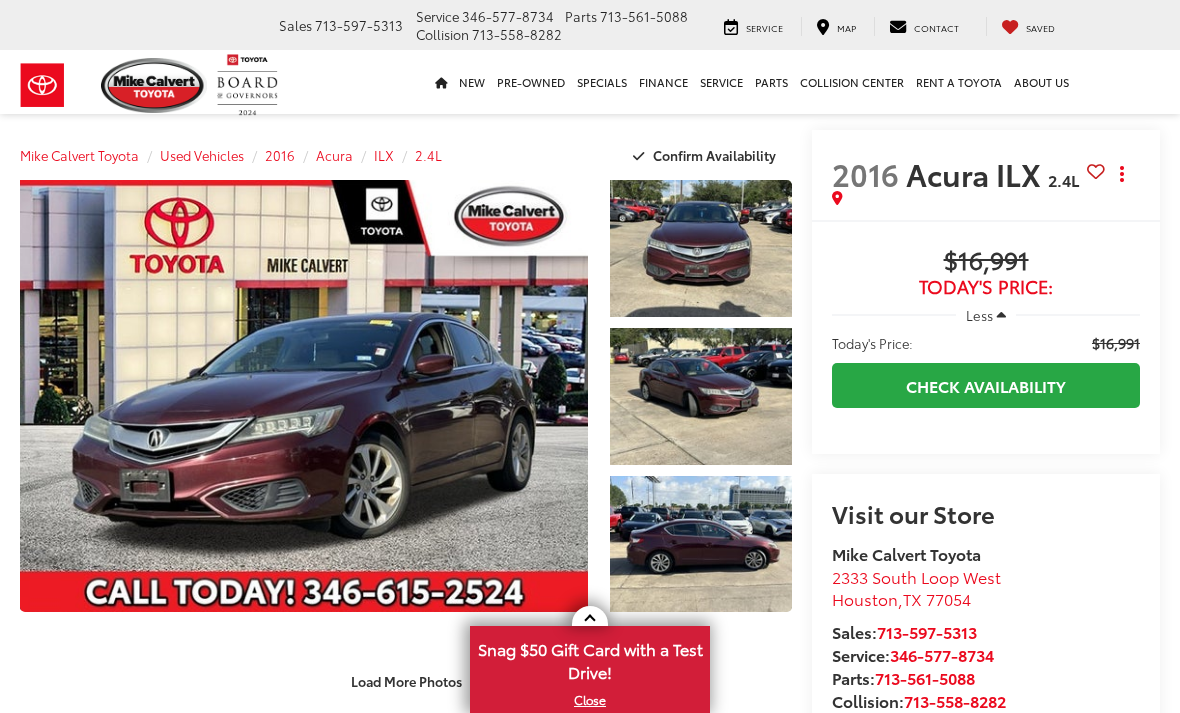 scroll, scrollTop: 0, scrollLeft: 0, axis: both 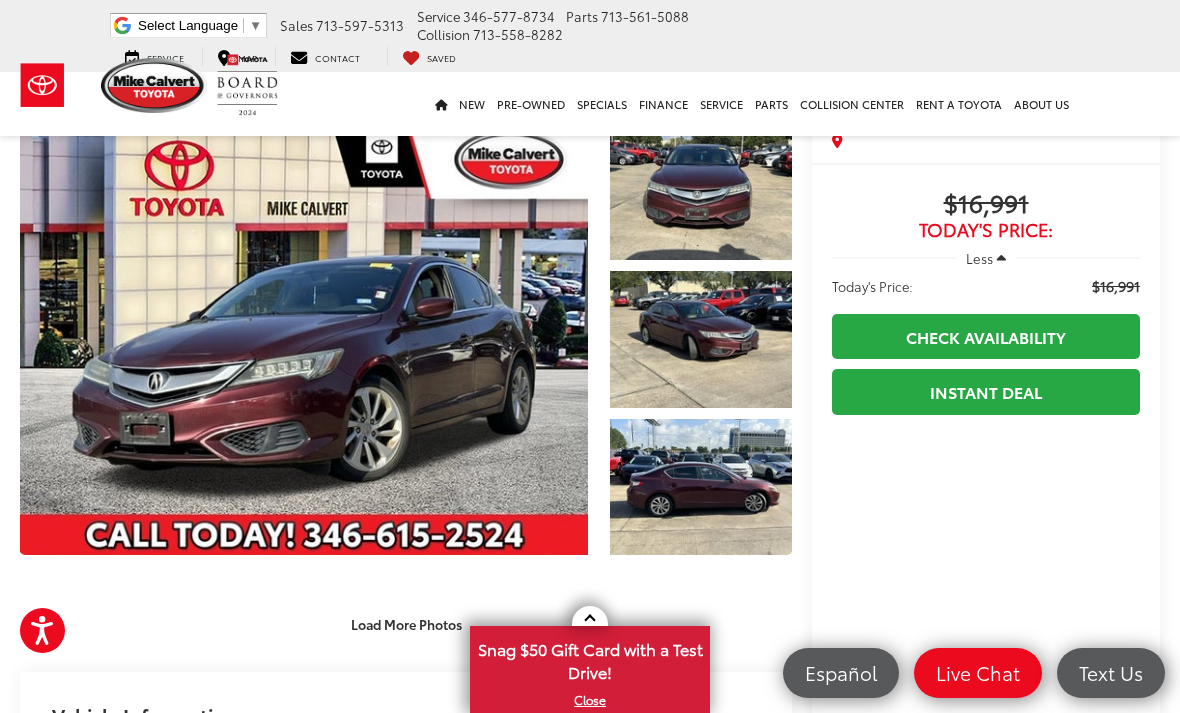 click at bounding box center [304, 339] 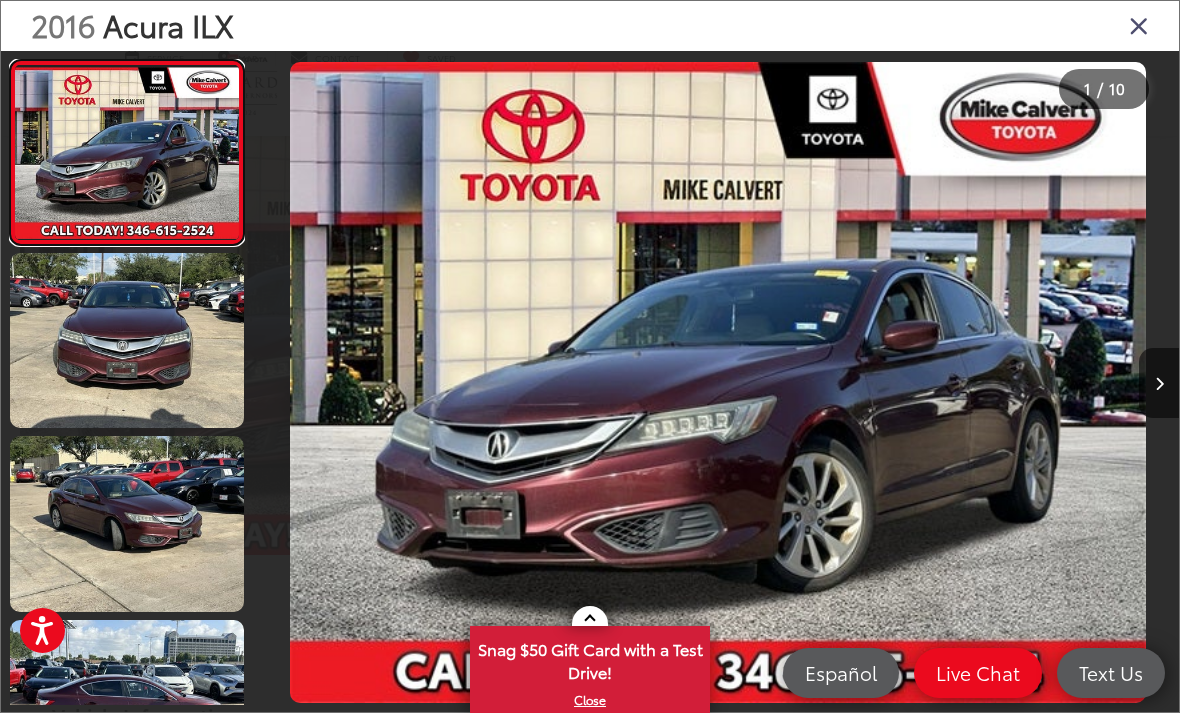 scroll, scrollTop: 60, scrollLeft: 0, axis: vertical 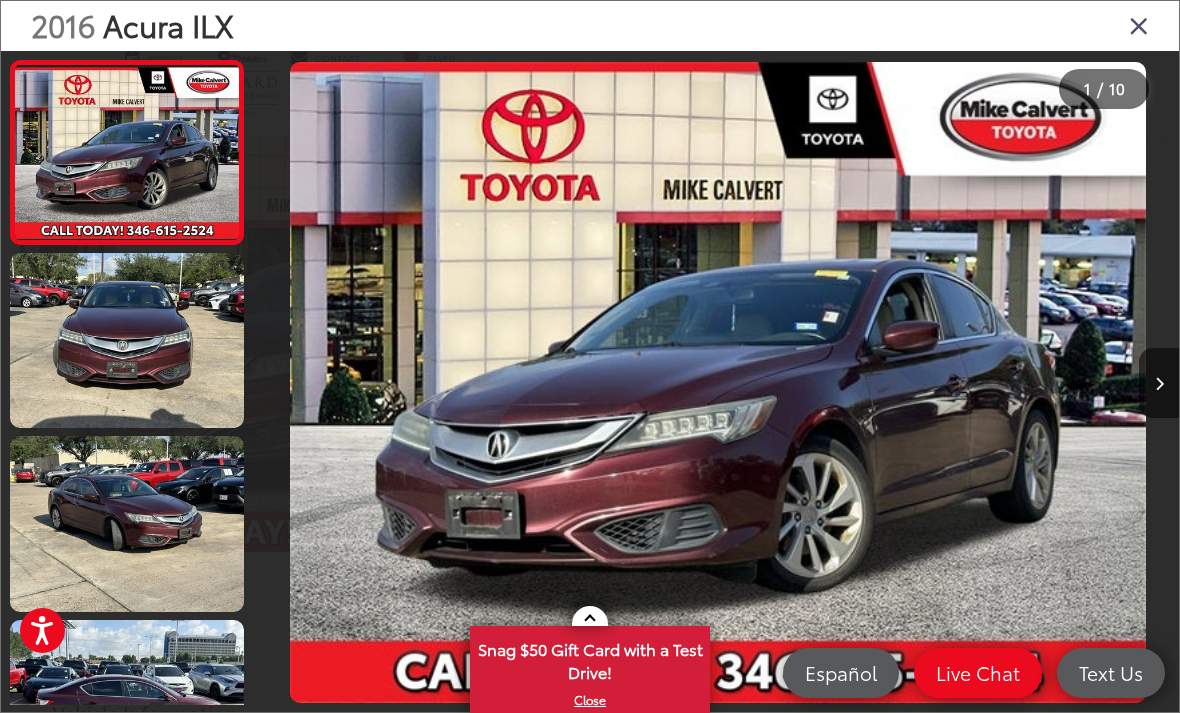 click on "2016 Acura ILX" at bounding box center (590, 26) 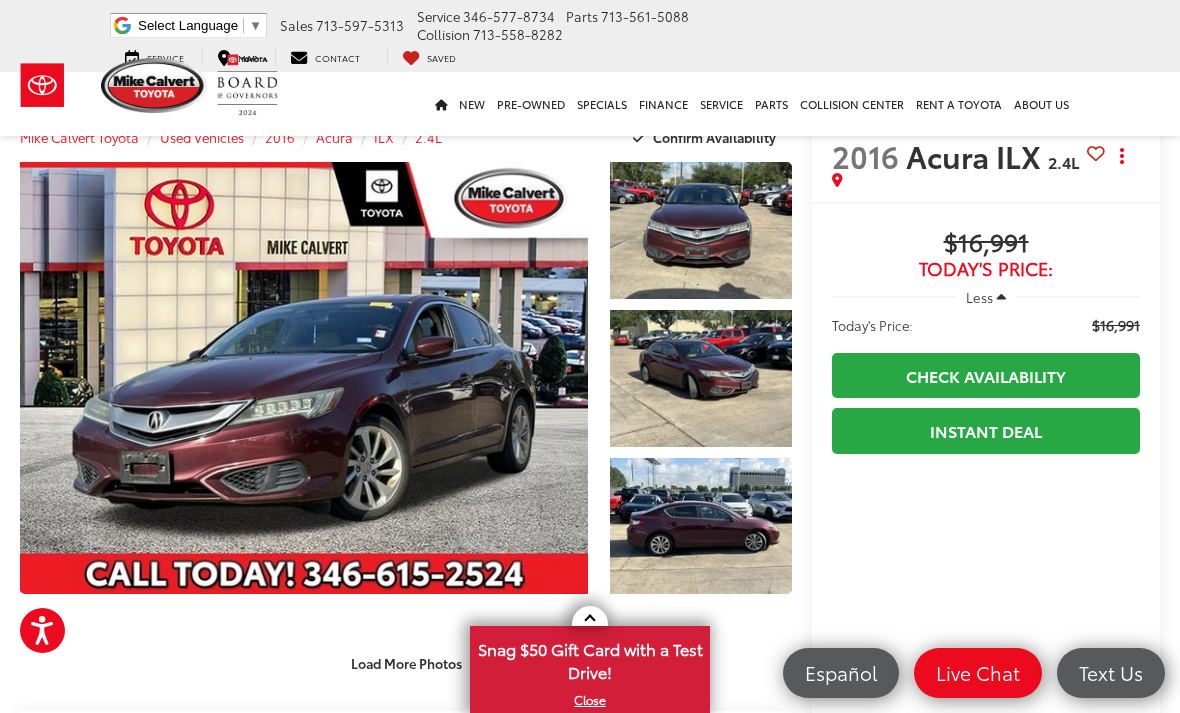 scroll, scrollTop: 45, scrollLeft: 0, axis: vertical 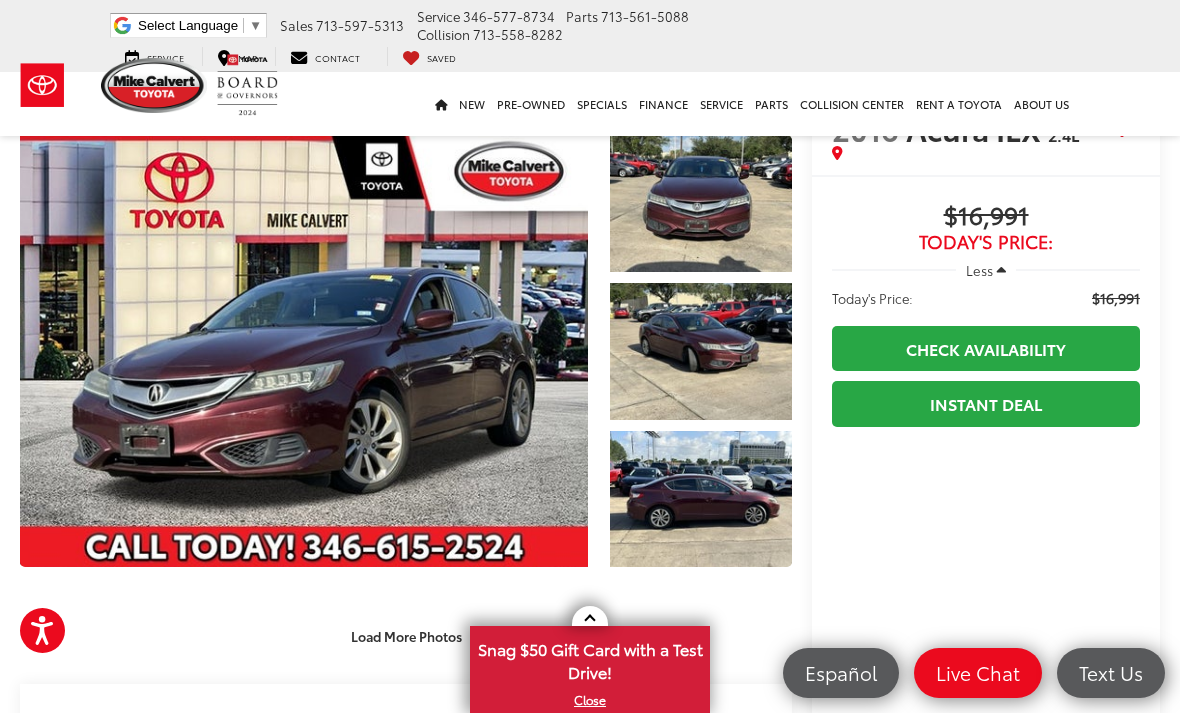 click at bounding box center (701, 203) 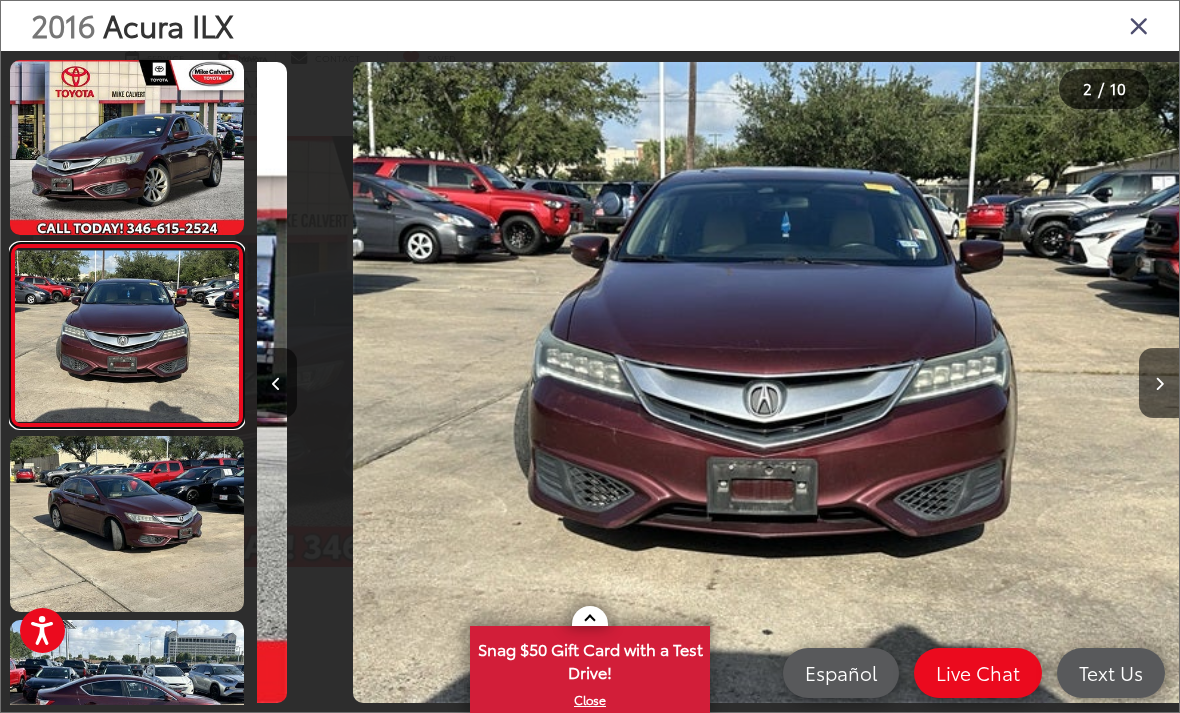 scroll, scrollTop: 0, scrollLeft: 922, axis: horizontal 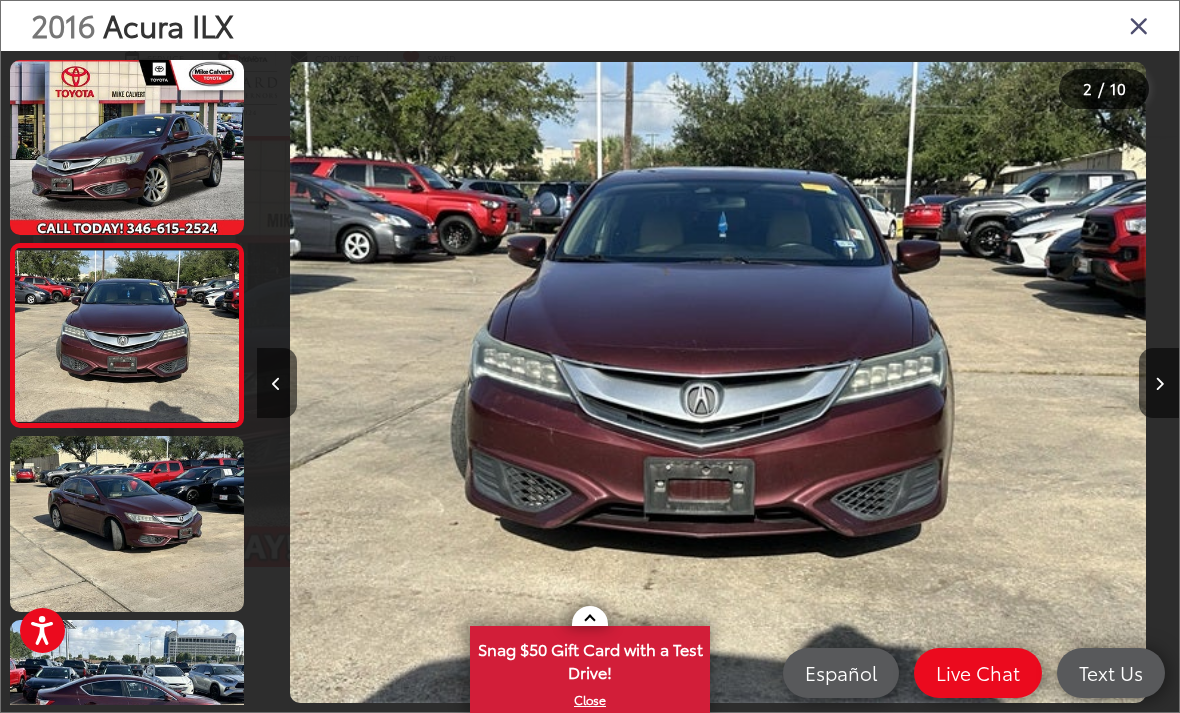 click at bounding box center [127, 523] 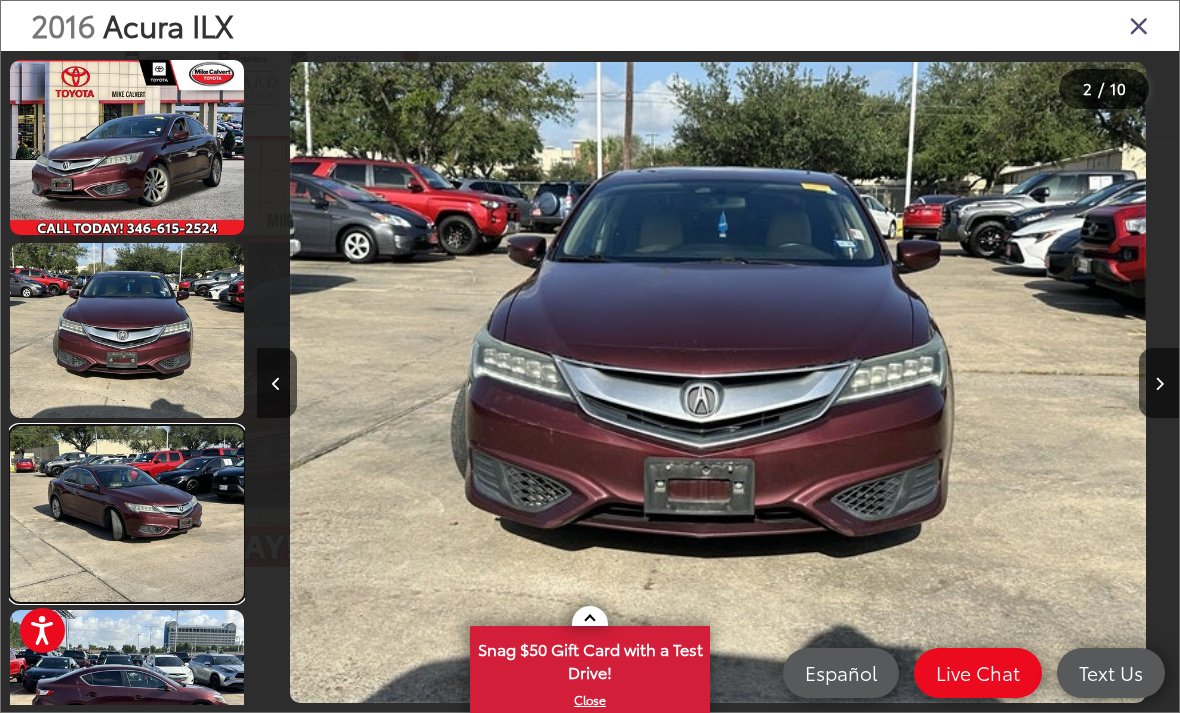 scroll, scrollTop: 133, scrollLeft: 0, axis: vertical 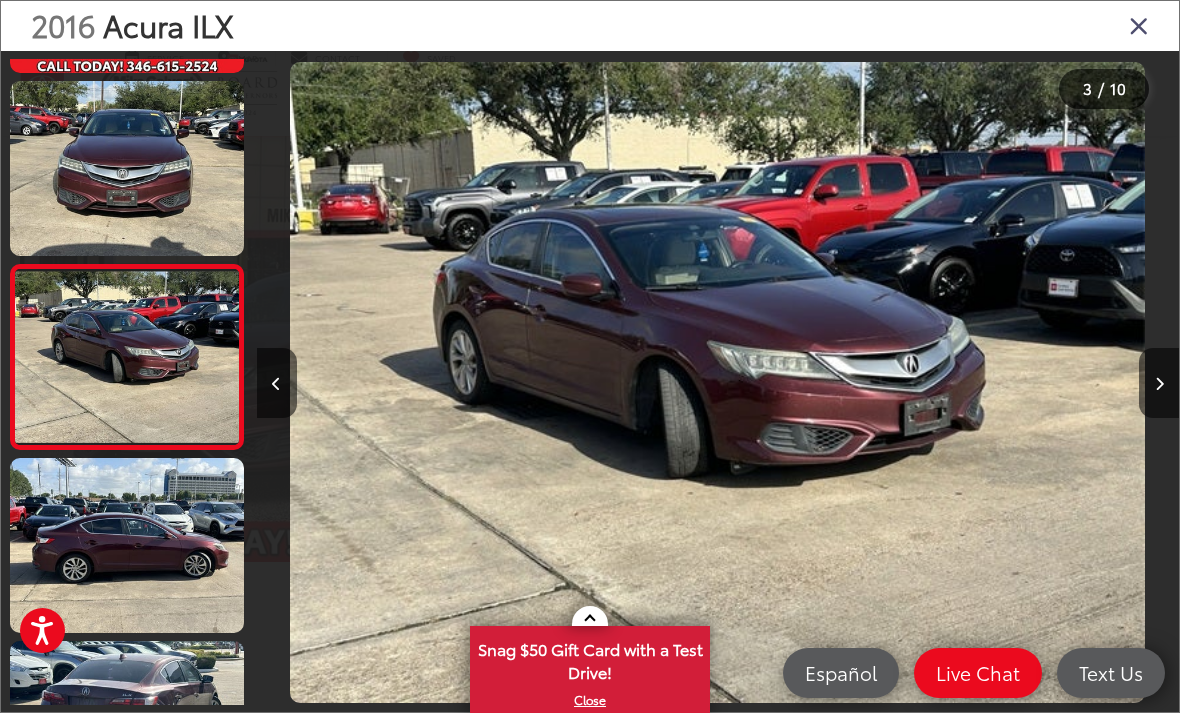 click at bounding box center [1139, 25] 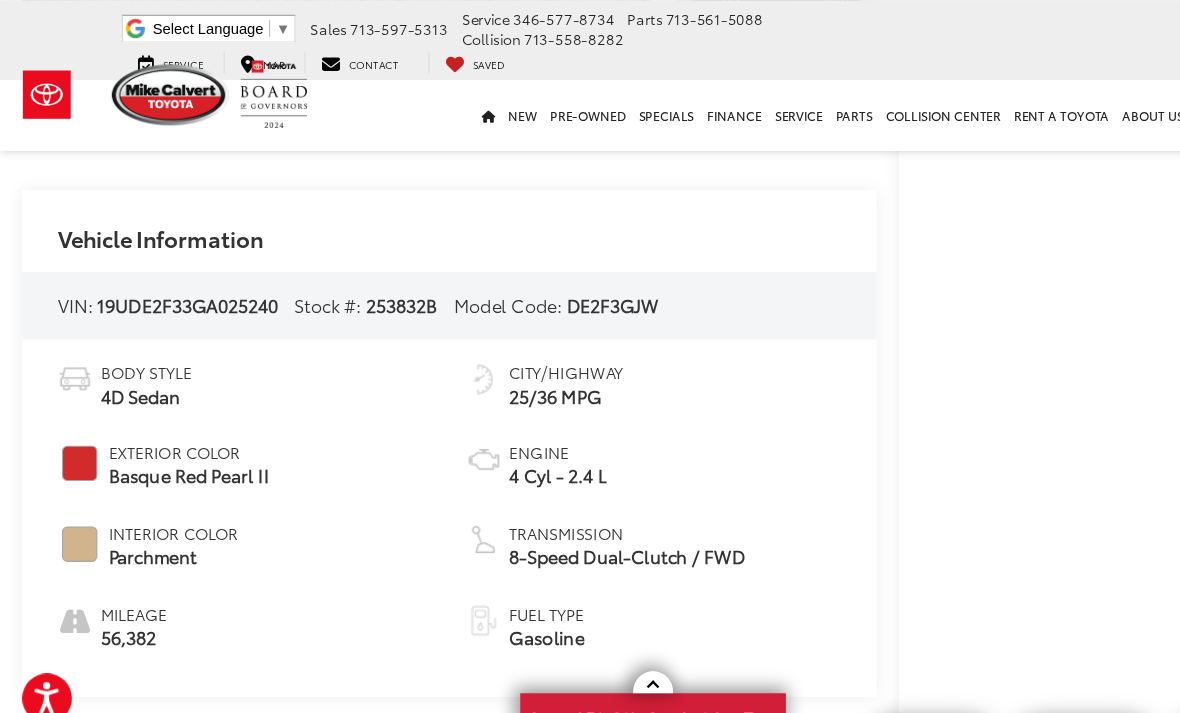 scroll, scrollTop: 558, scrollLeft: 0, axis: vertical 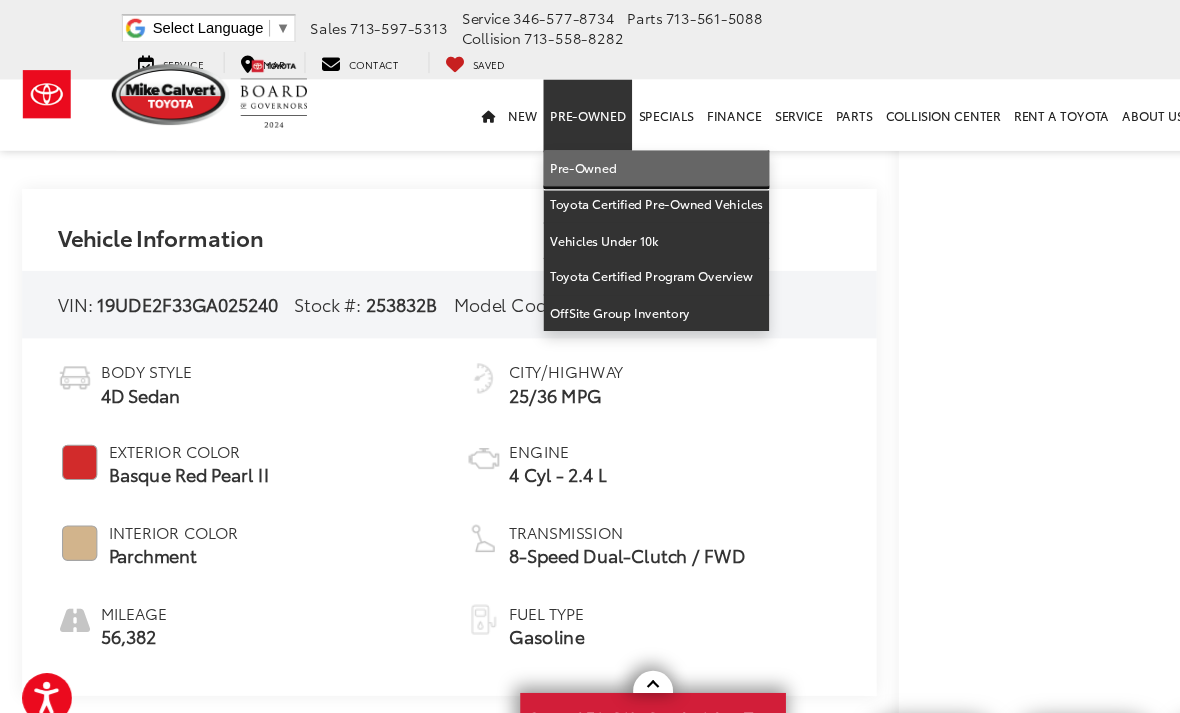 click on "Pre-Owned" at bounding box center [593, 152] 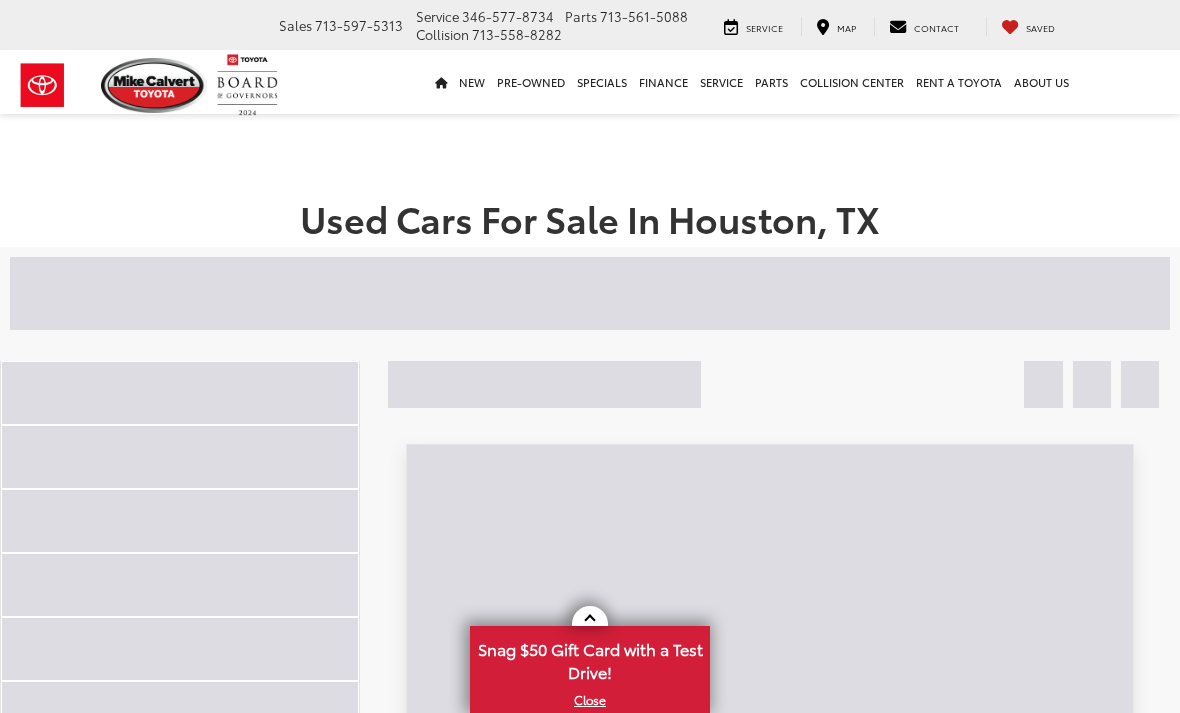 scroll, scrollTop: 0, scrollLeft: 0, axis: both 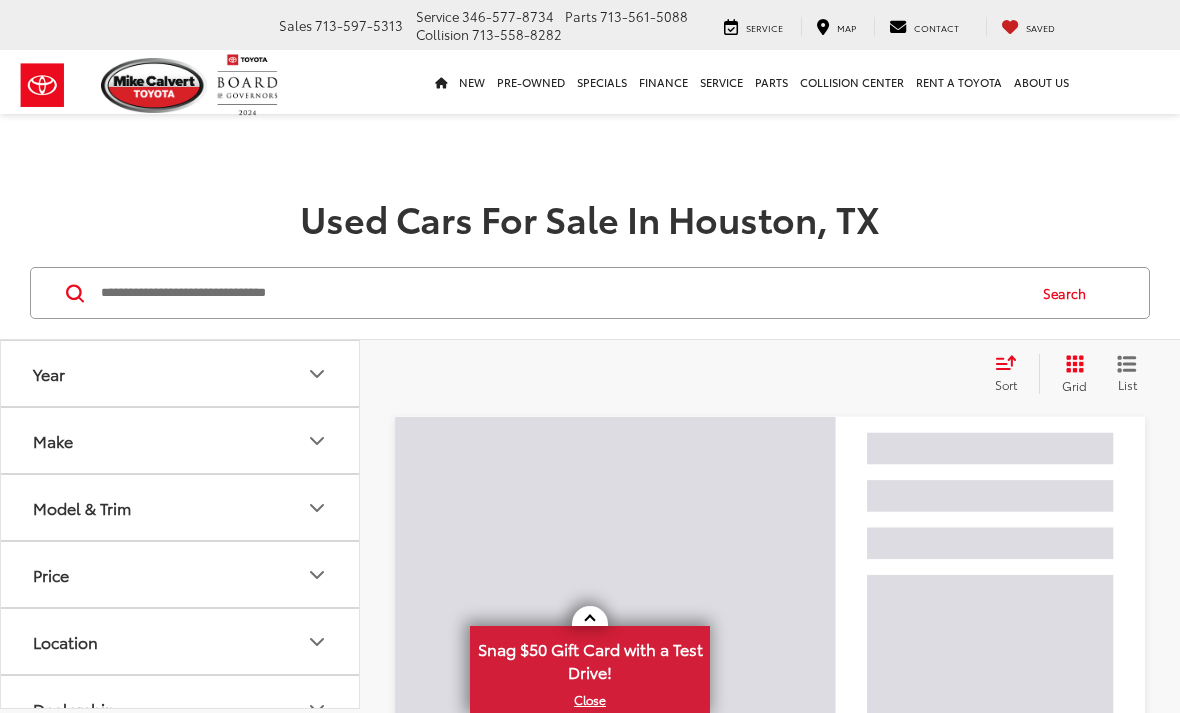 click at bounding box center (561, 293) 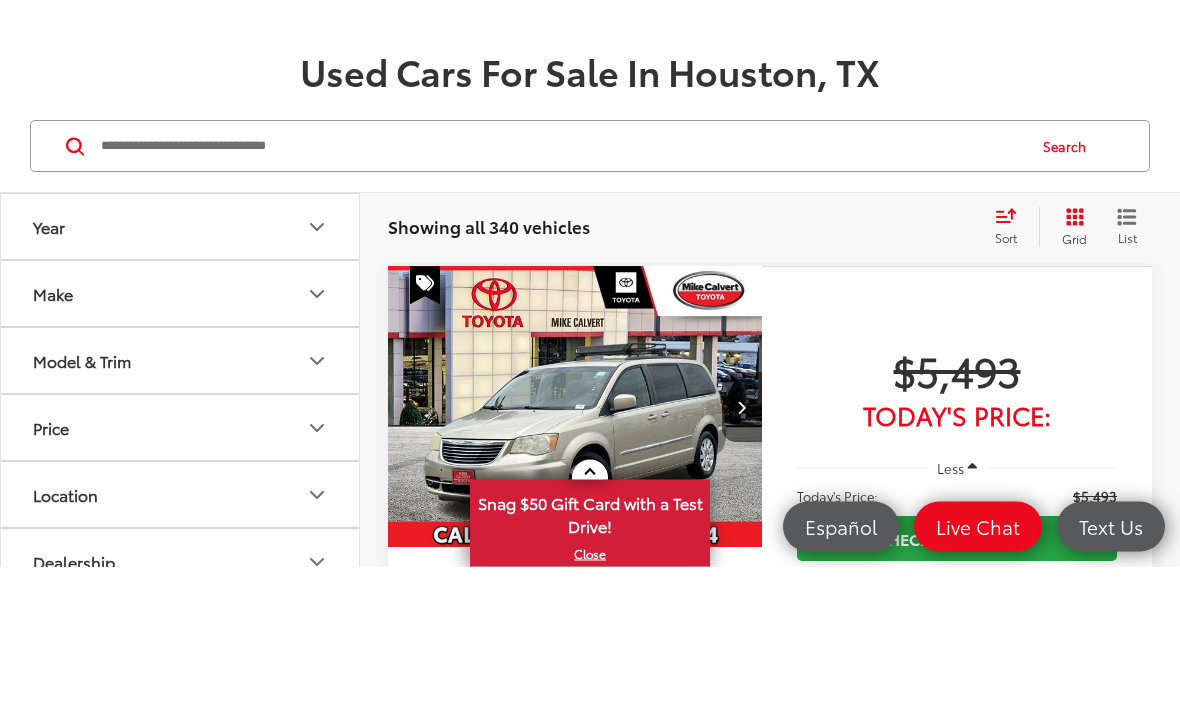 scroll, scrollTop: 0, scrollLeft: 0, axis: both 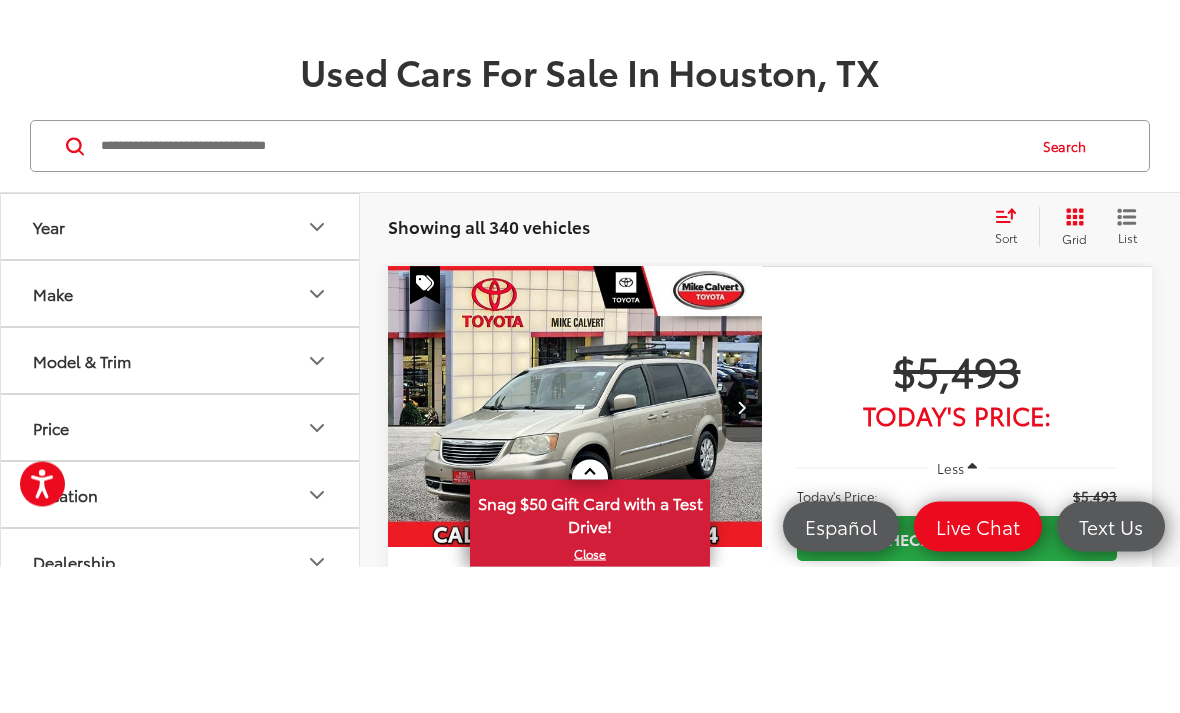 click on "Used Cars For Sale In Houston, TX" at bounding box center [590, 187] 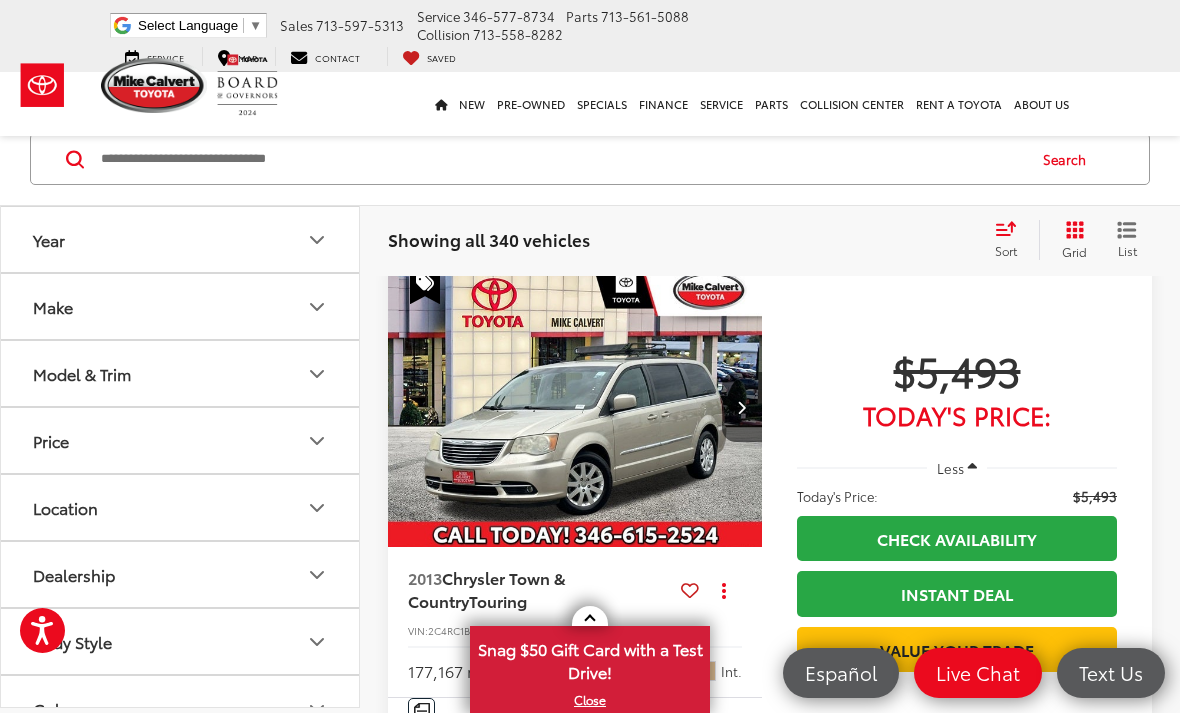 click on "Price" at bounding box center (181, 440) 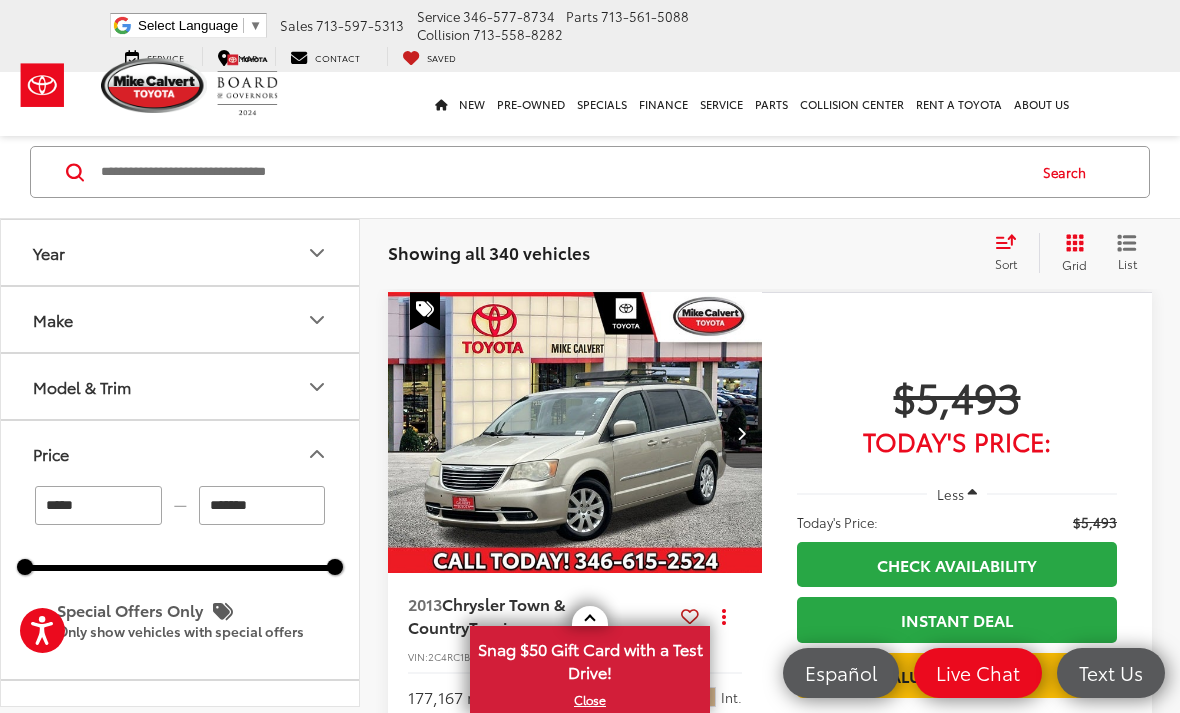 scroll, scrollTop: 119, scrollLeft: 0, axis: vertical 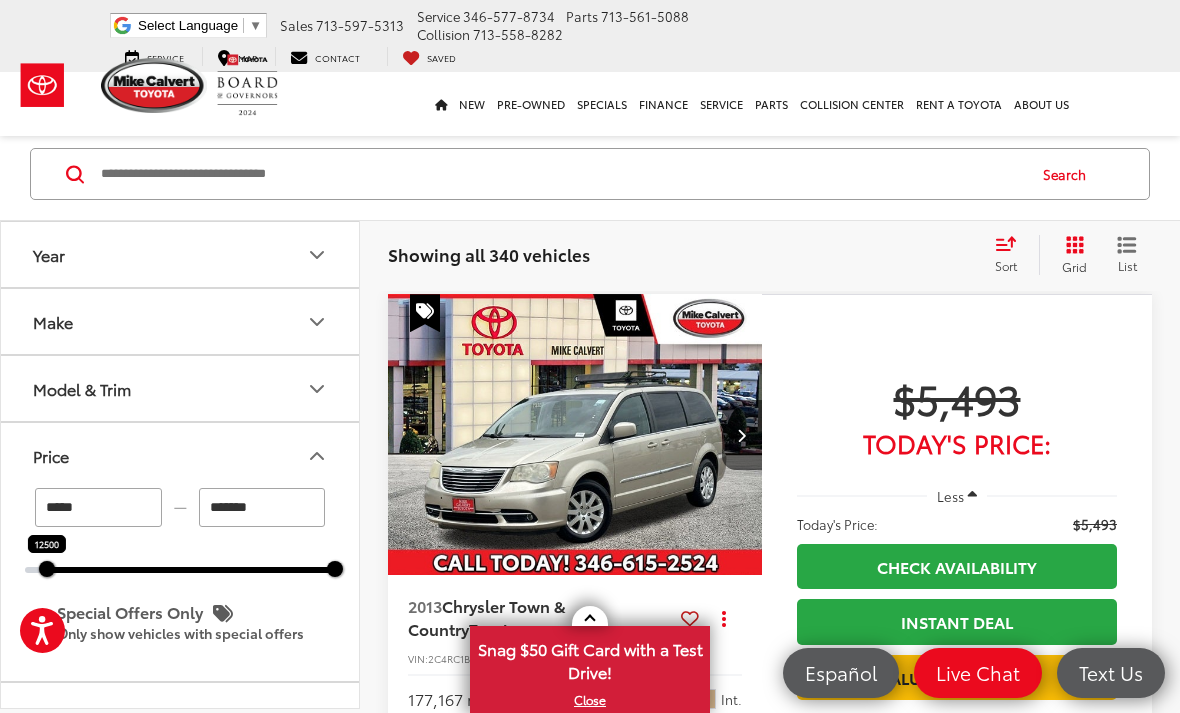 type on "******" 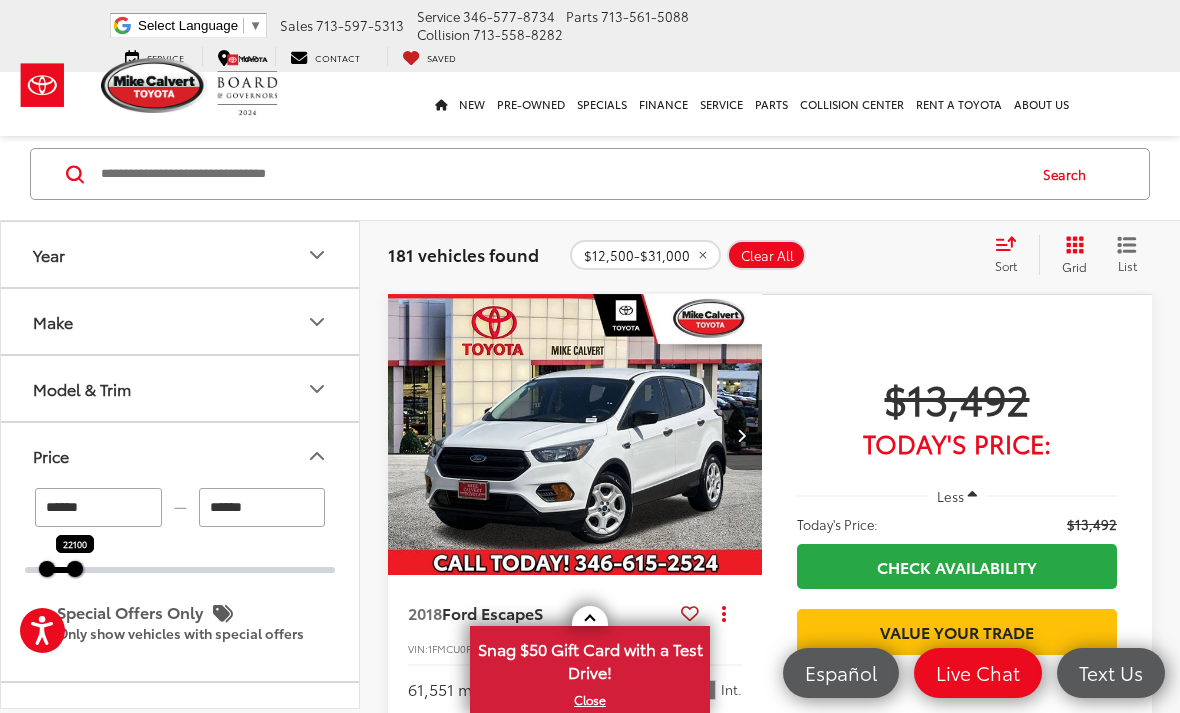 type on "******" 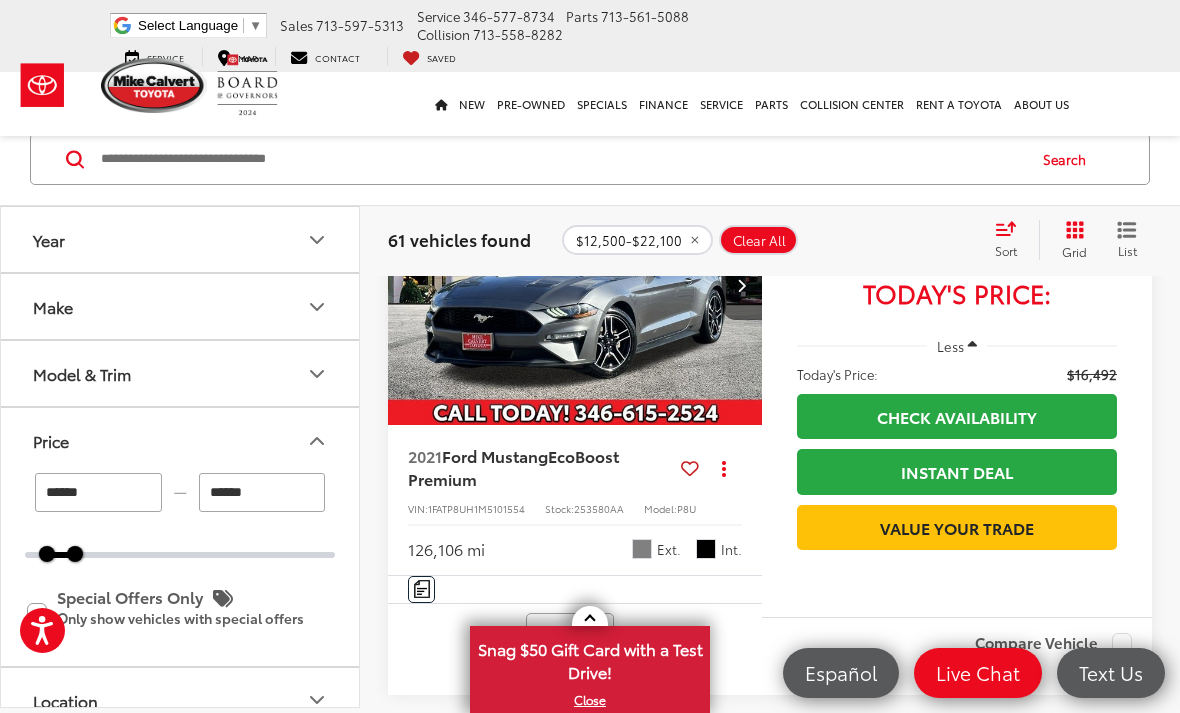 scroll, scrollTop: 6675, scrollLeft: 0, axis: vertical 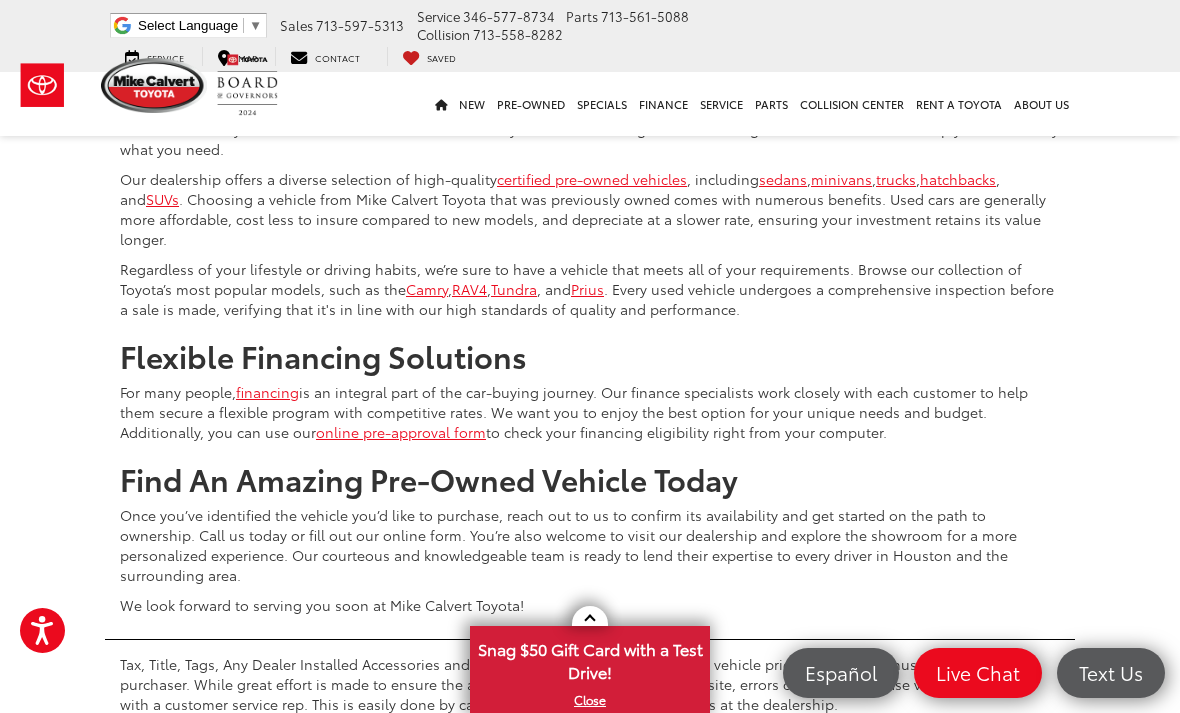 click on "2" at bounding box center [794, -43] 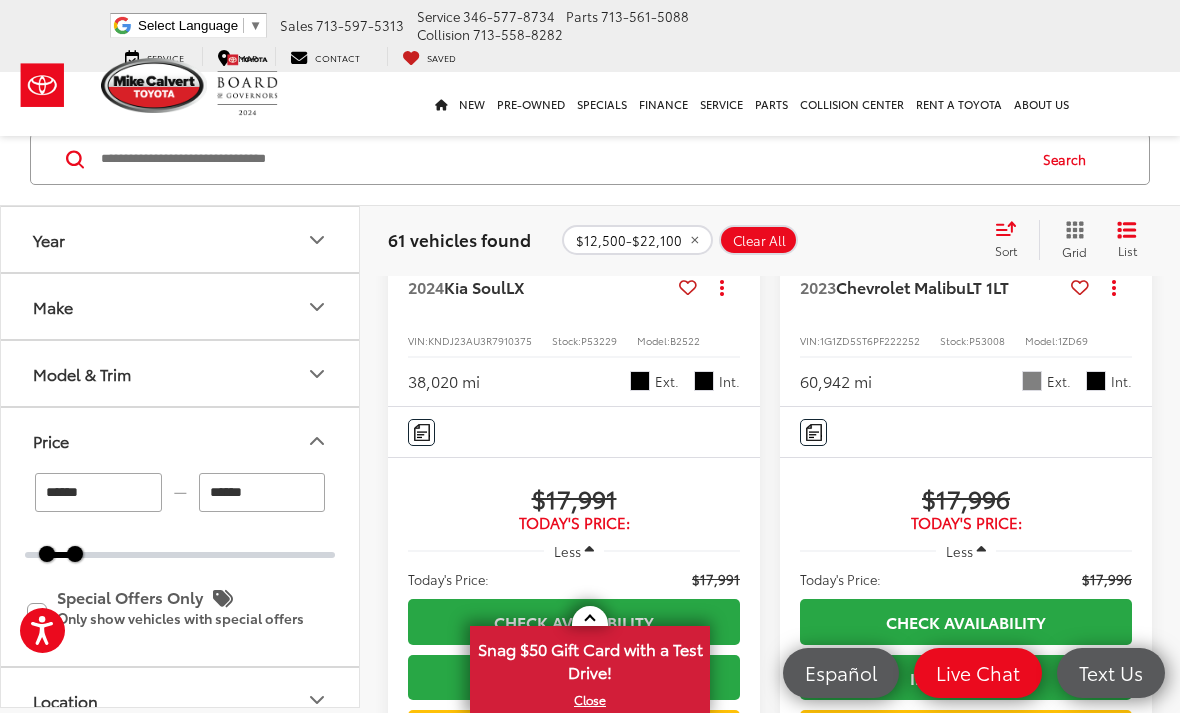 scroll, scrollTop: 4630, scrollLeft: 0, axis: vertical 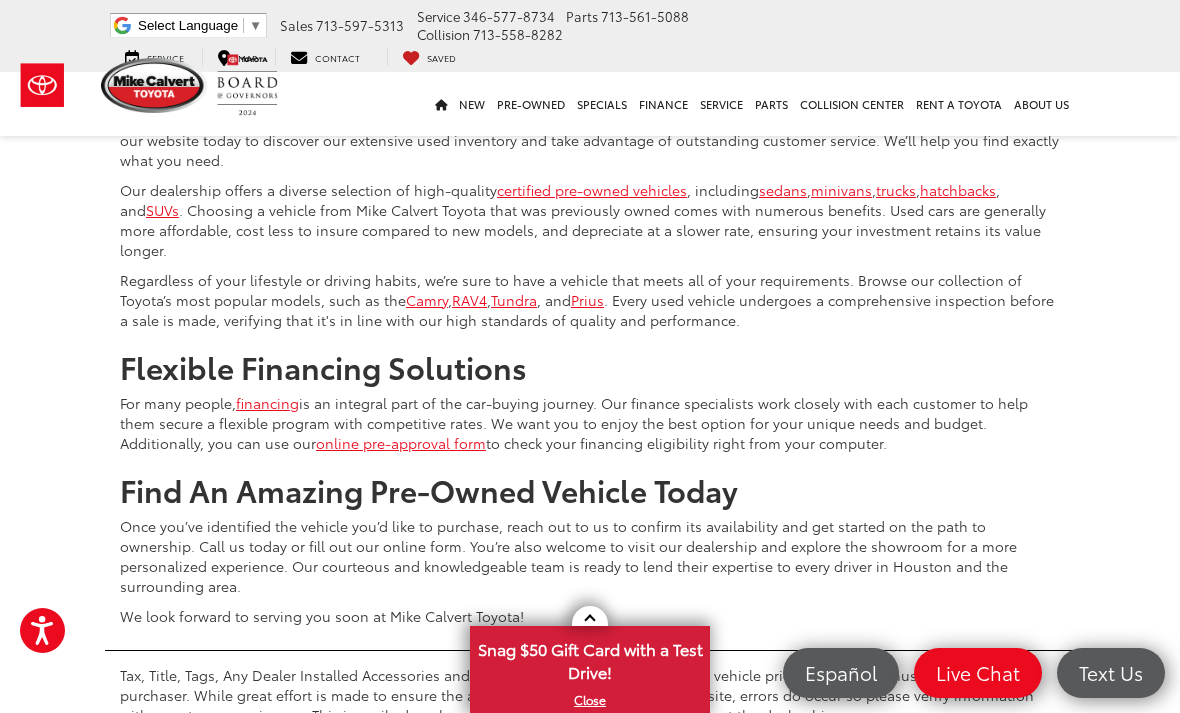 click on "3" at bounding box center (824, -32) 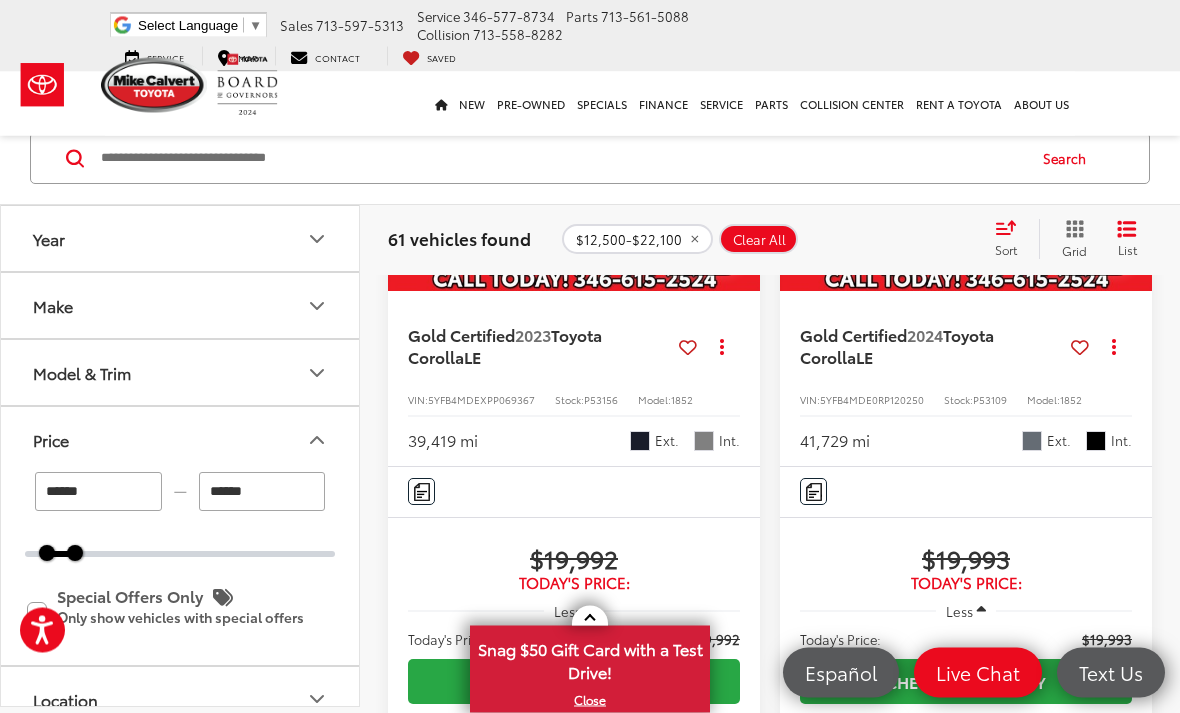 scroll, scrollTop: 5534, scrollLeft: 0, axis: vertical 